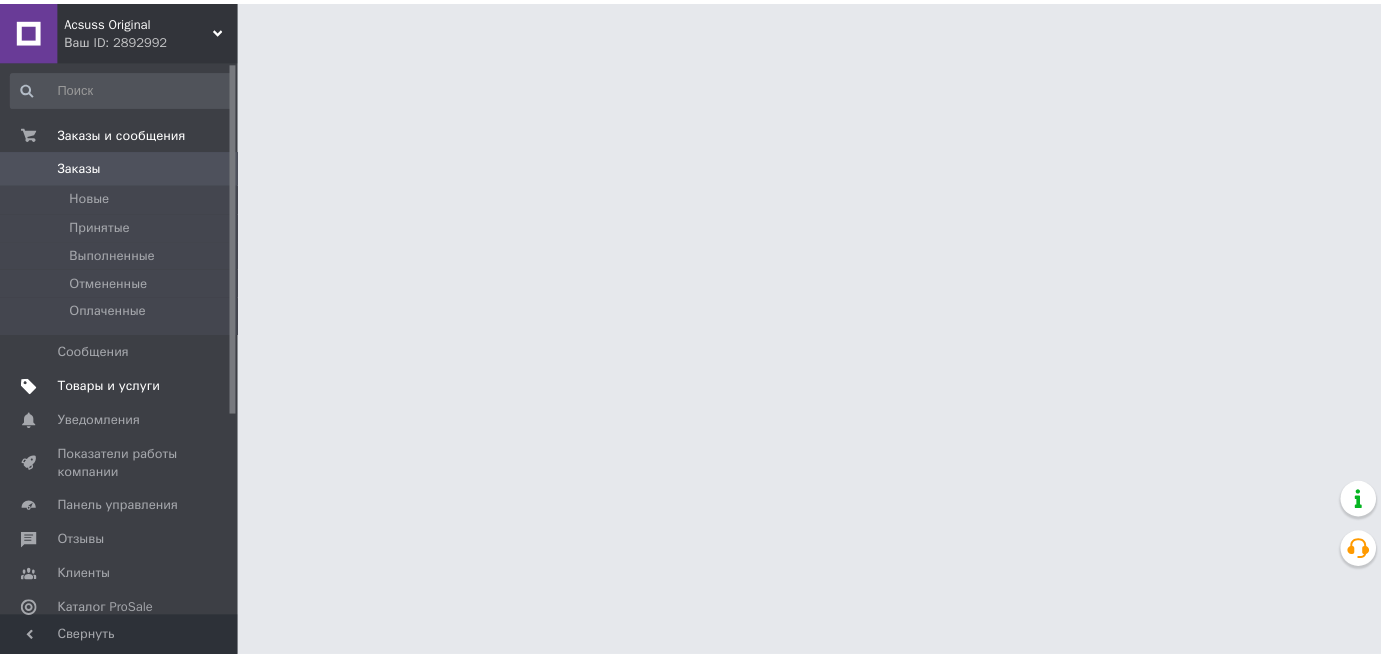 scroll, scrollTop: 0, scrollLeft: 0, axis: both 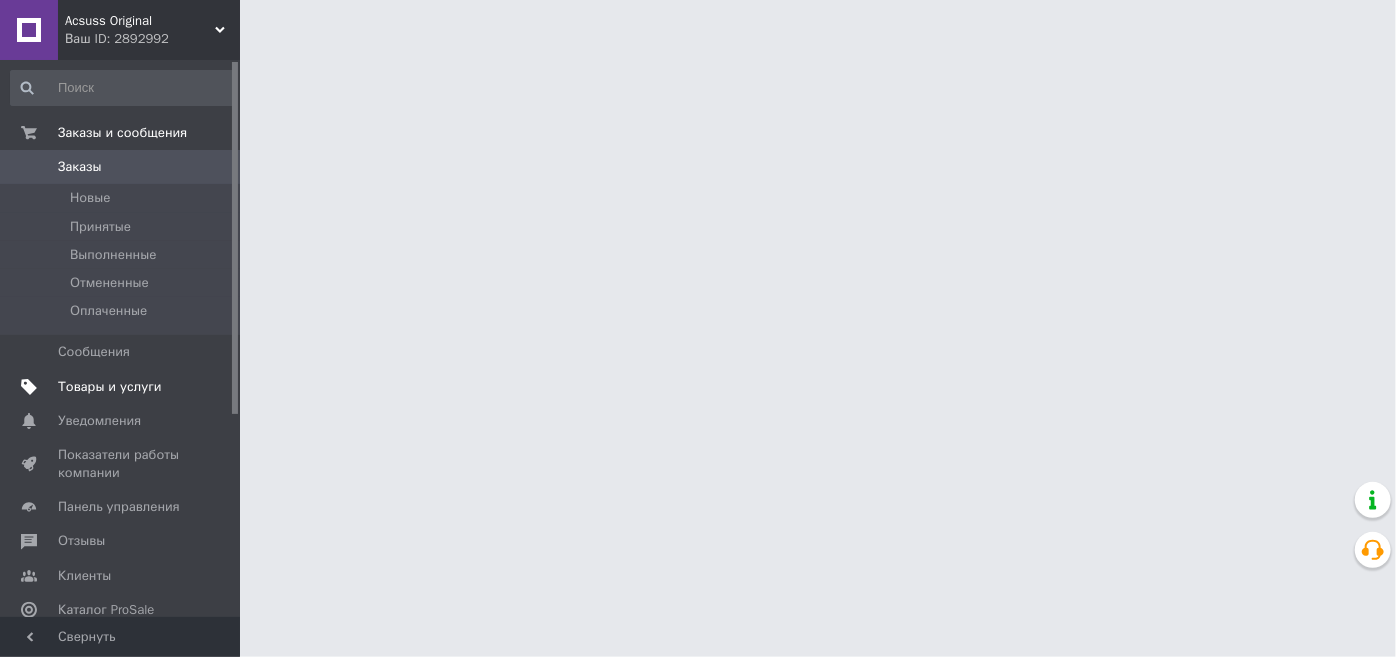 click on "Товары и услуги" at bounding box center [110, 387] 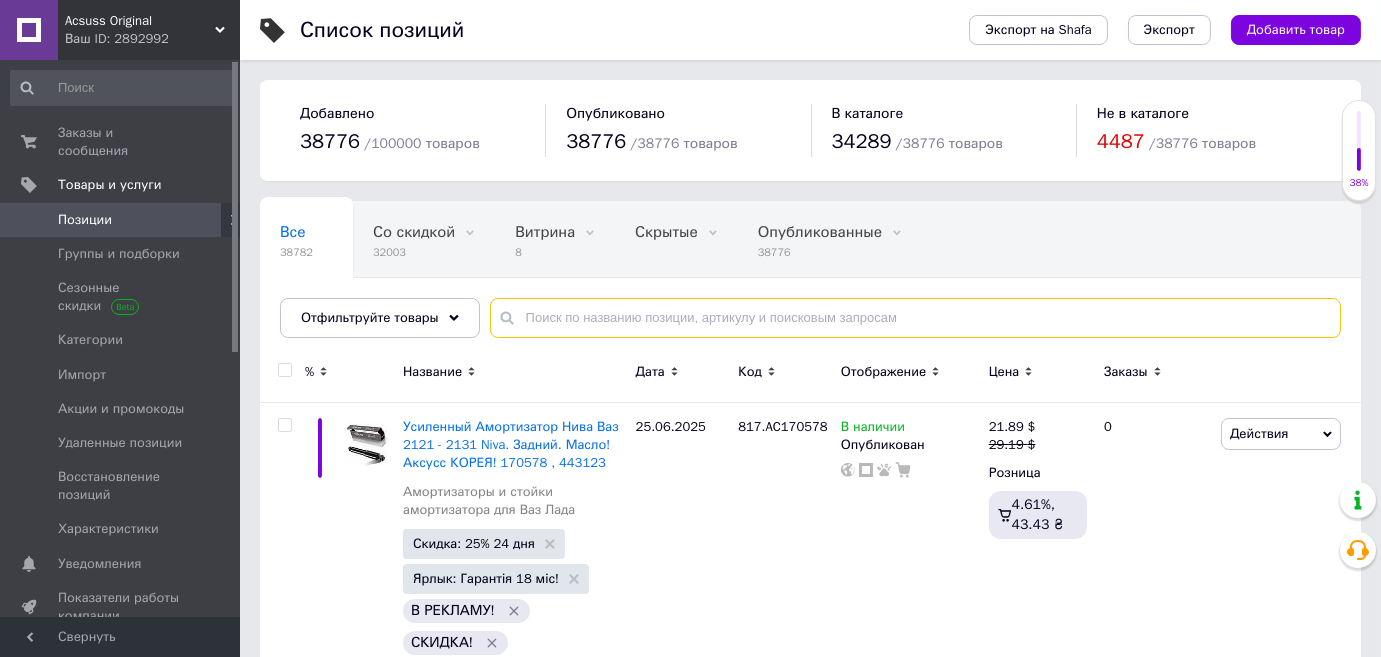click at bounding box center (915, 318) 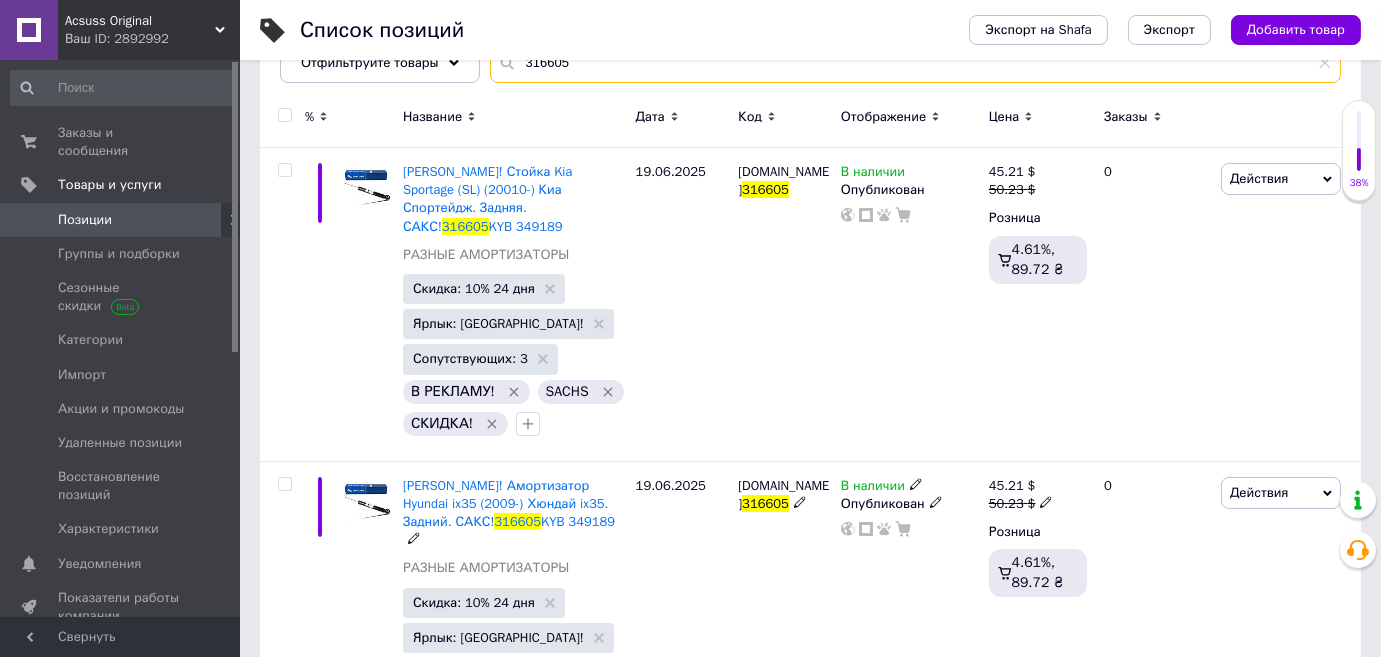 scroll, scrollTop: 272, scrollLeft: 0, axis: vertical 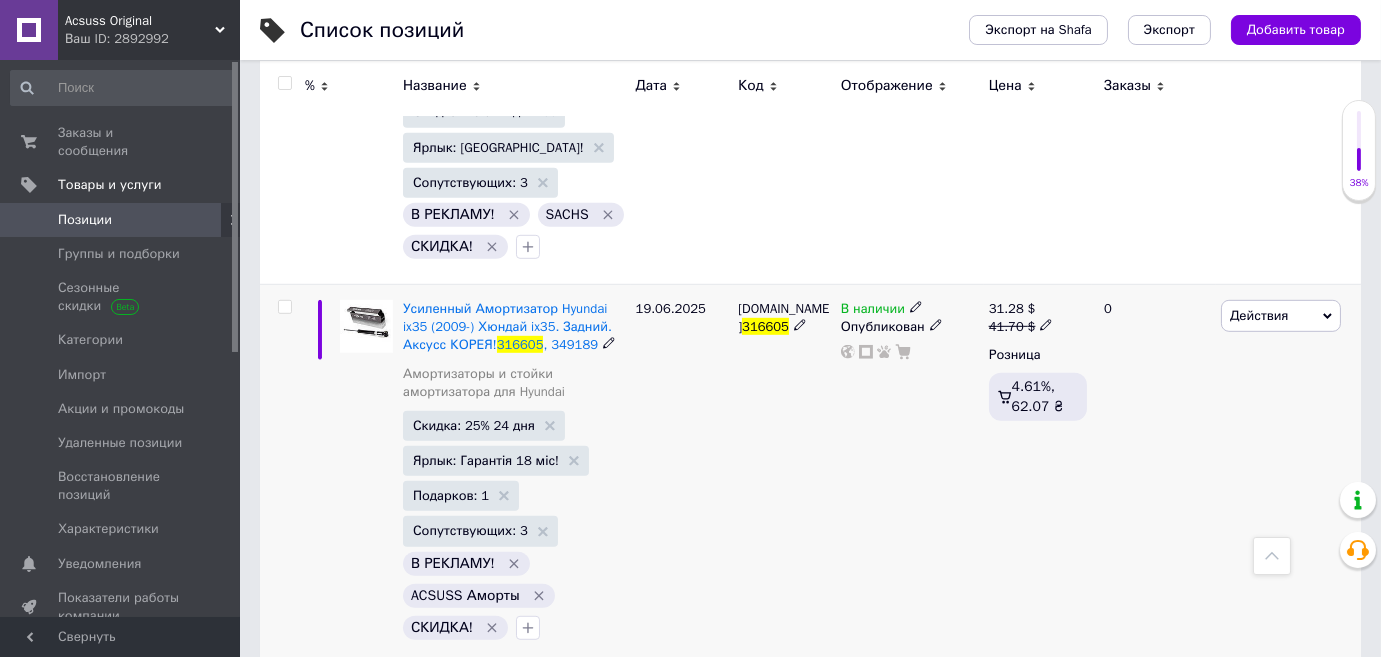 type on "316605" 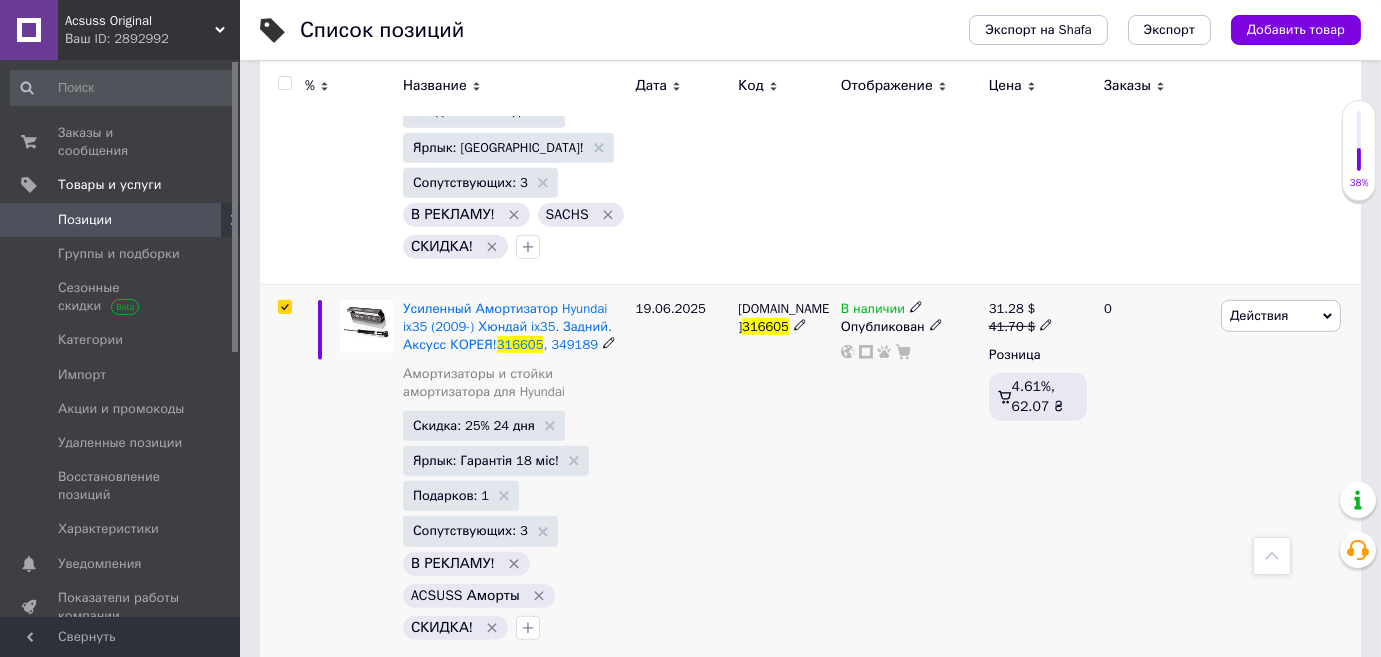 checkbox on "true" 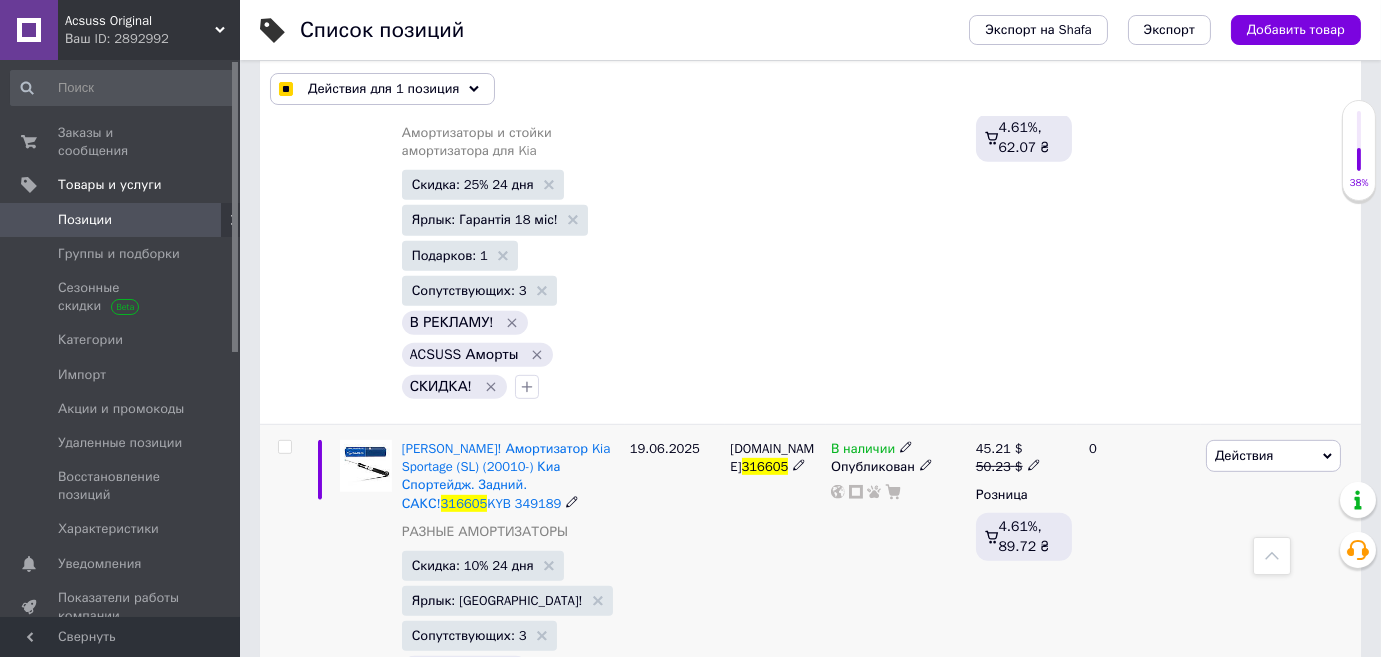 scroll, scrollTop: 2132, scrollLeft: 0, axis: vertical 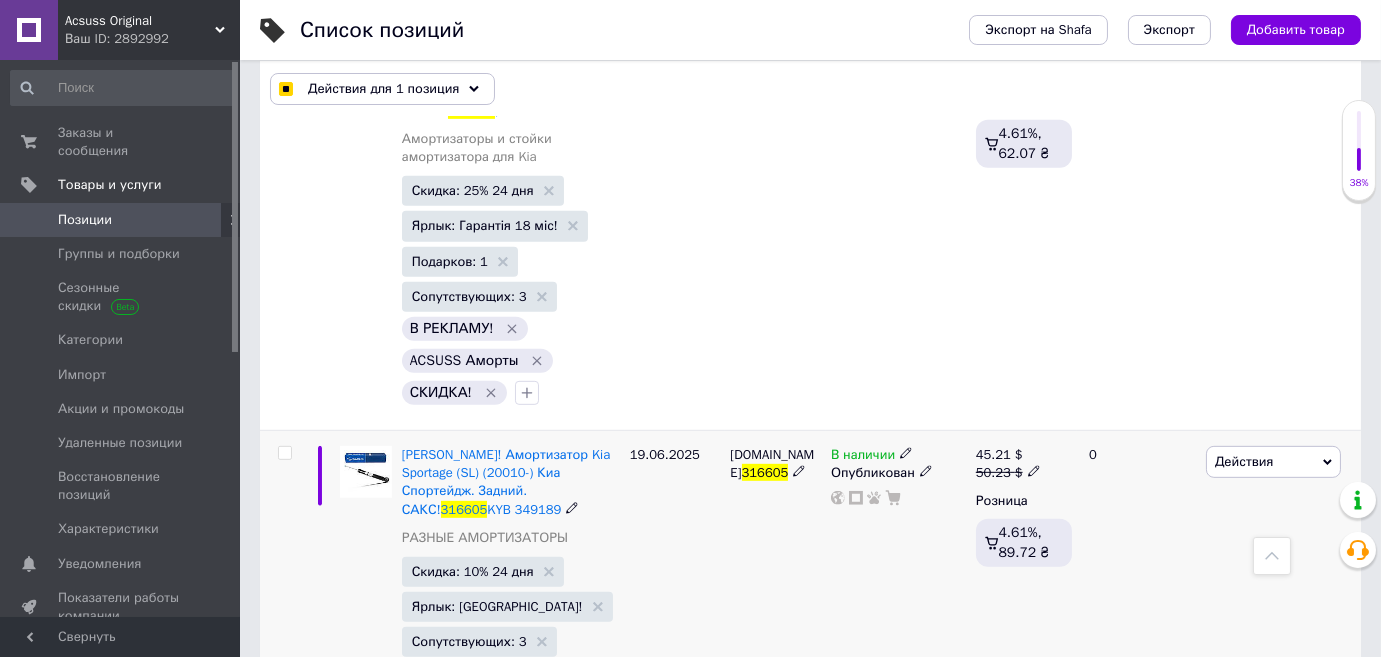 click at bounding box center [284, 453] 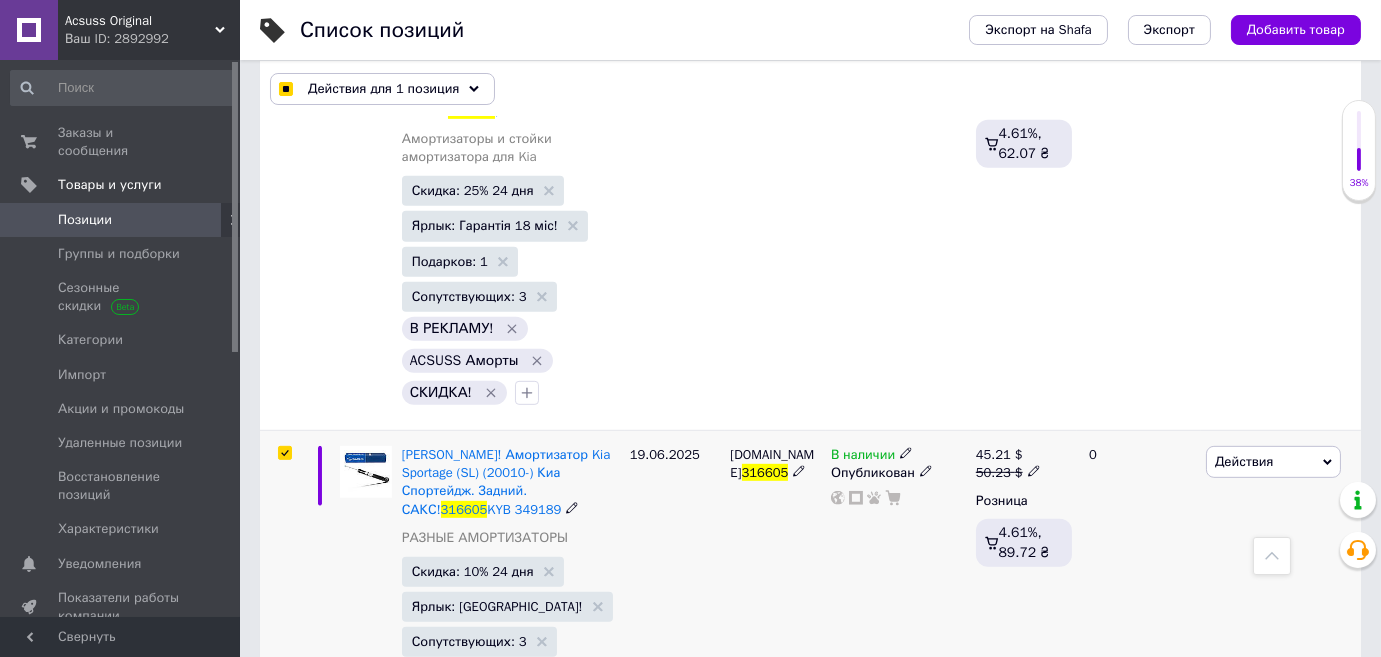 checkbox on "true" 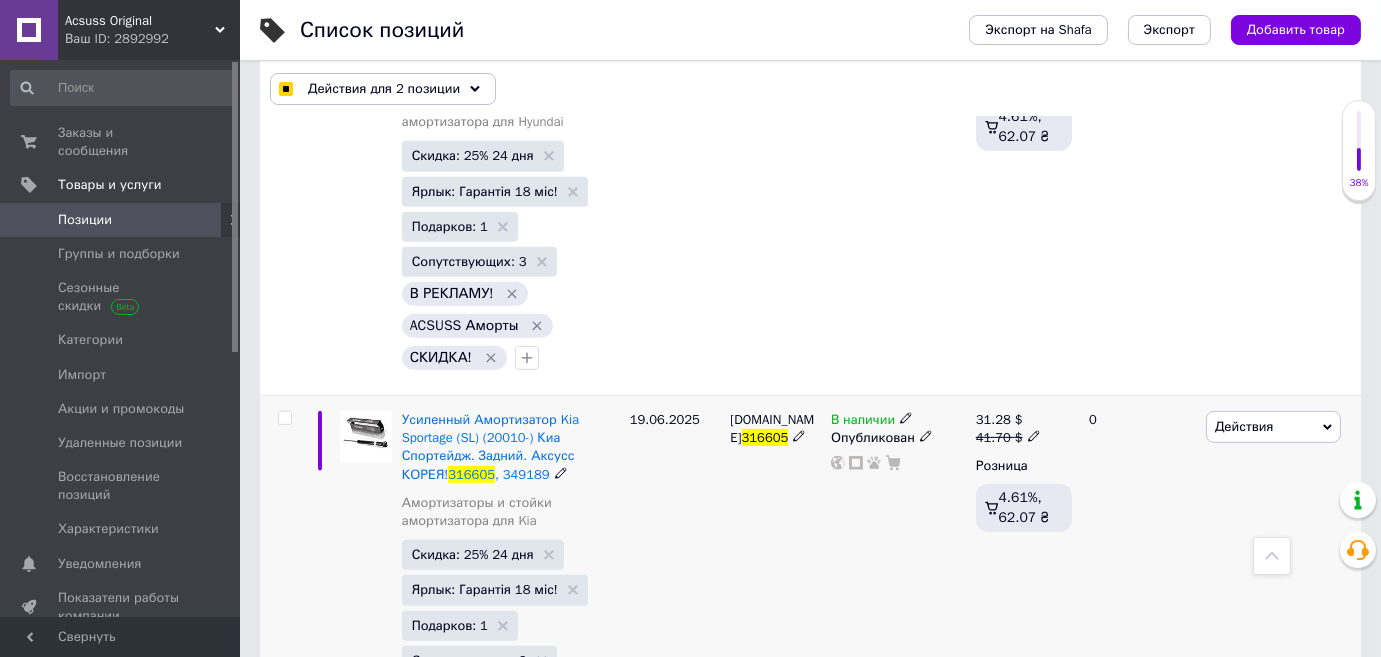 drag, startPoint x: 283, startPoint y: 374, endPoint x: 298, endPoint y: 400, distance: 30.016663 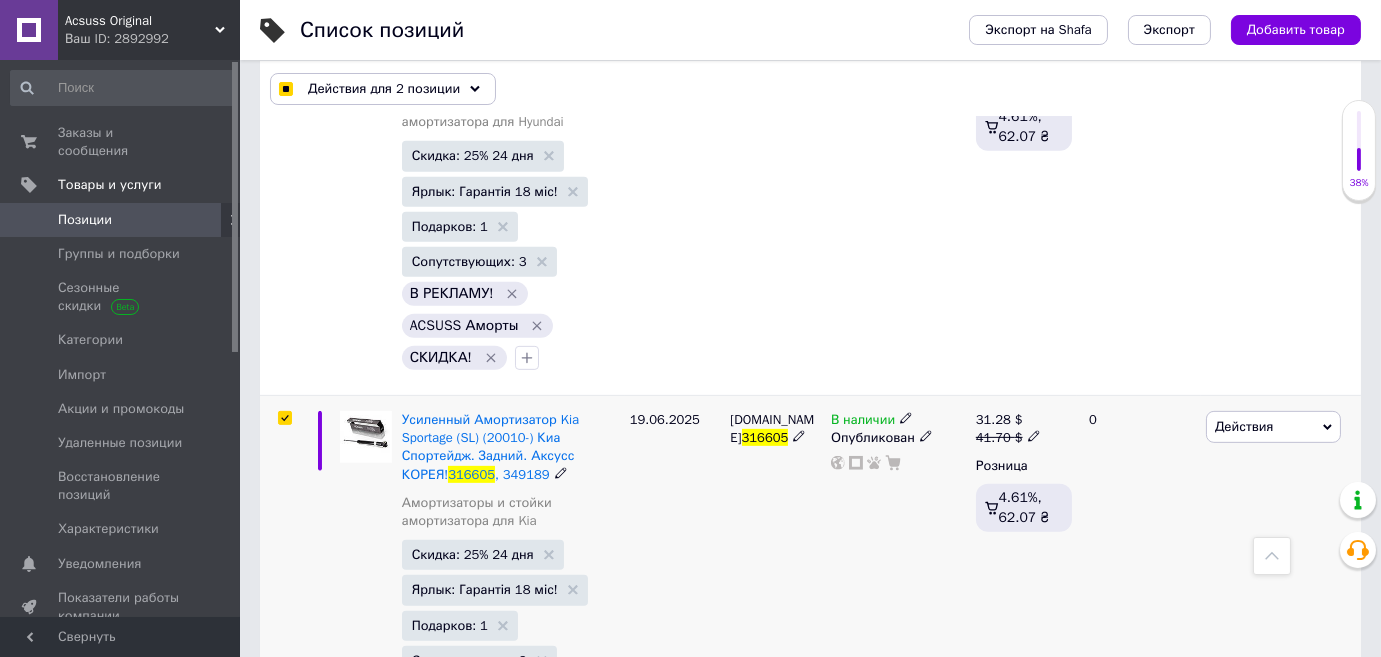 checkbox on "true" 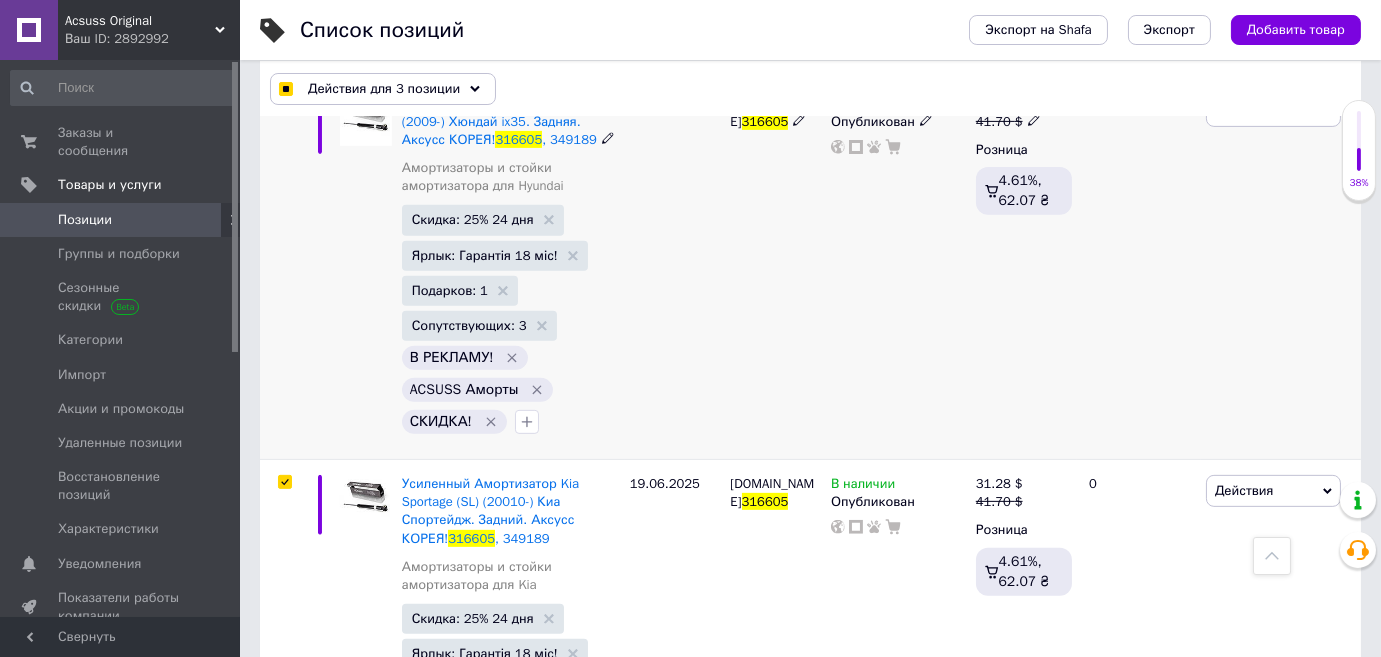scroll, scrollTop: 1496, scrollLeft: 0, axis: vertical 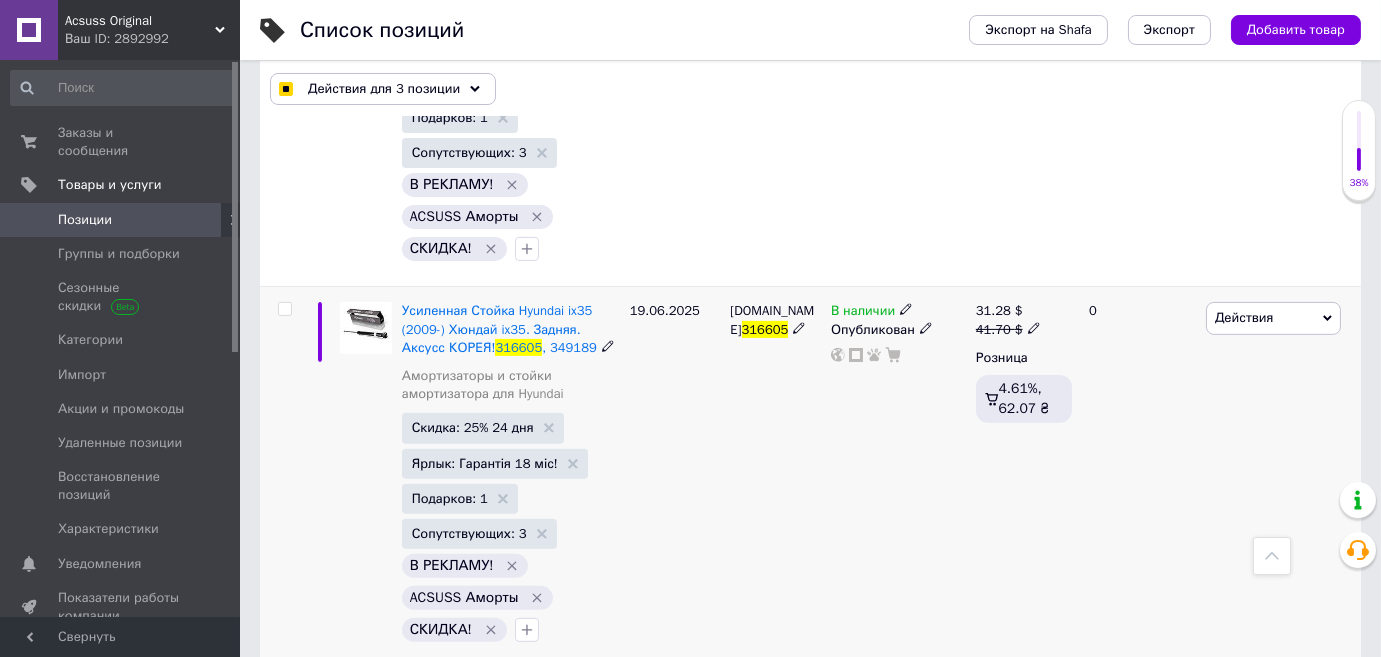 click at bounding box center [284, 309] 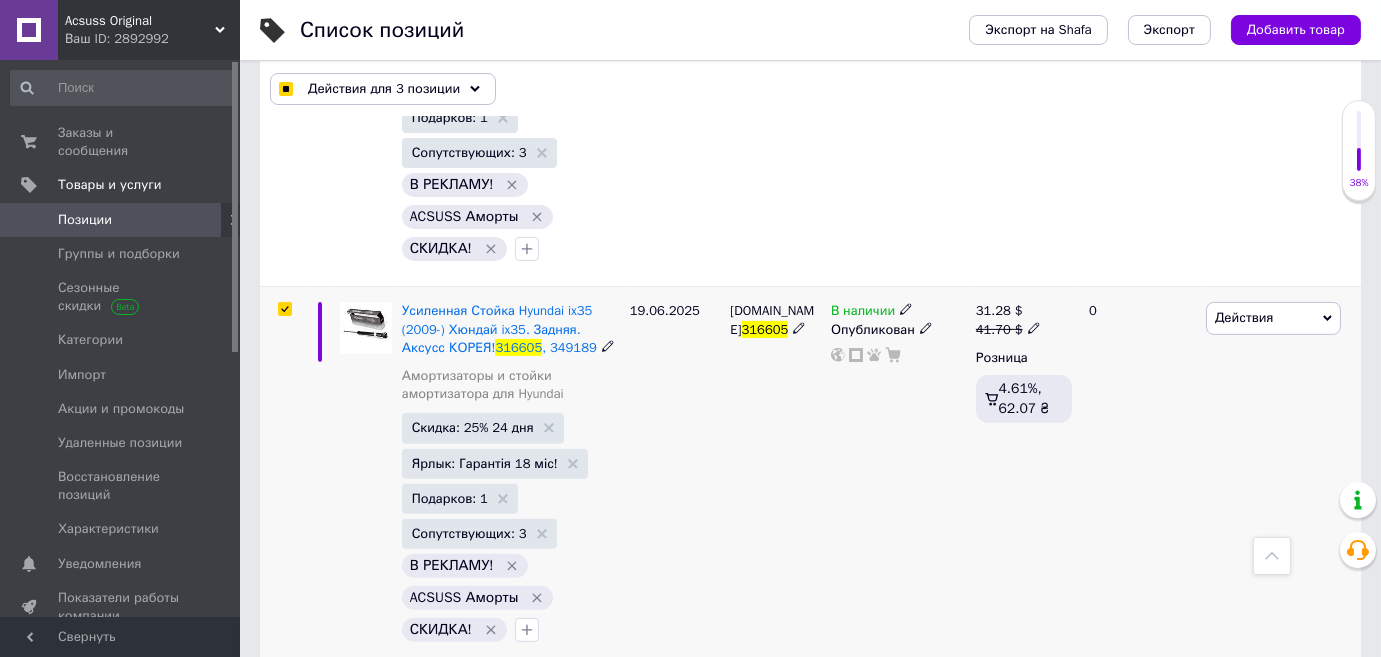 checkbox on "true" 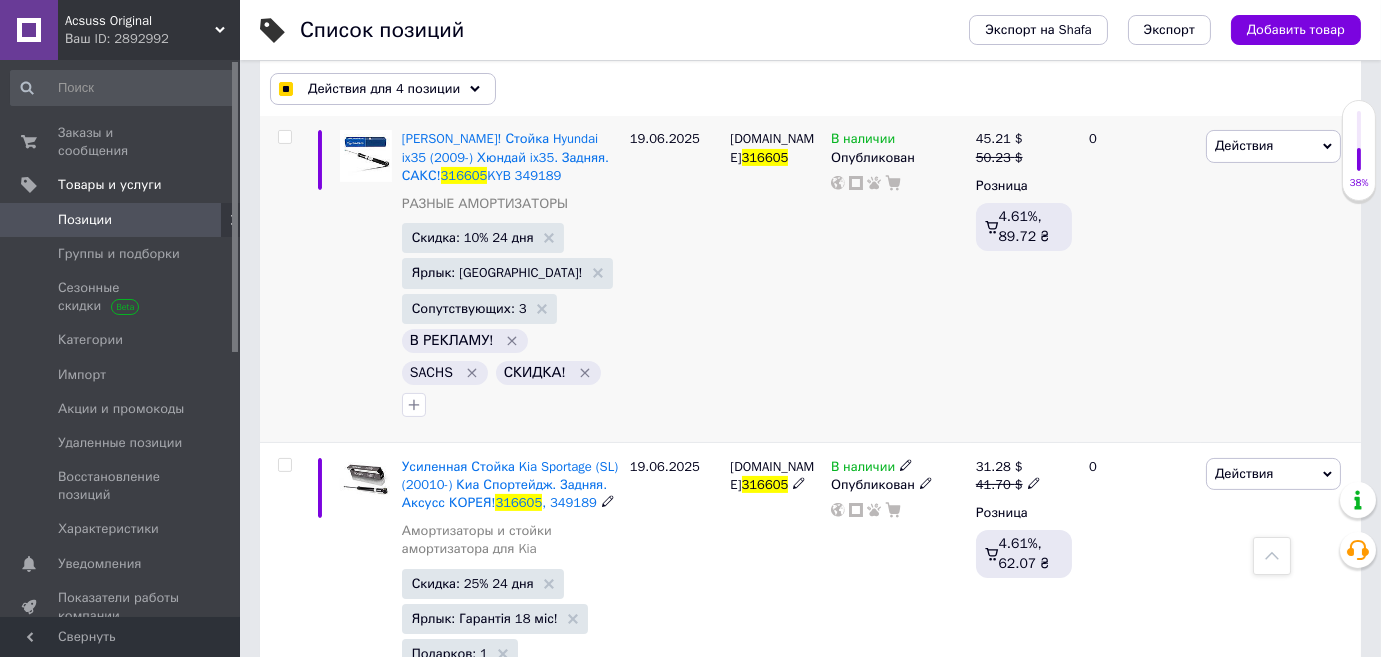scroll, scrollTop: 950, scrollLeft: 0, axis: vertical 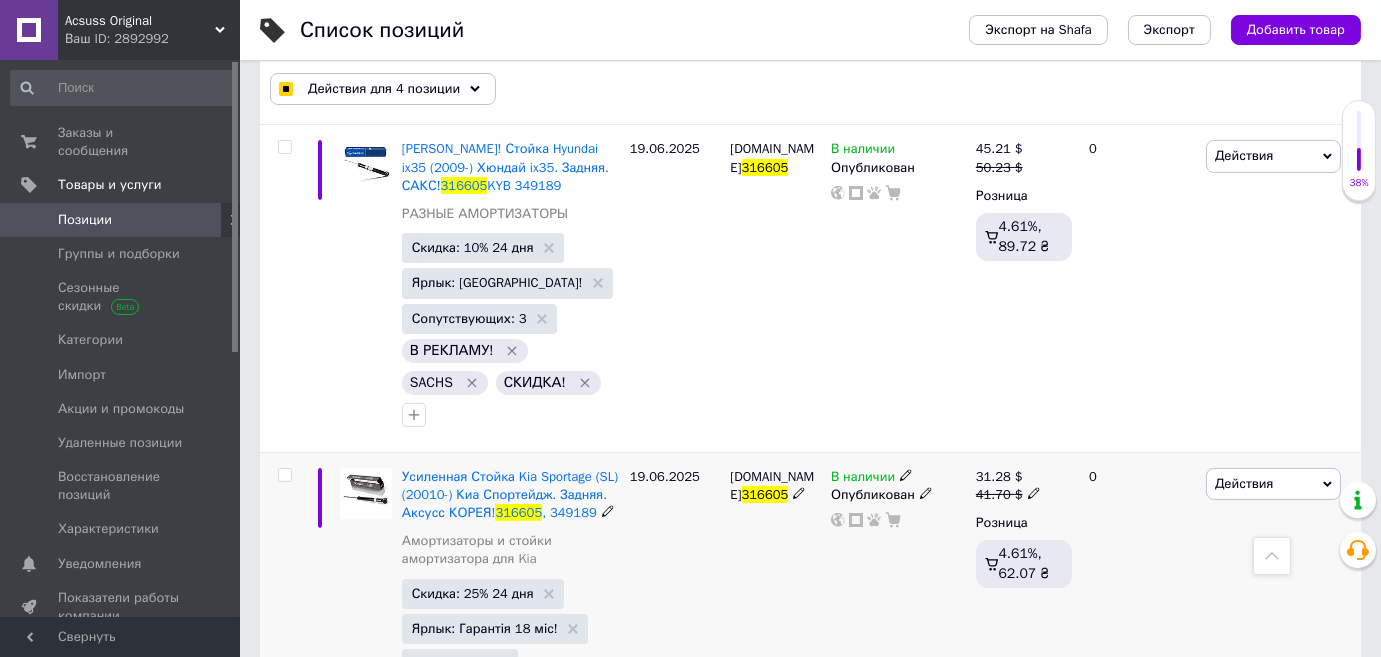 click at bounding box center (284, 475) 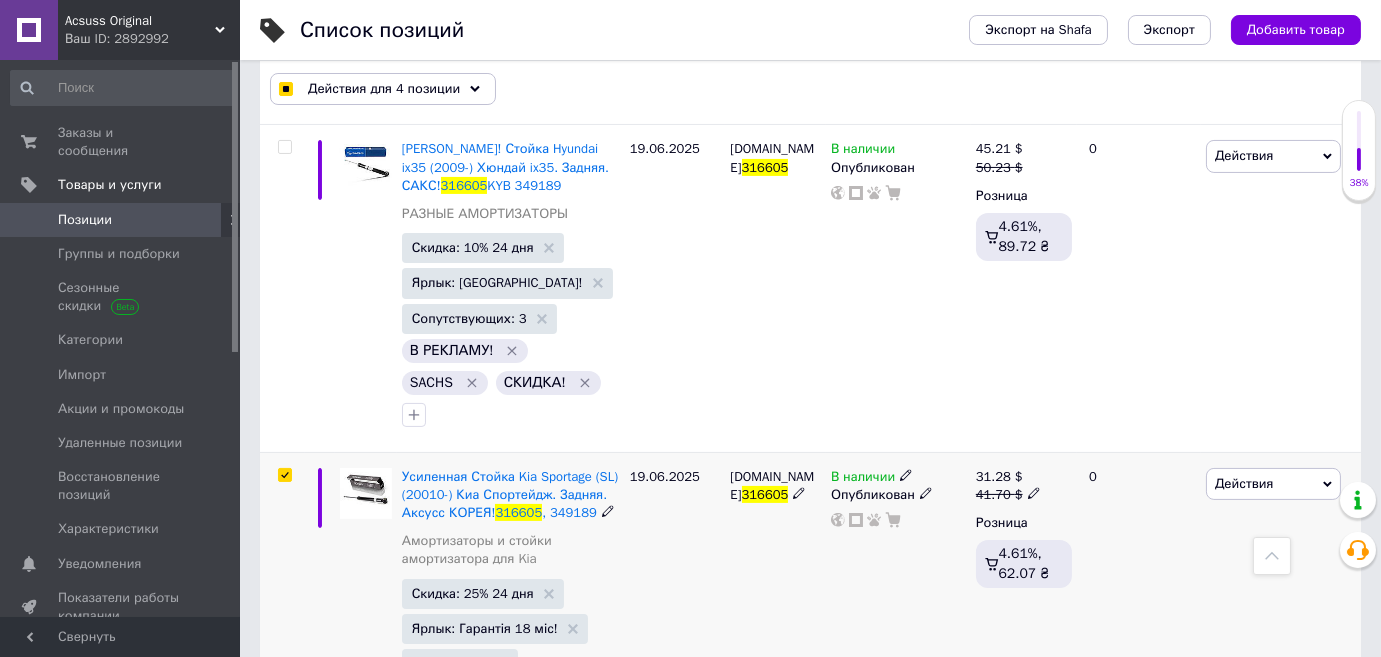 checkbox on "true" 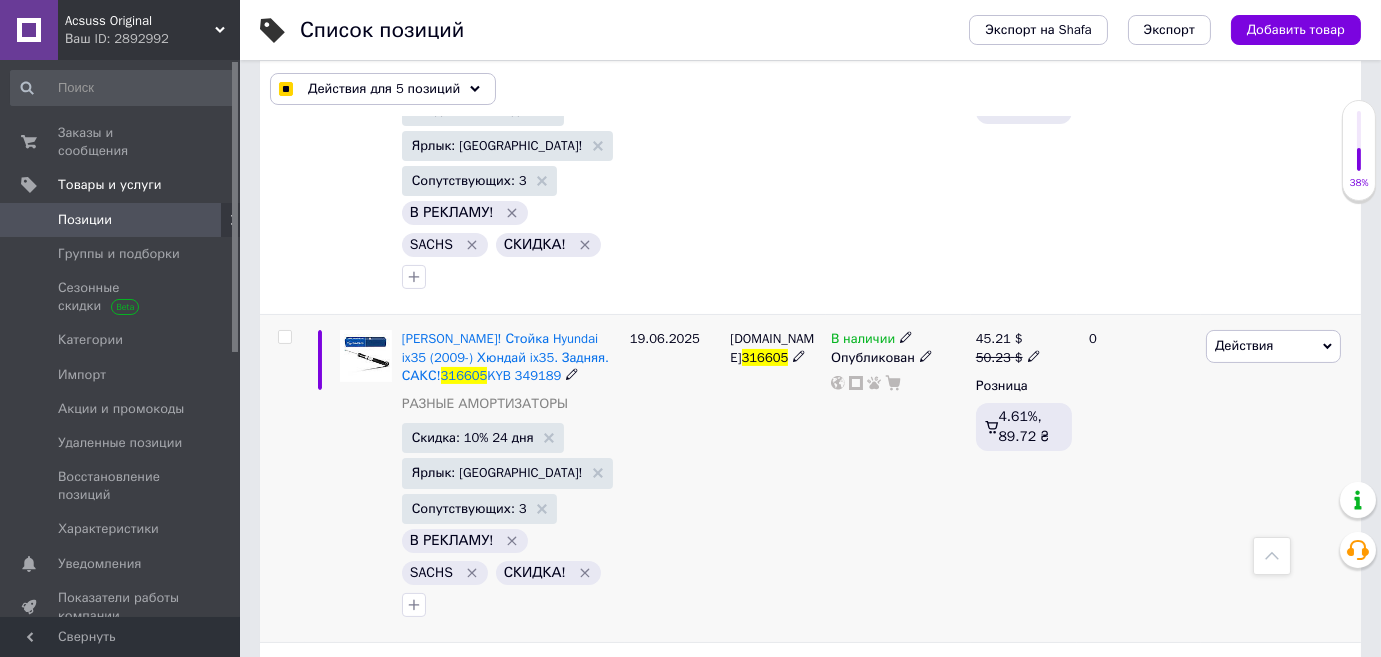 scroll, scrollTop: 677, scrollLeft: 0, axis: vertical 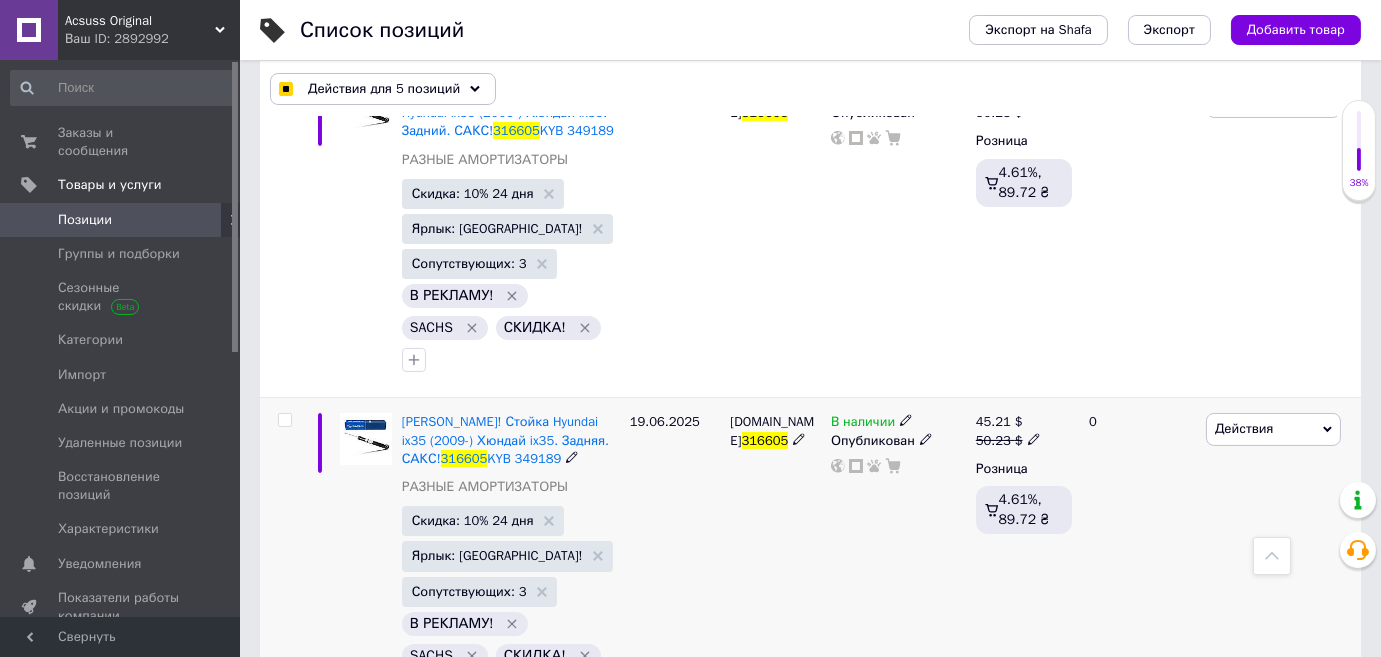 click at bounding box center (284, 420) 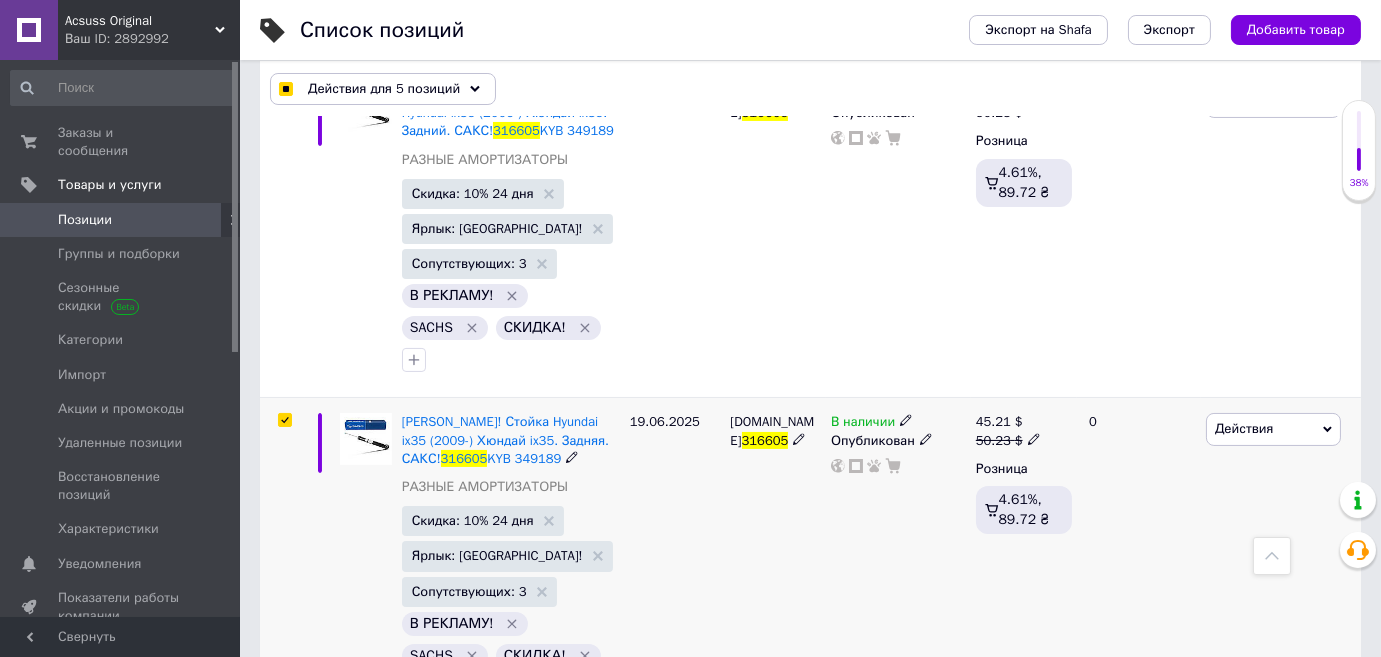checkbox on "true" 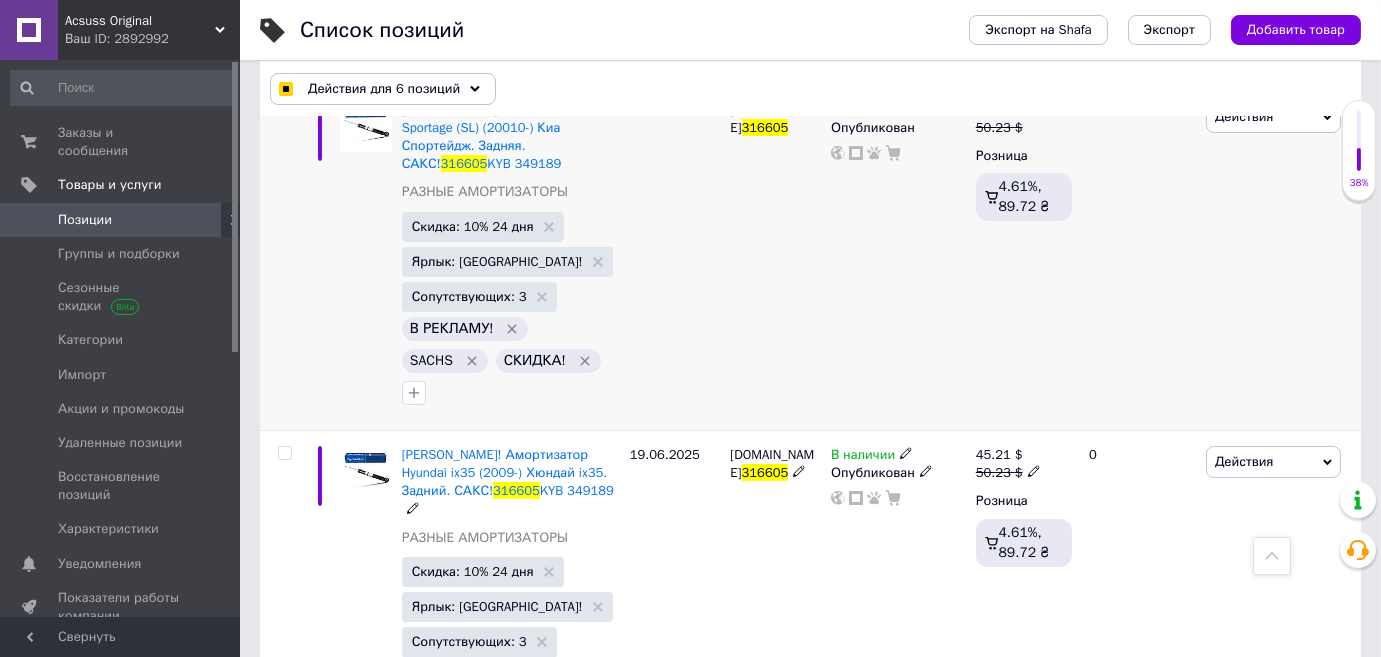 scroll, scrollTop: 314, scrollLeft: 0, axis: vertical 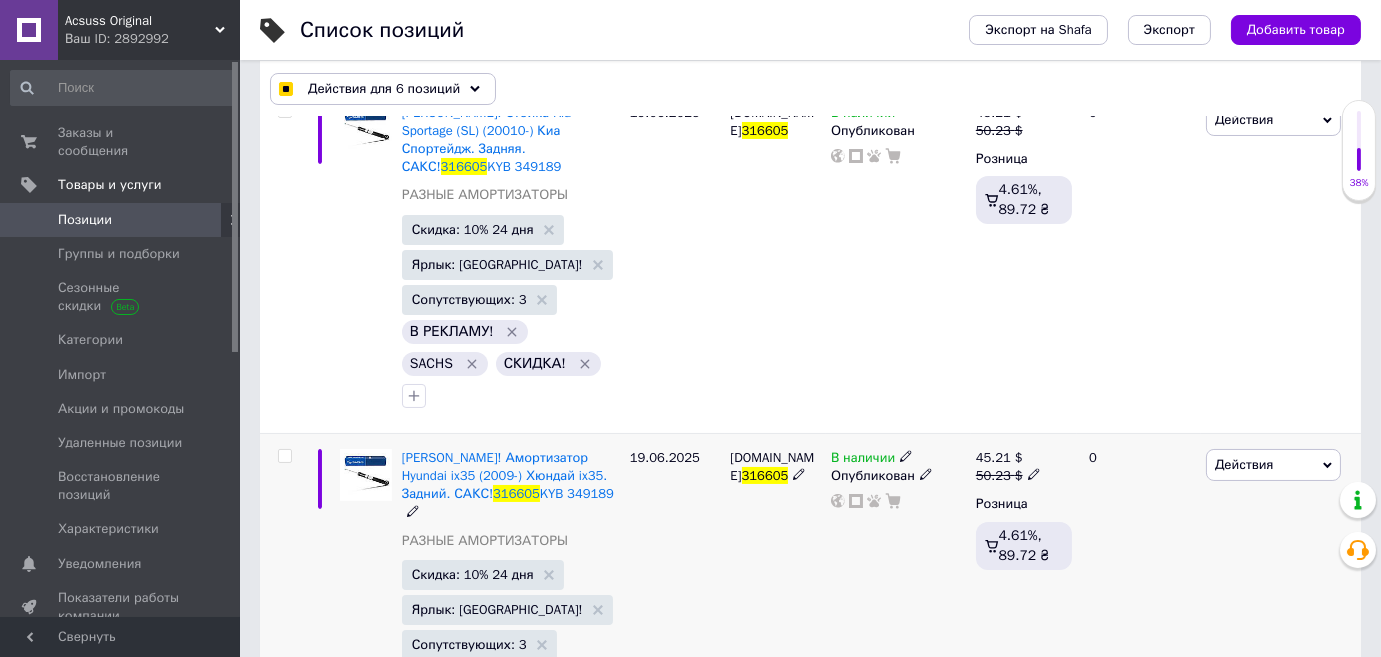 drag, startPoint x: 284, startPoint y: 409, endPoint x: 293, endPoint y: 425, distance: 18.35756 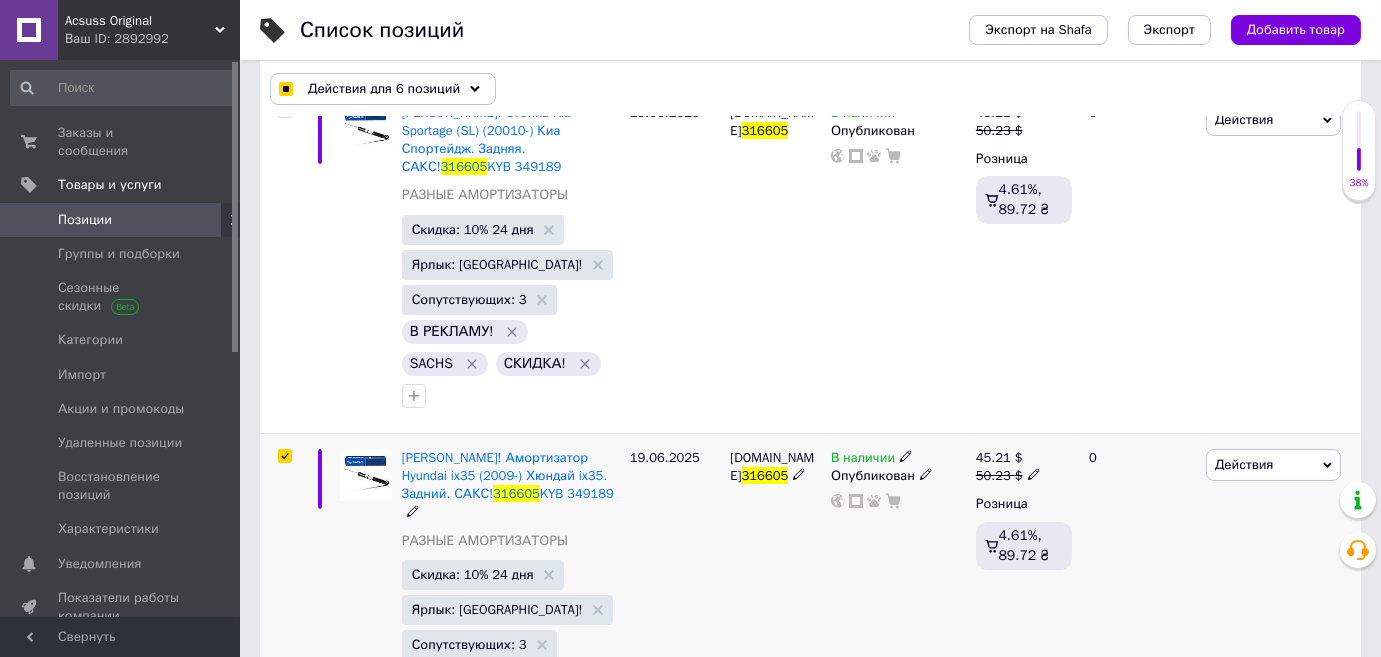 checkbox on "true" 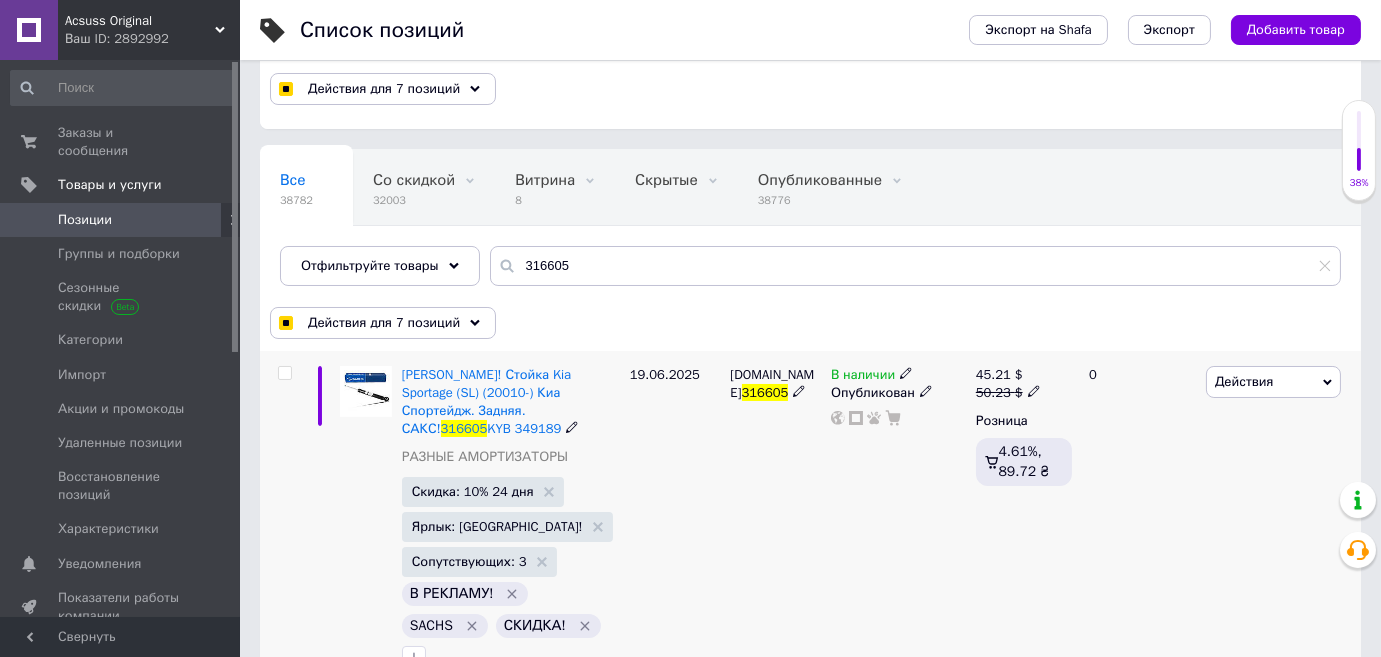 scroll, scrollTop: 0, scrollLeft: 0, axis: both 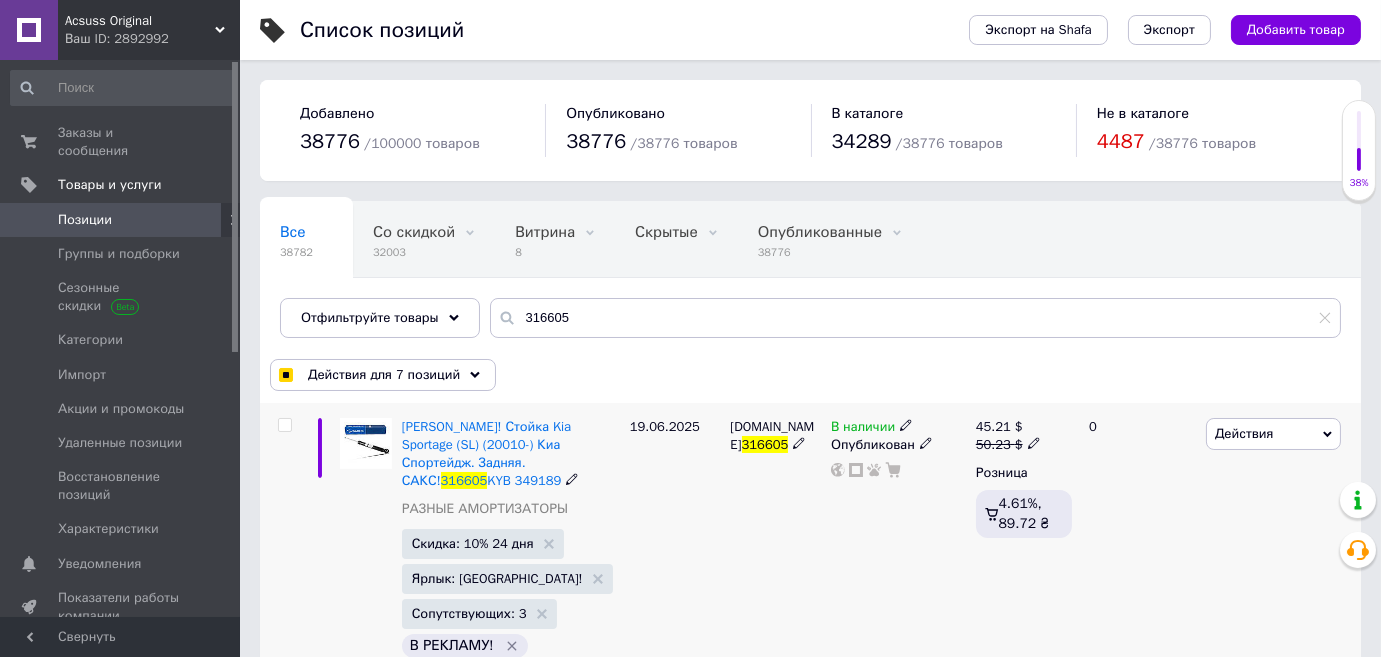 click at bounding box center (284, 425) 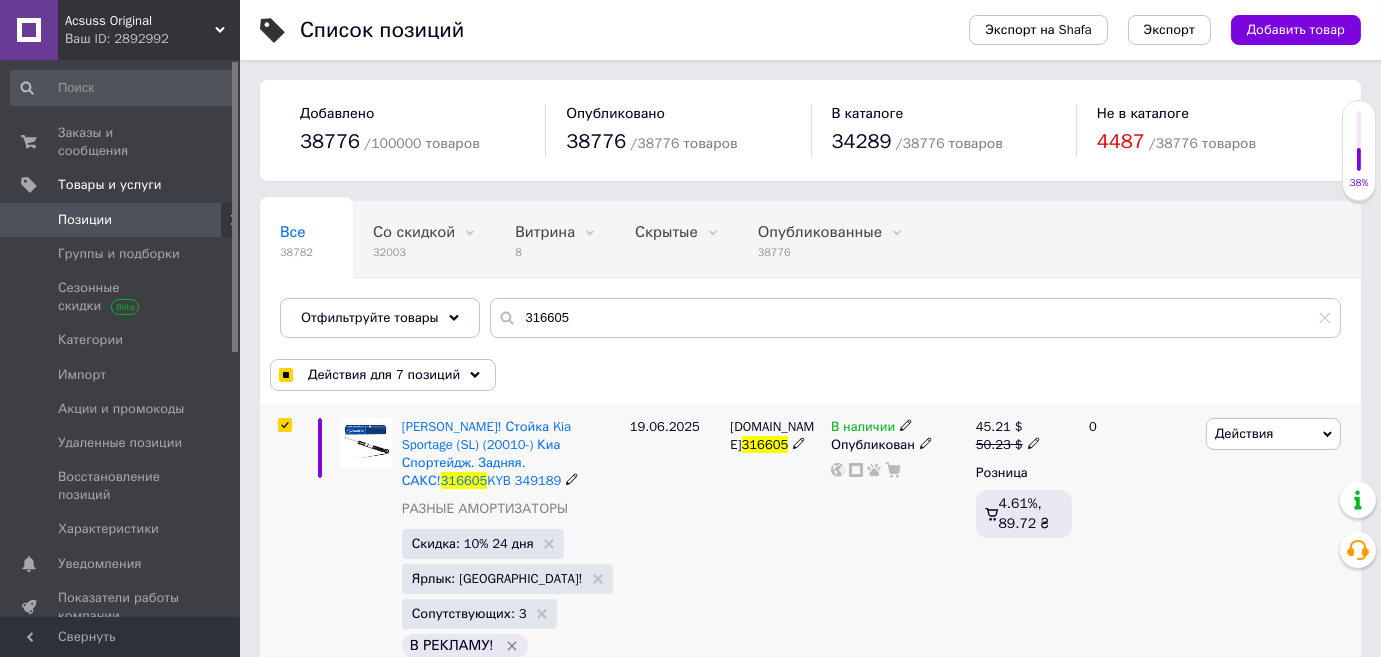 checkbox on "true" 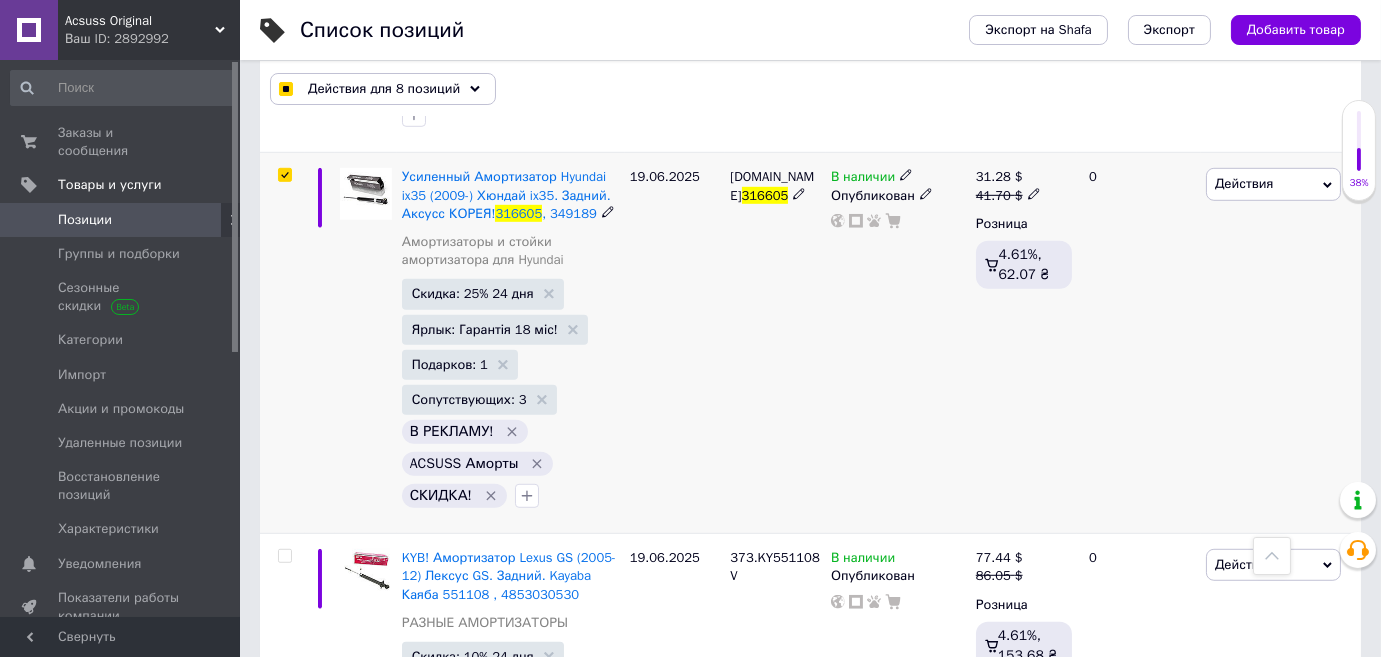 scroll, scrollTop: 2636, scrollLeft: 0, axis: vertical 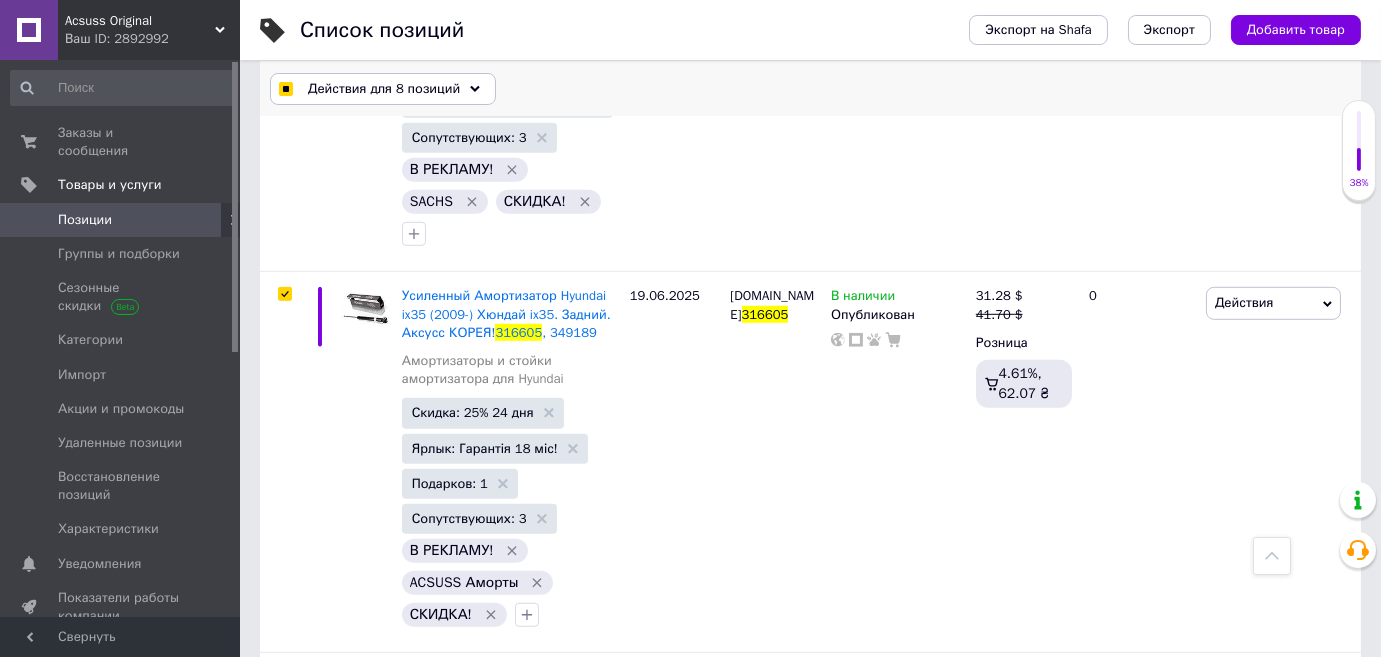 click on "Действия для 8 позиций" at bounding box center (384, 89) 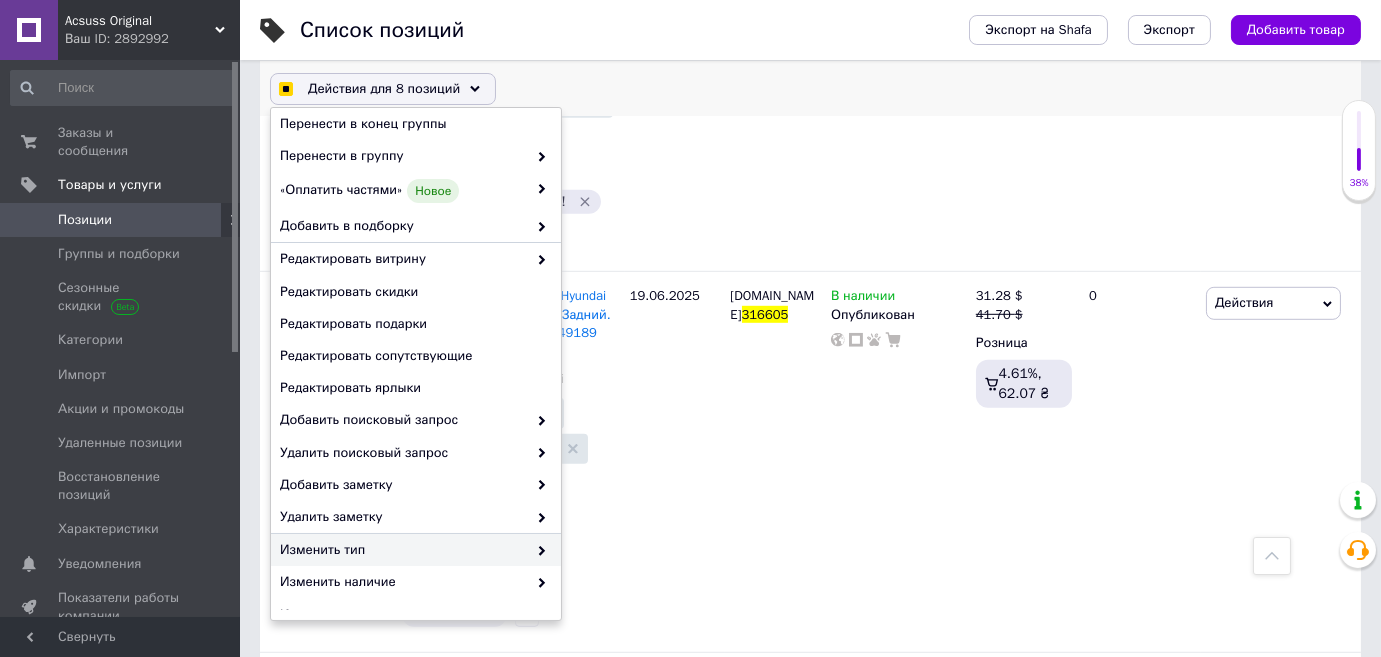 scroll, scrollTop: 181, scrollLeft: 0, axis: vertical 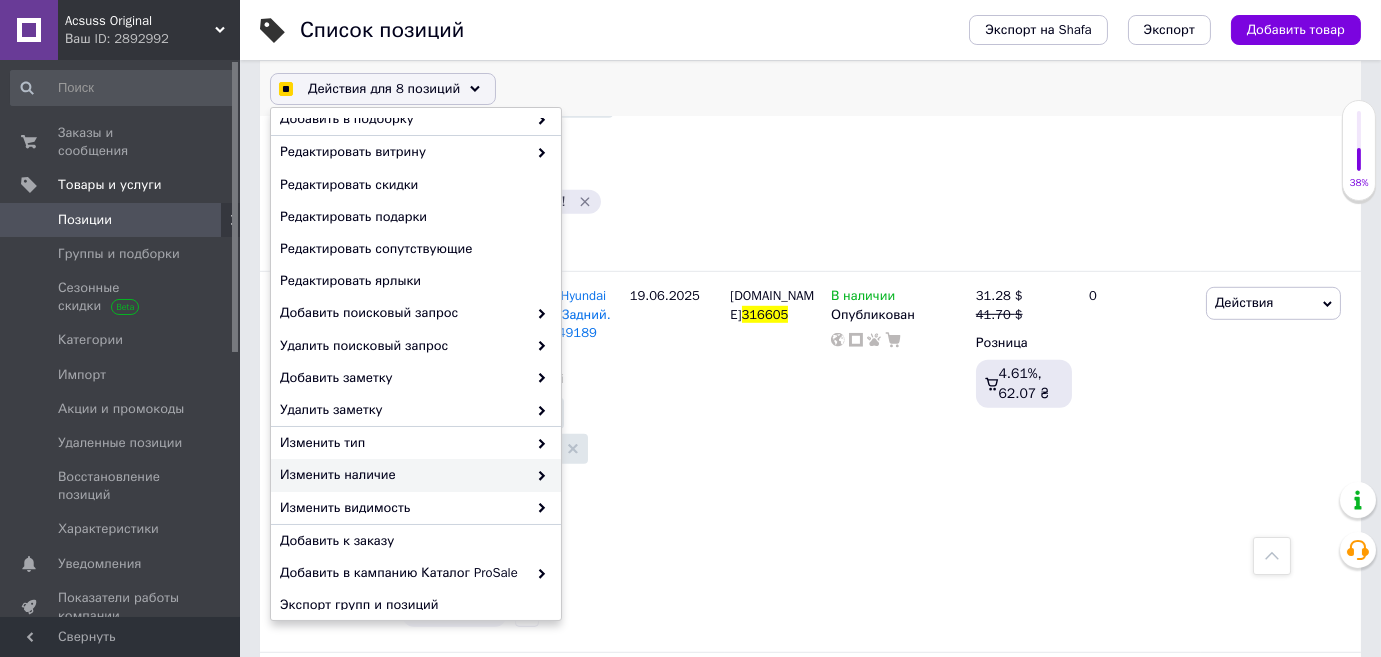 checkbox on "true" 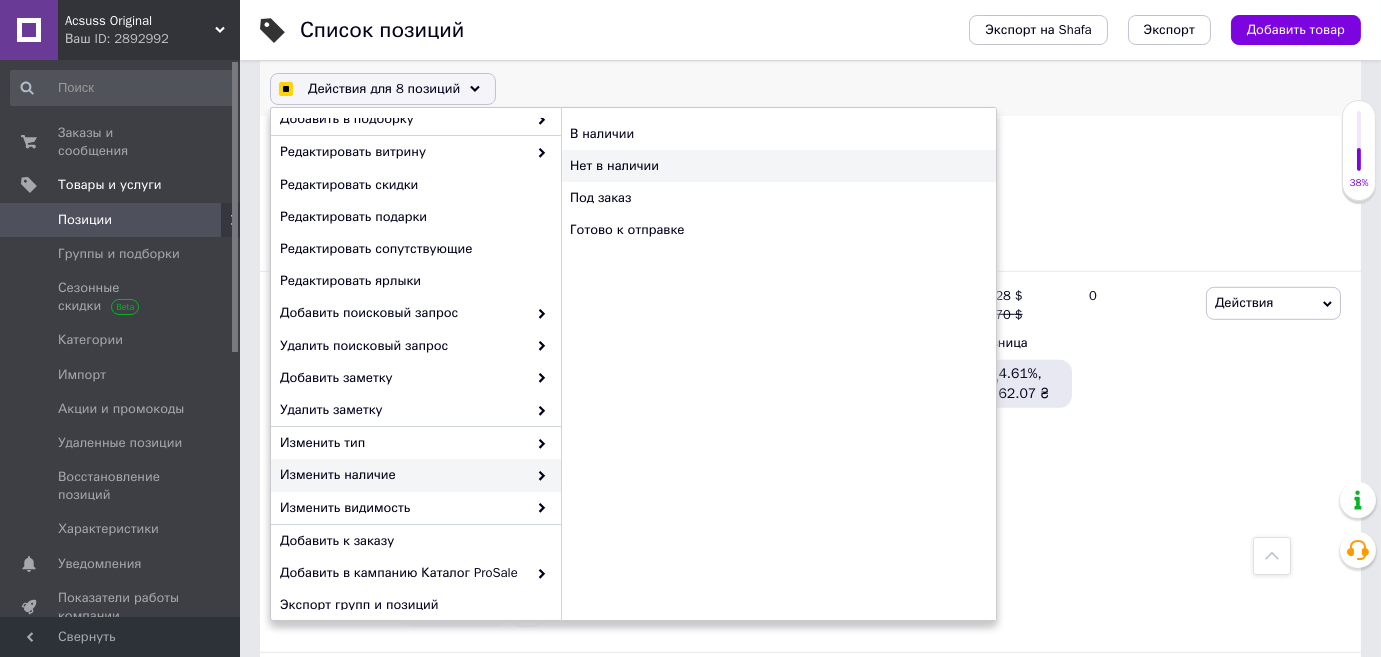 checkbox on "true" 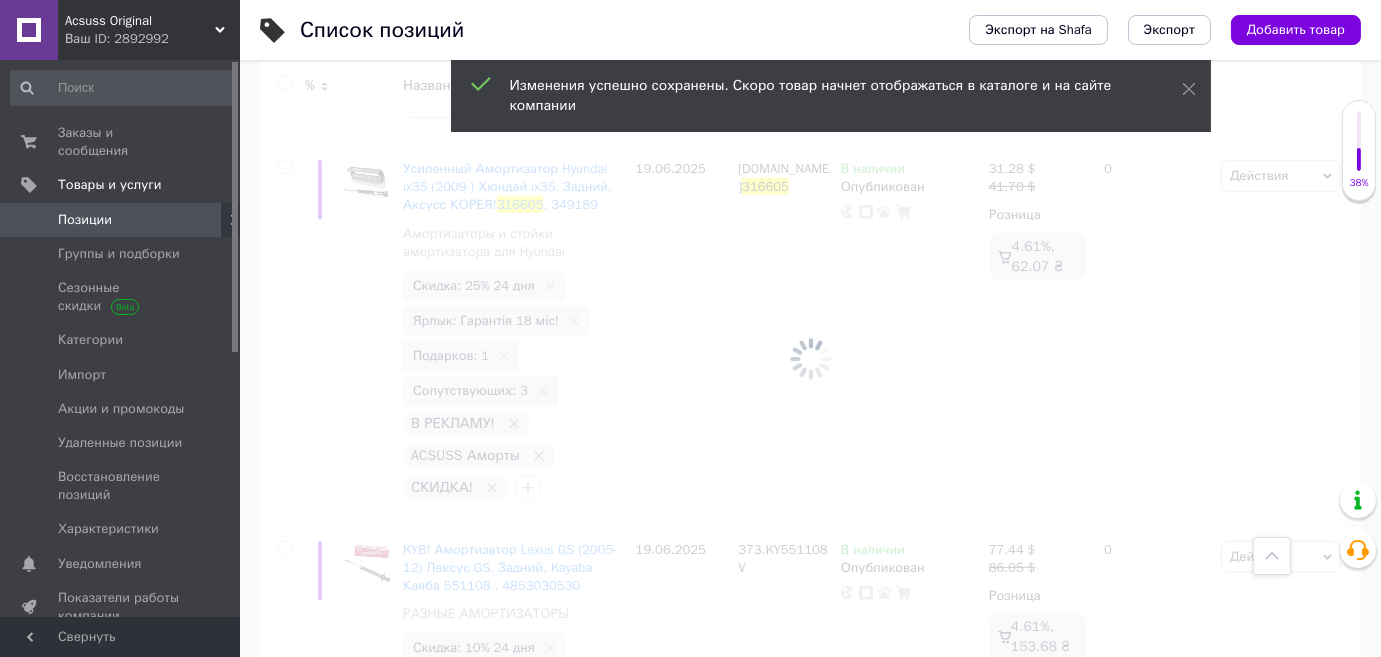 scroll, scrollTop: 2637, scrollLeft: 0, axis: vertical 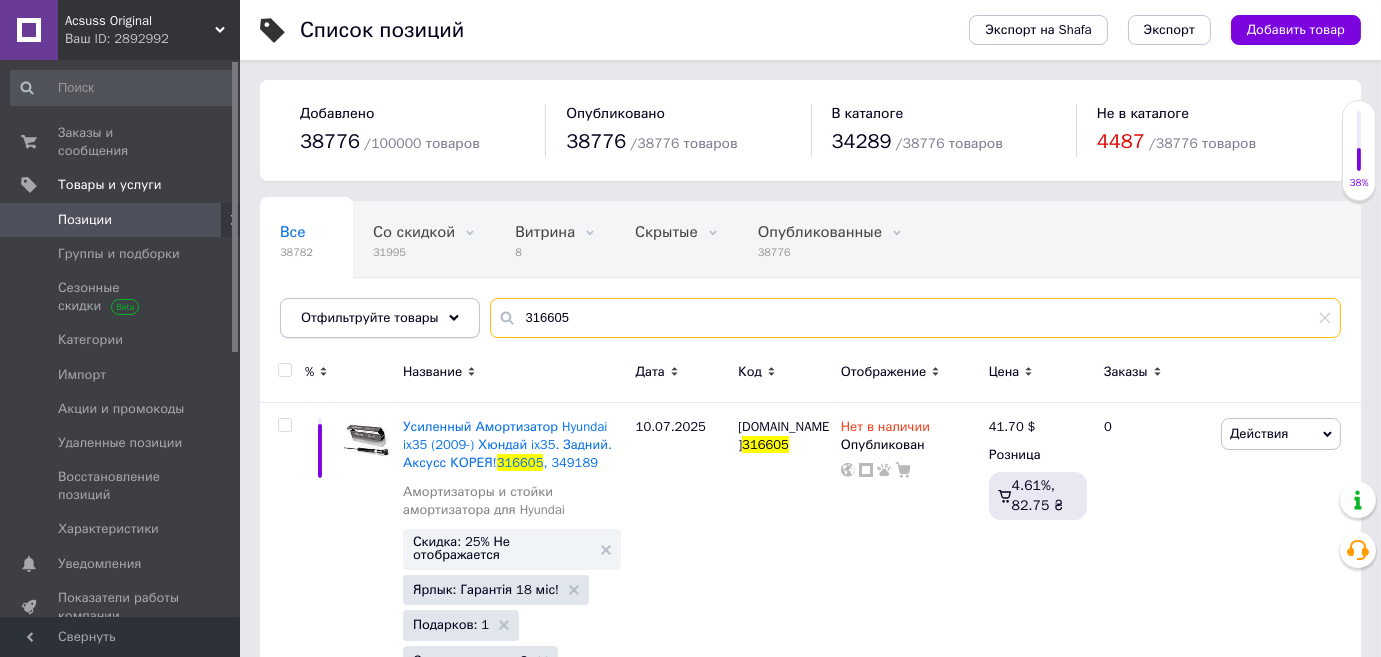 drag, startPoint x: 605, startPoint y: 305, endPoint x: 436, endPoint y: 318, distance: 169.49927 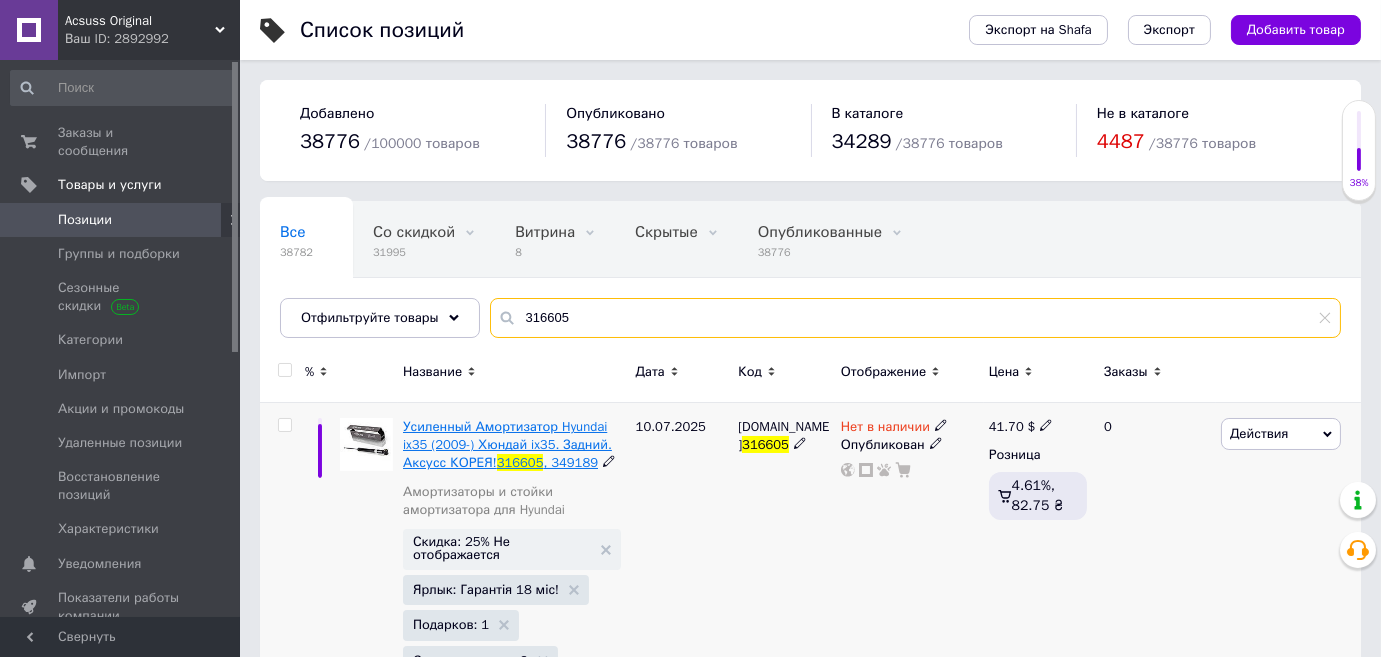 paste on "V-AC.02316" 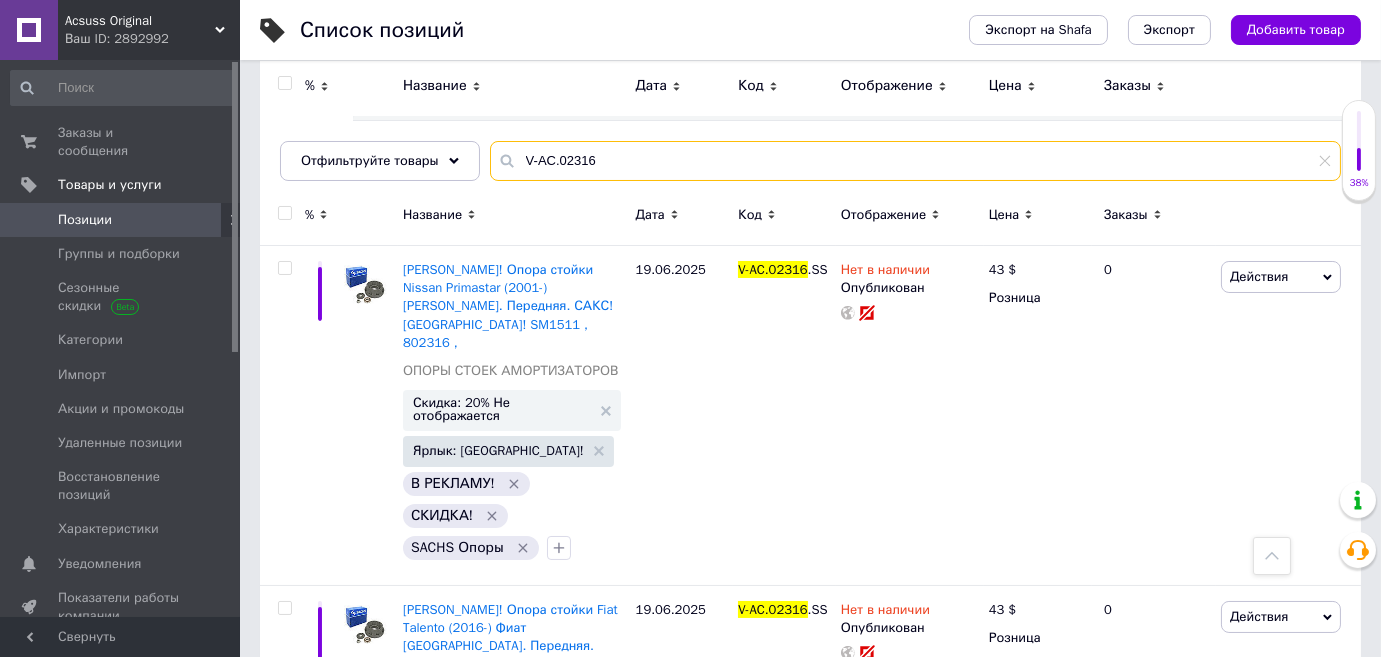 scroll, scrollTop: 0, scrollLeft: 0, axis: both 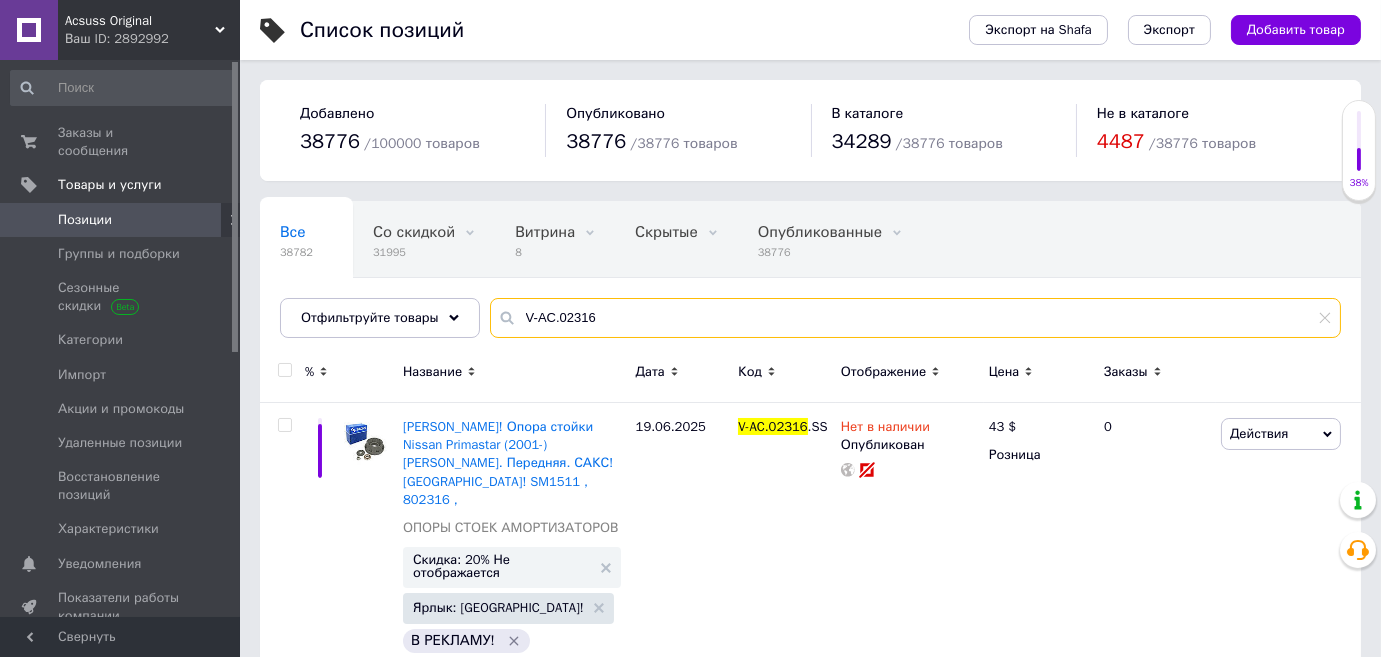 type on "V-AC.02316" 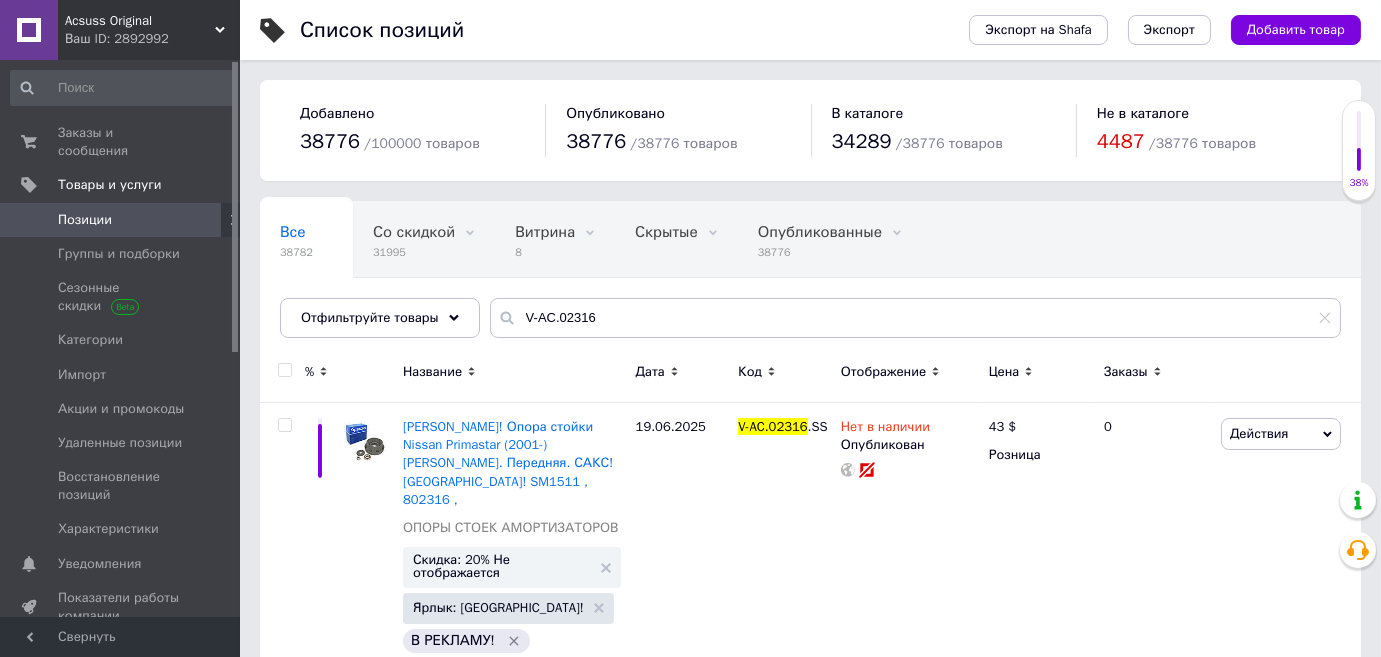 click on "Acsuss Original" at bounding box center [140, 21] 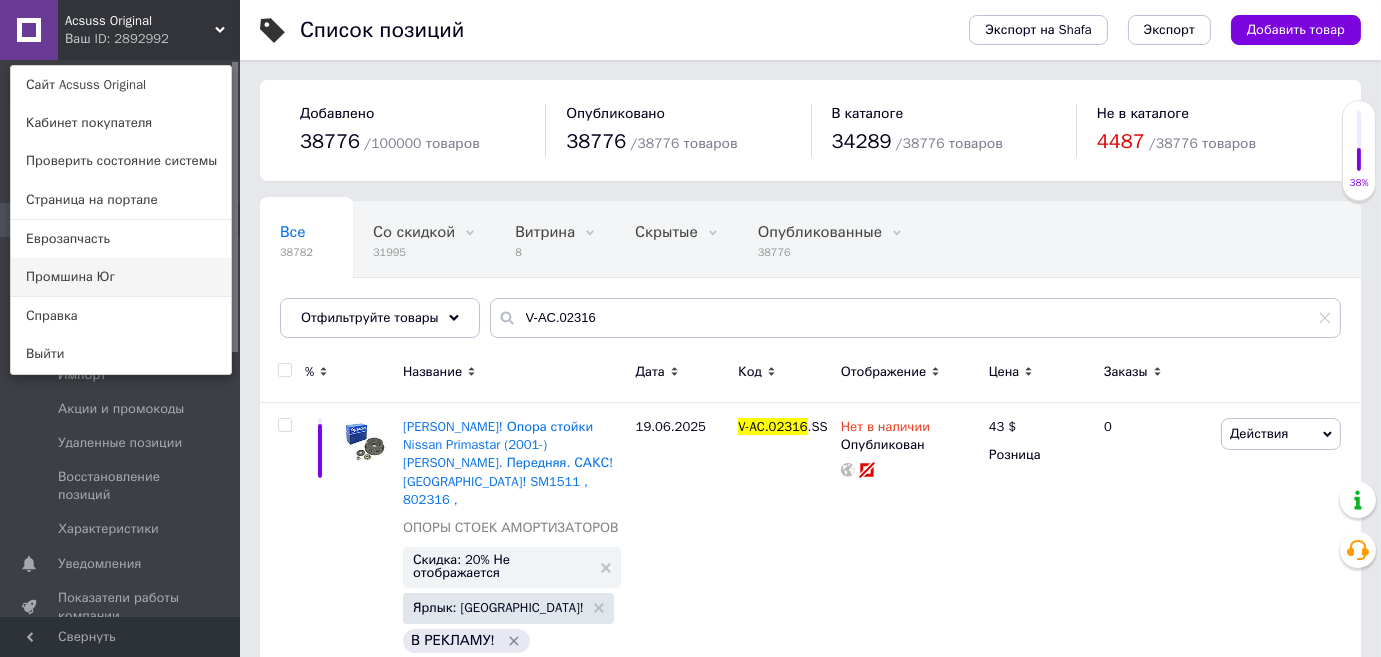 click on "Промшина Юг" at bounding box center (121, 277) 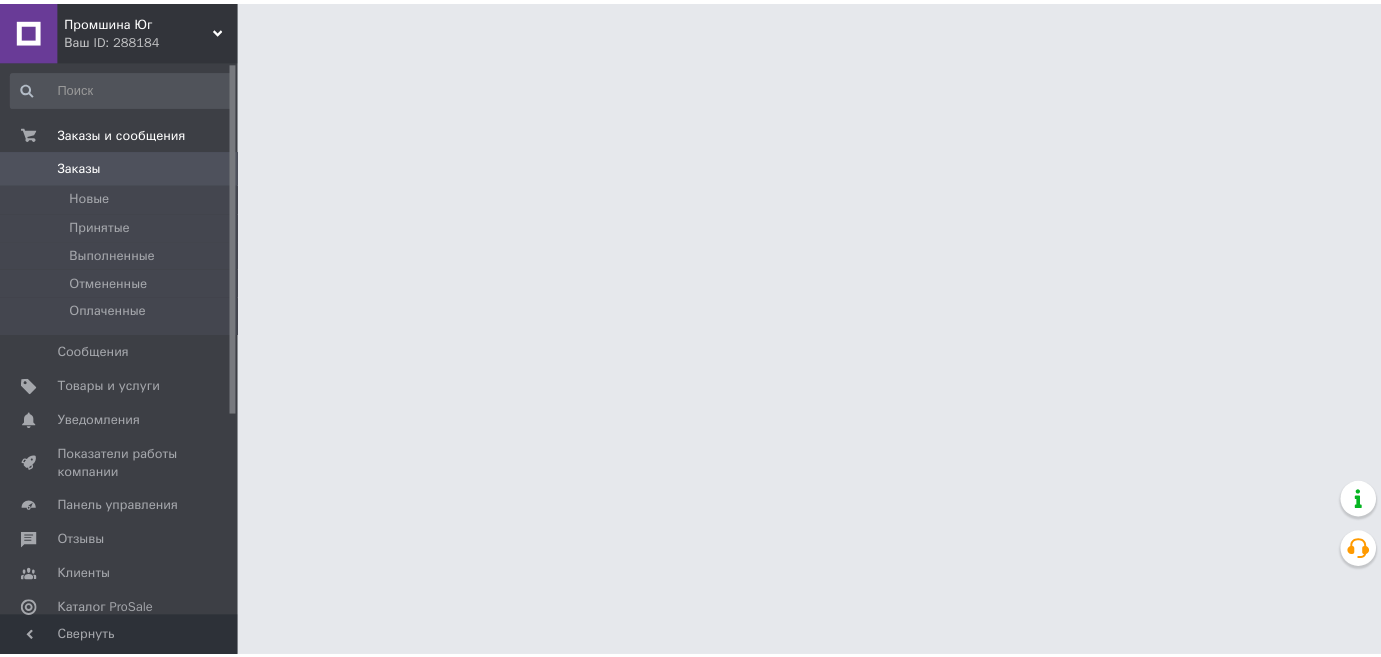 scroll, scrollTop: 0, scrollLeft: 0, axis: both 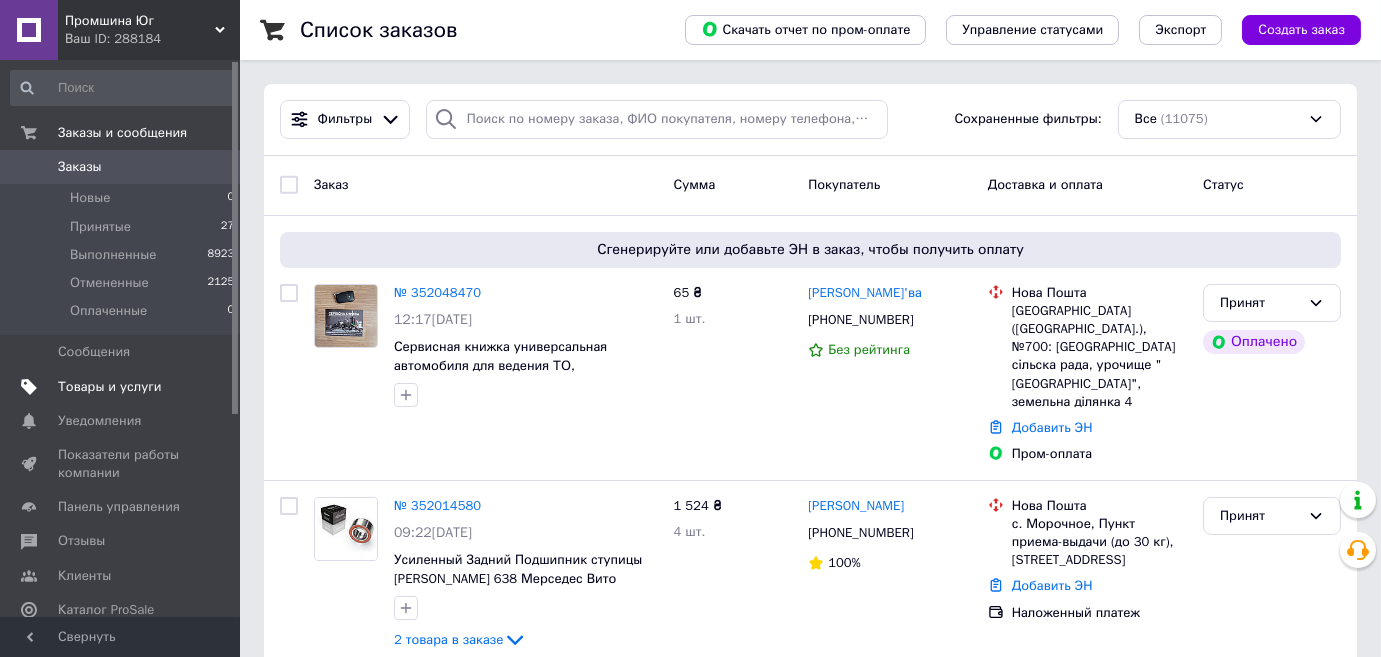 click on "Товары и услуги" at bounding box center (110, 387) 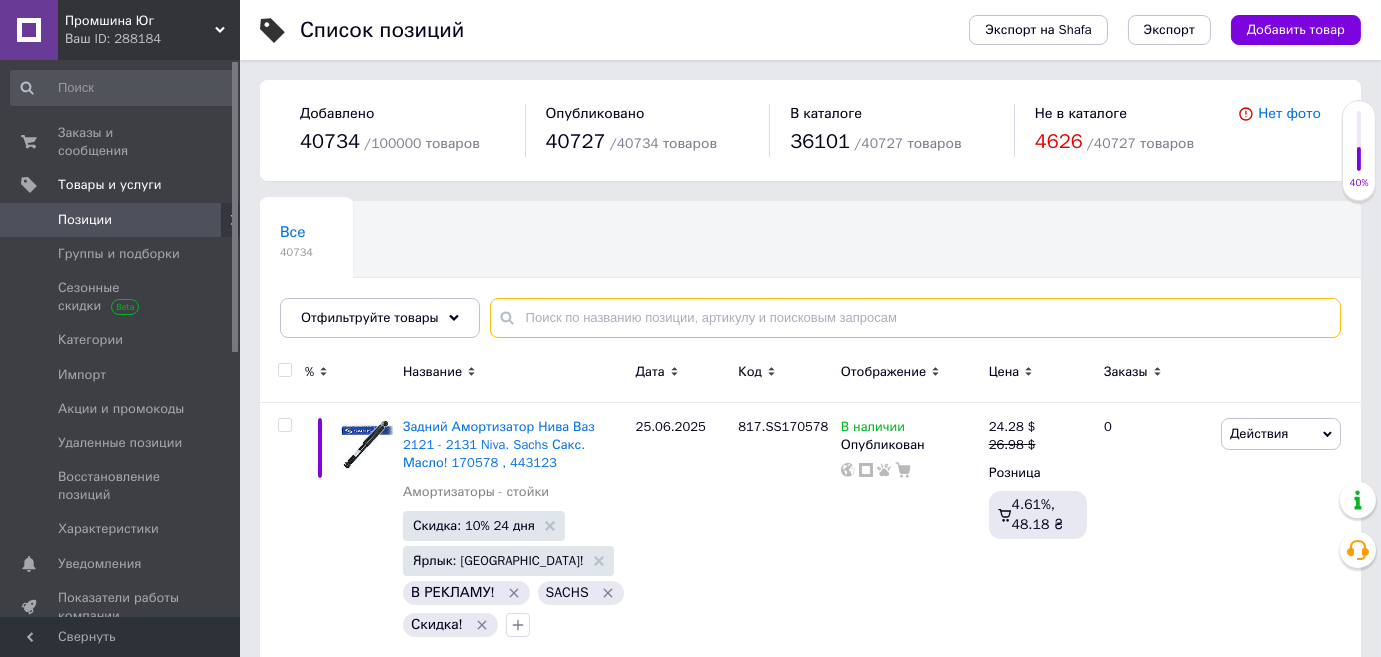 click at bounding box center (915, 318) 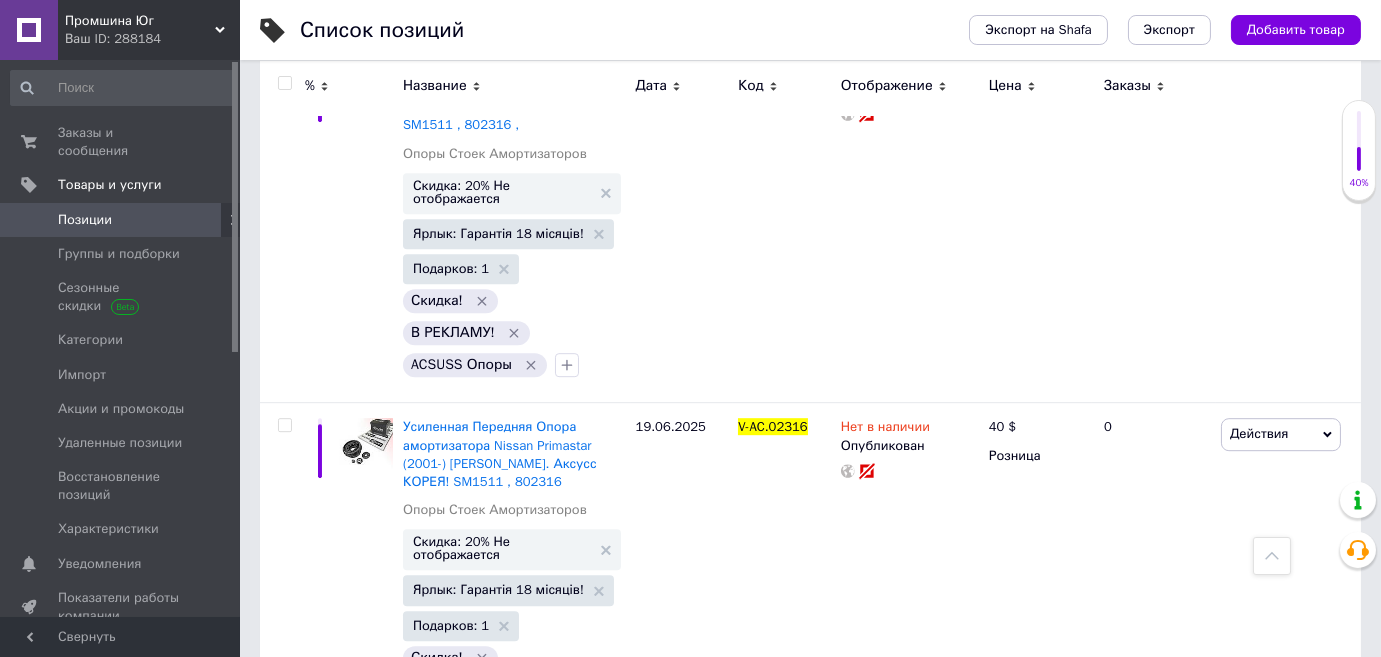 scroll, scrollTop: 12149, scrollLeft: 0, axis: vertical 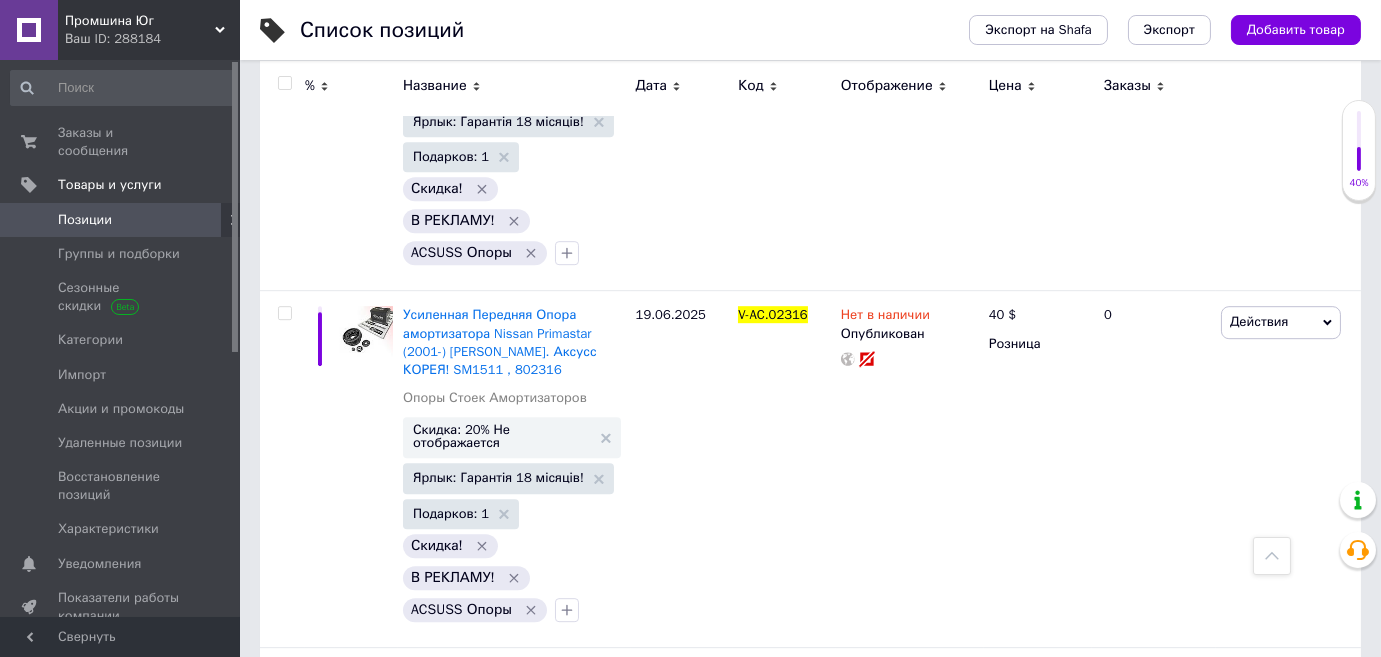 click on "Отображение" at bounding box center (887, 86) 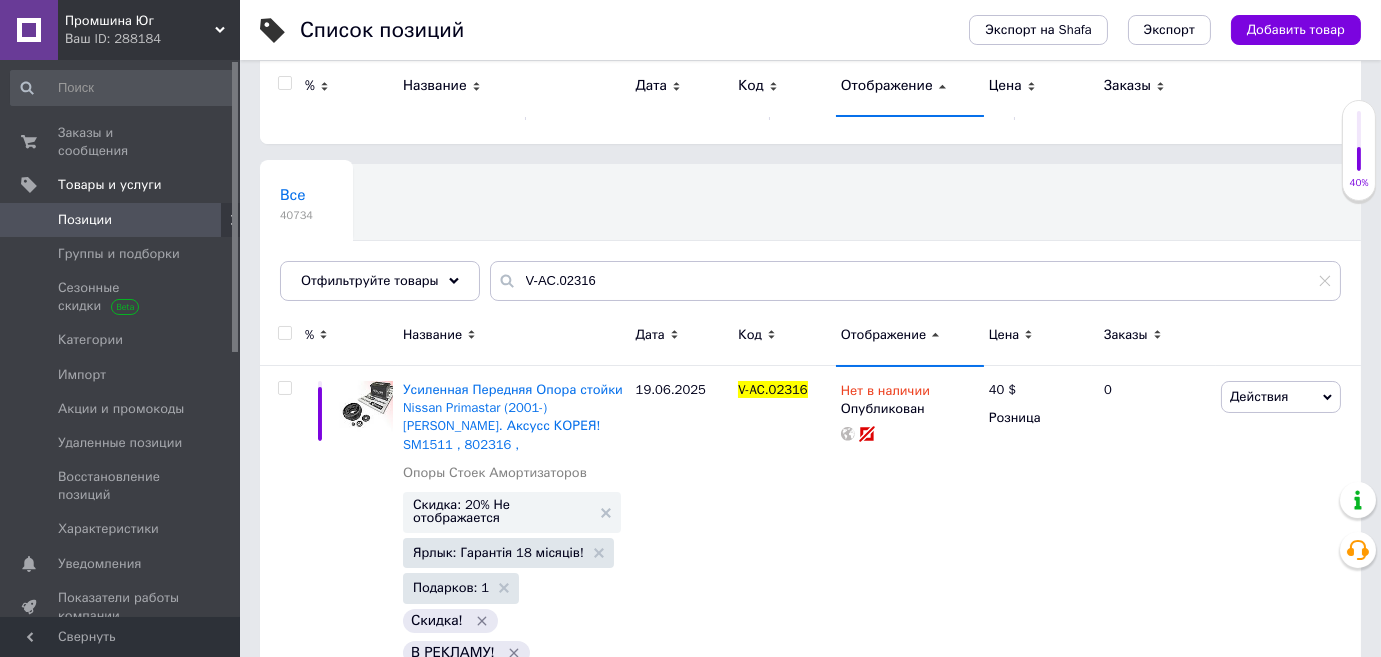 scroll, scrollTop: 0, scrollLeft: 0, axis: both 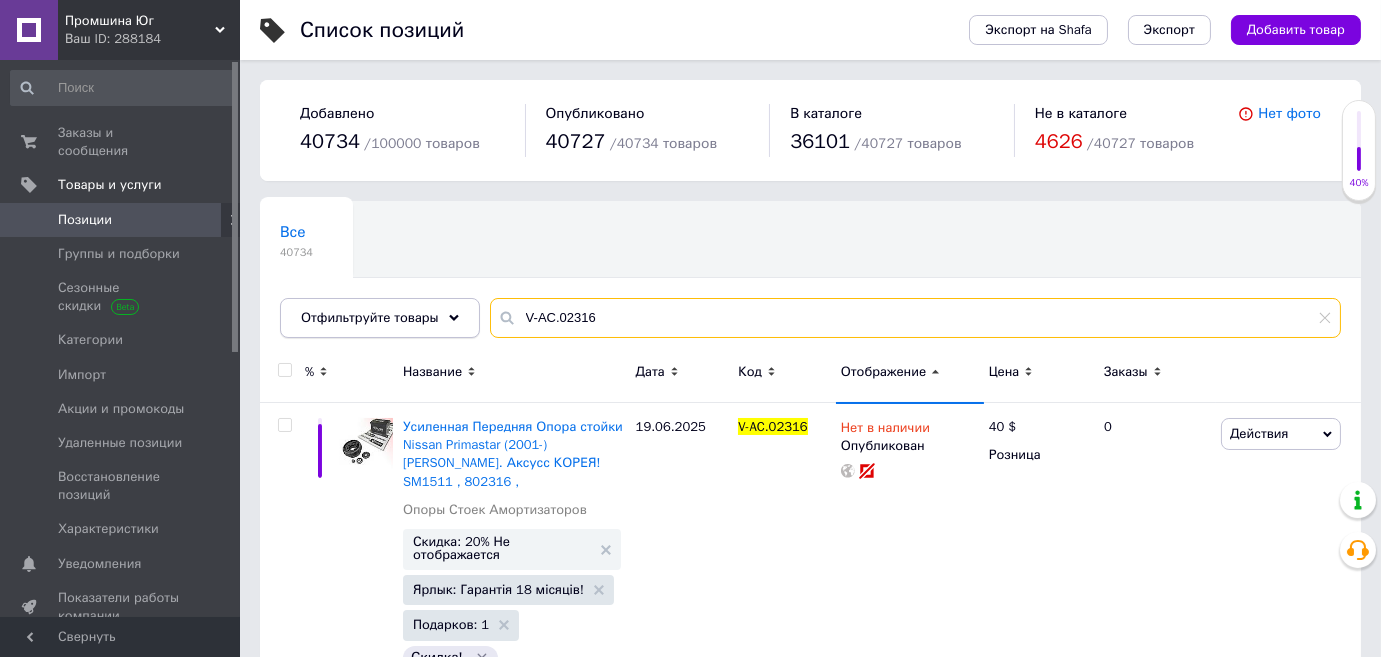 drag, startPoint x: 608, startPoint y: 318, endPoint x: 474, endPoint y: 311, distance: 134.18271 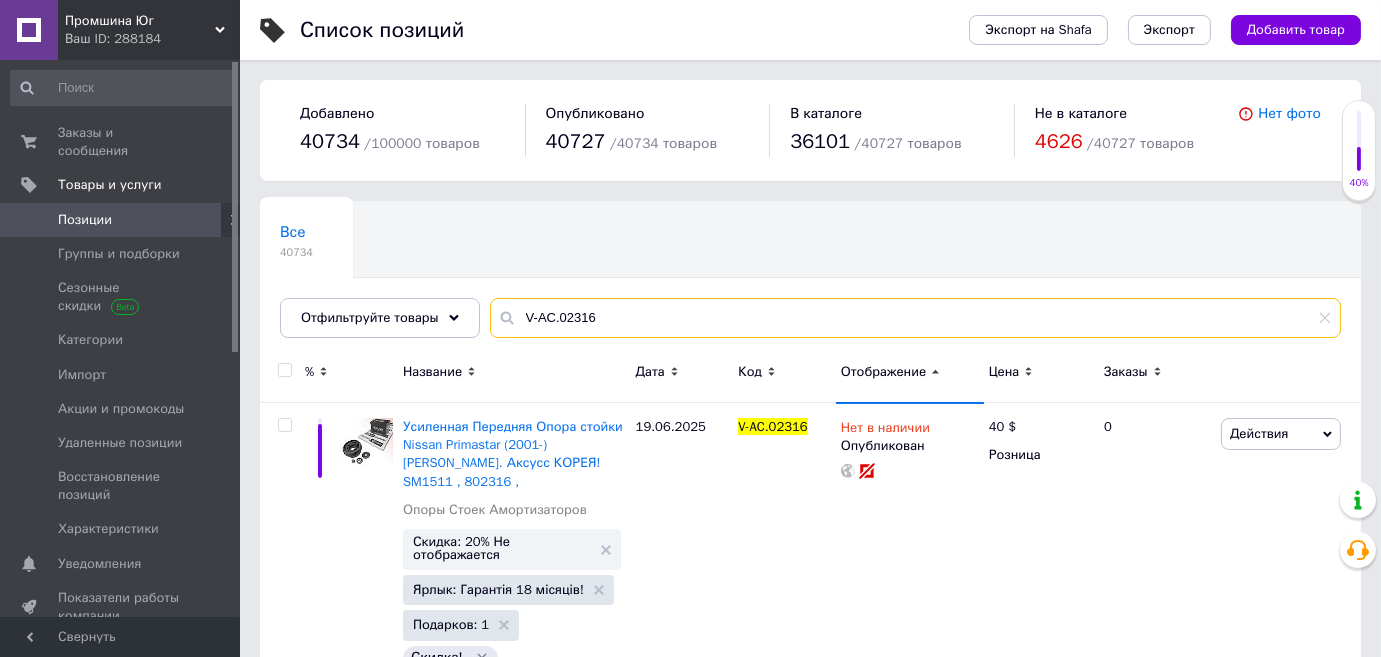 paste on "316605" 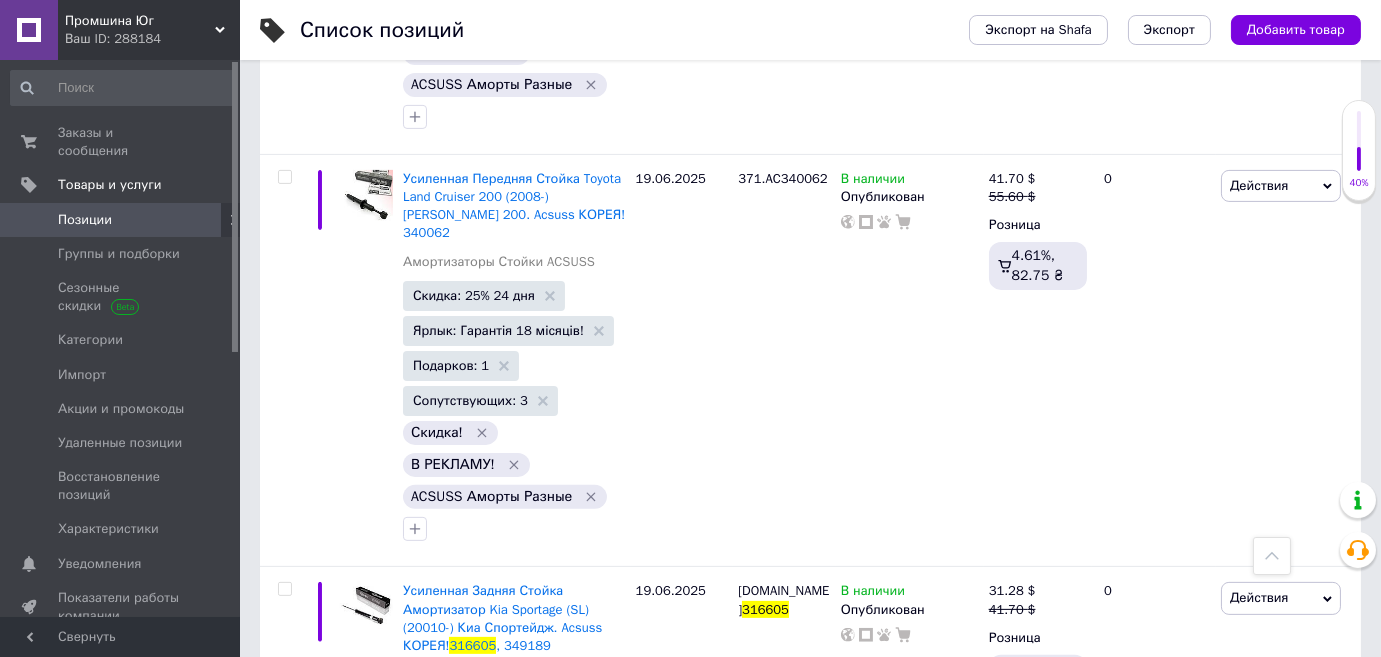 scroll, scrollTop: 0, scrollLeft: 0, axis: both 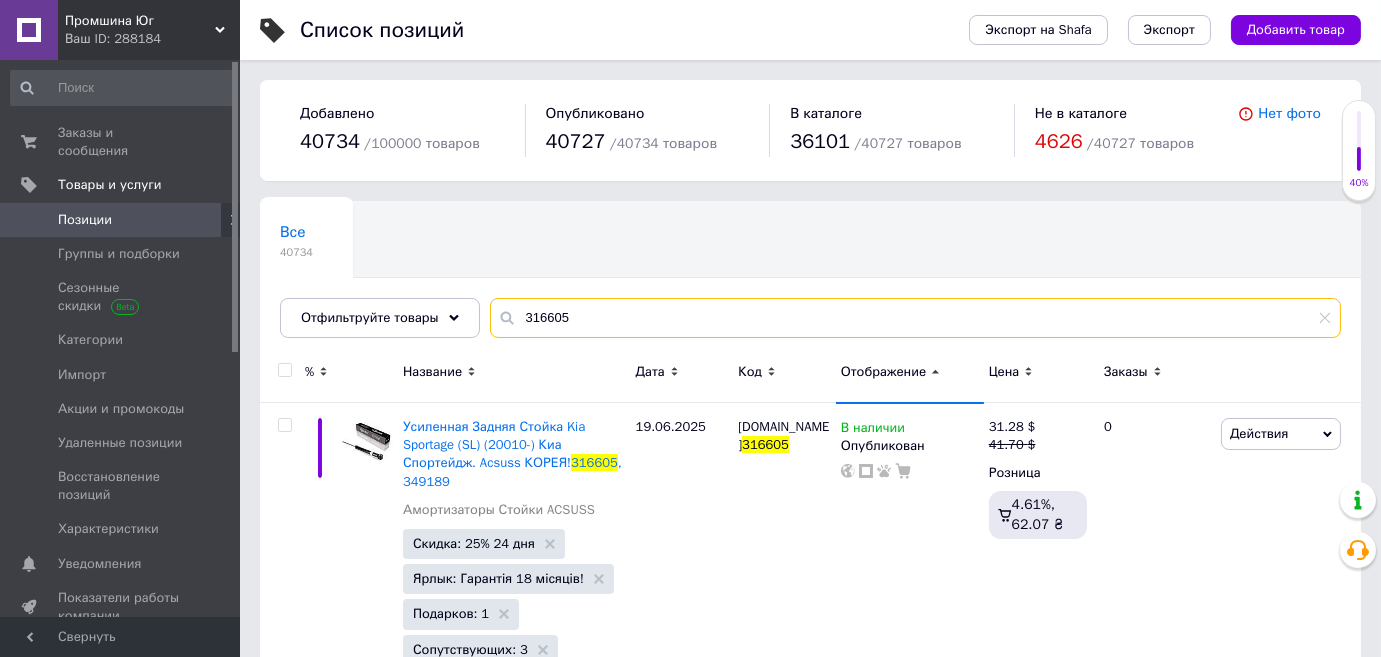 type on "316605" 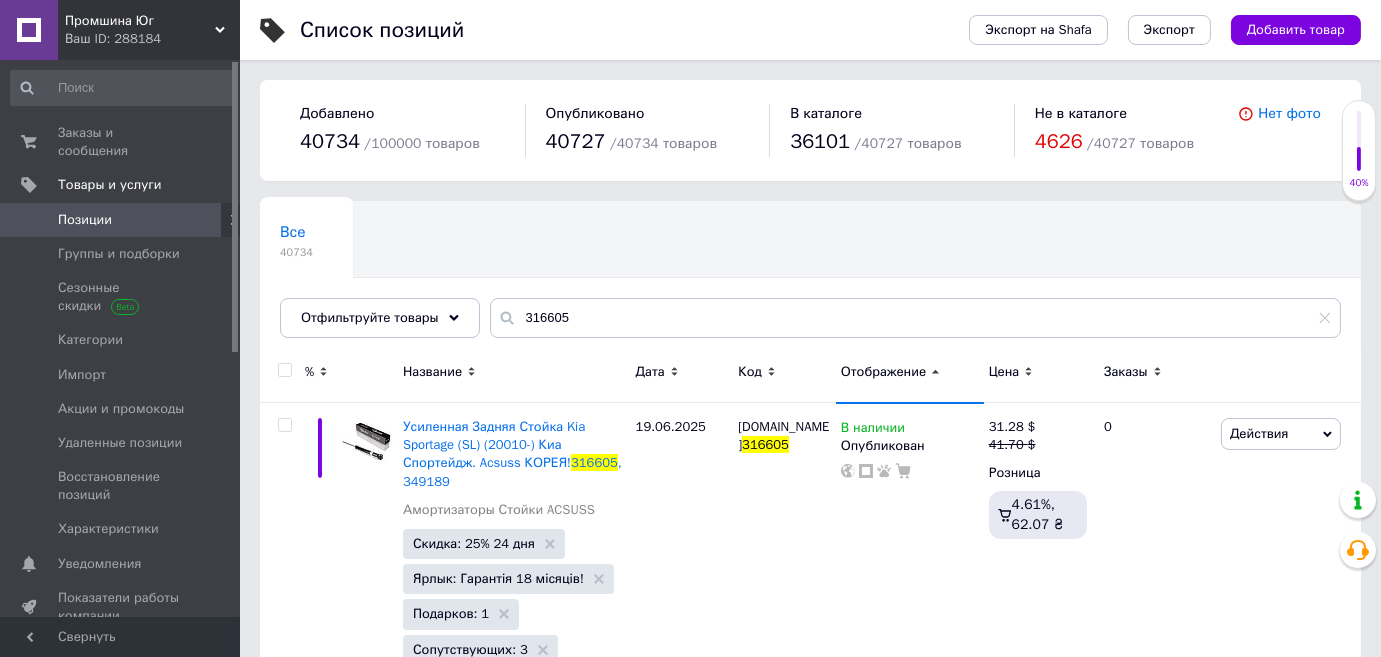 click on "Код" at bounding box center (784, 372) 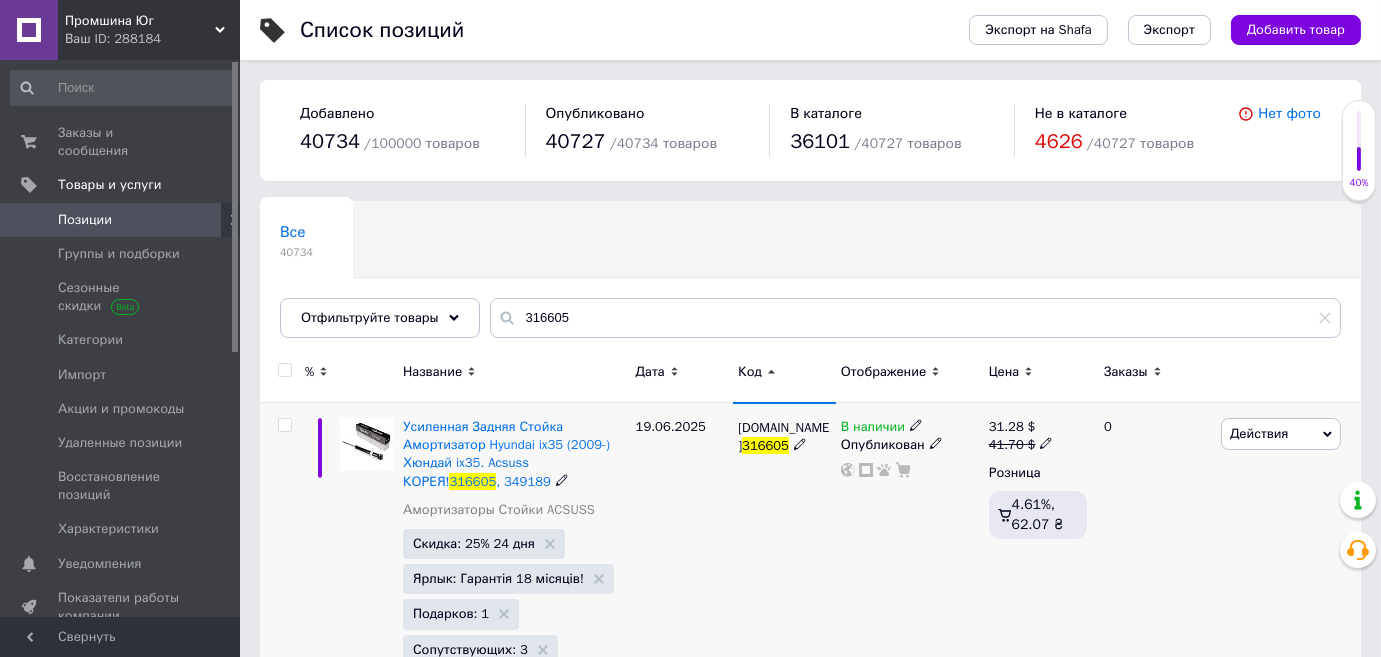 drag, startPoint x: 280, startPoint y: 427, endPoint x: 312, endPoint y: 487, distance: 68 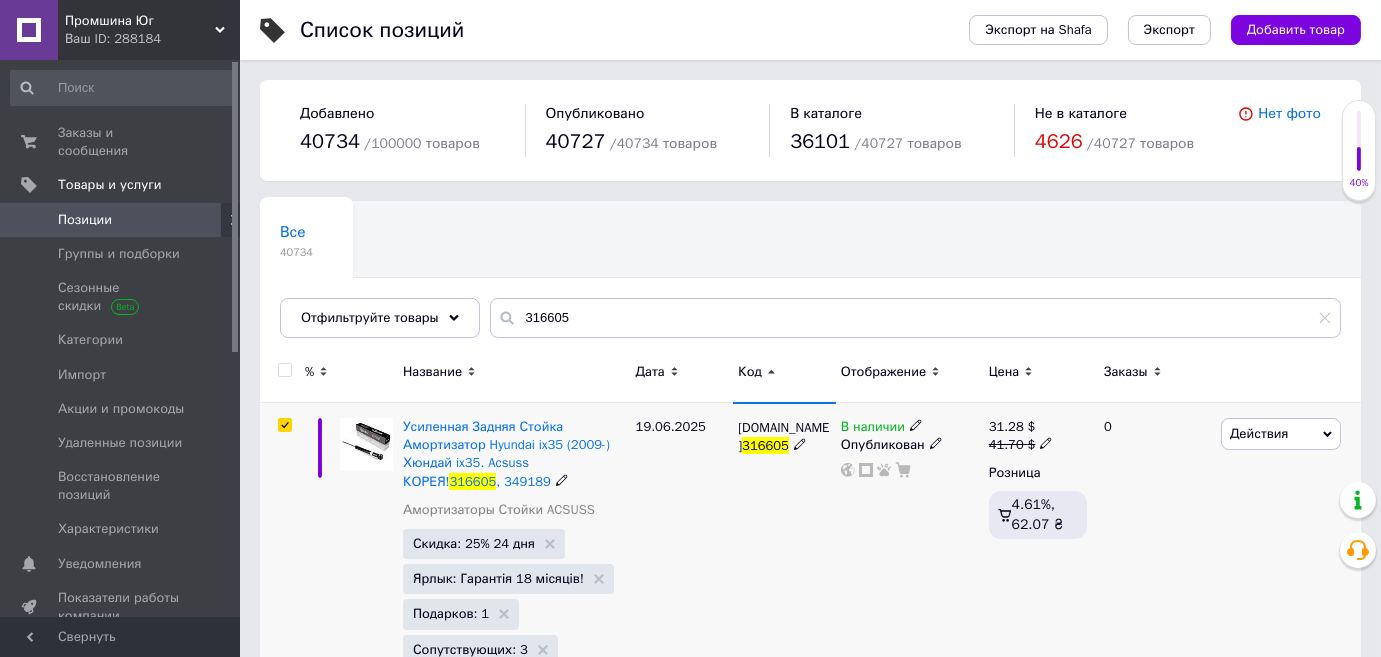 checkbox on "true" 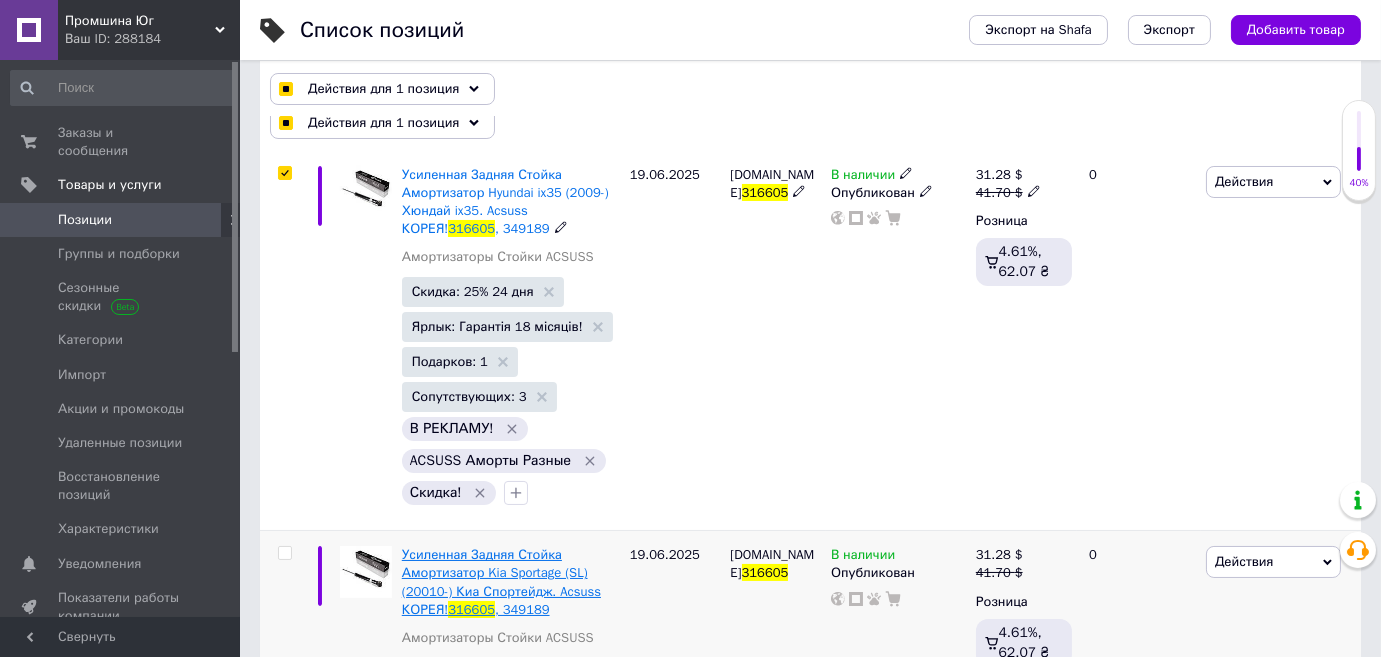 scroll, scrollTop: 363, scrollLeft: 0, axis: vertical 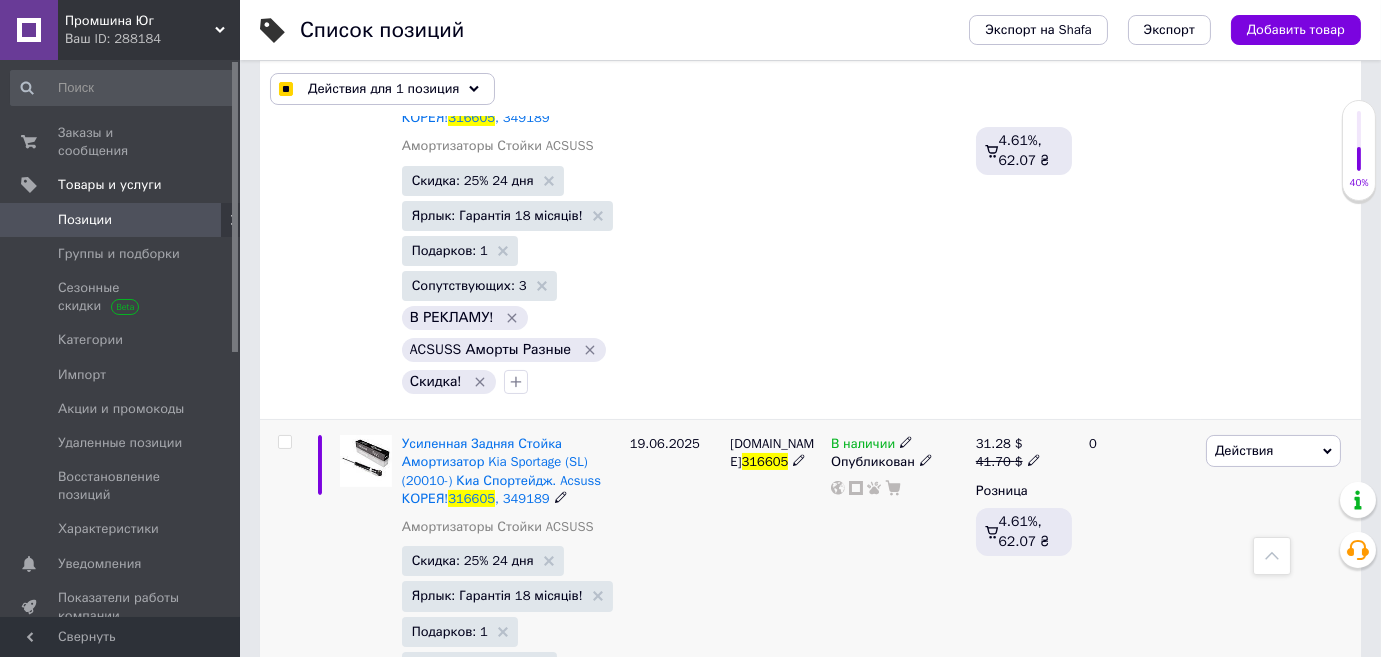 drag, startPoint x: 282, startPoint y: 452, endPoint x: 285, endPoint y: 465, distance: 13.341664 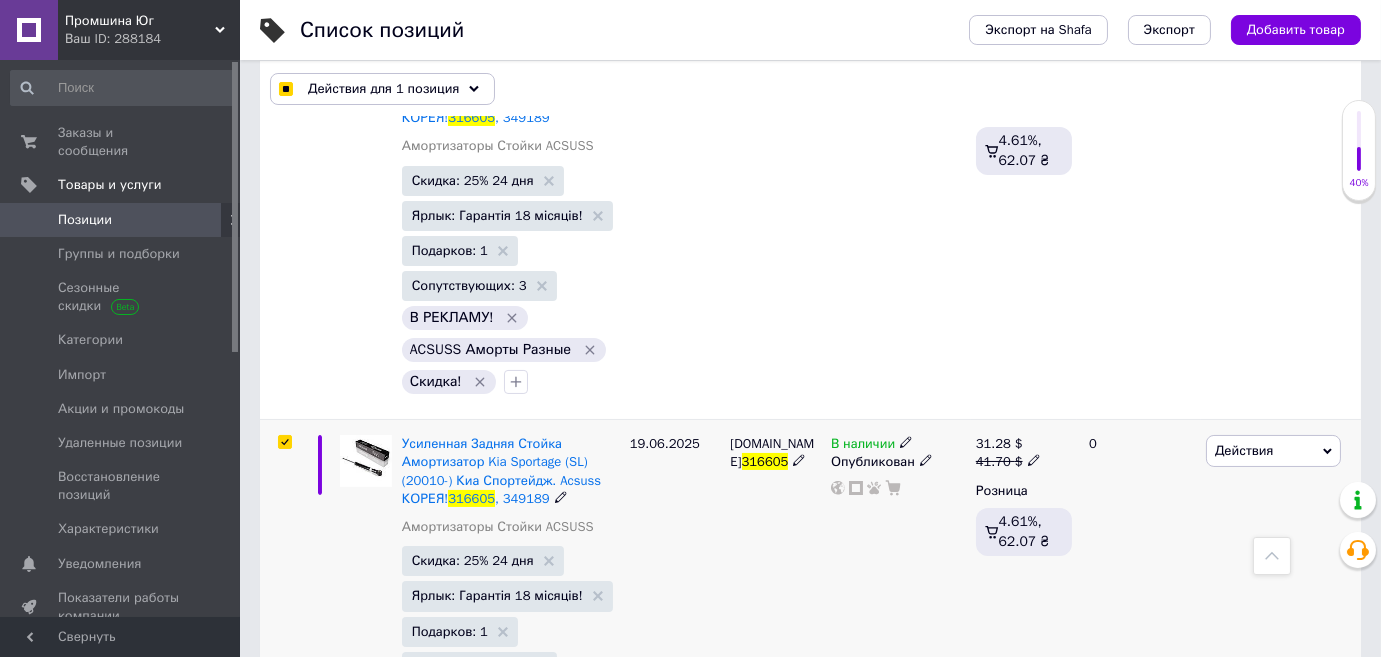 checkbox on "true" 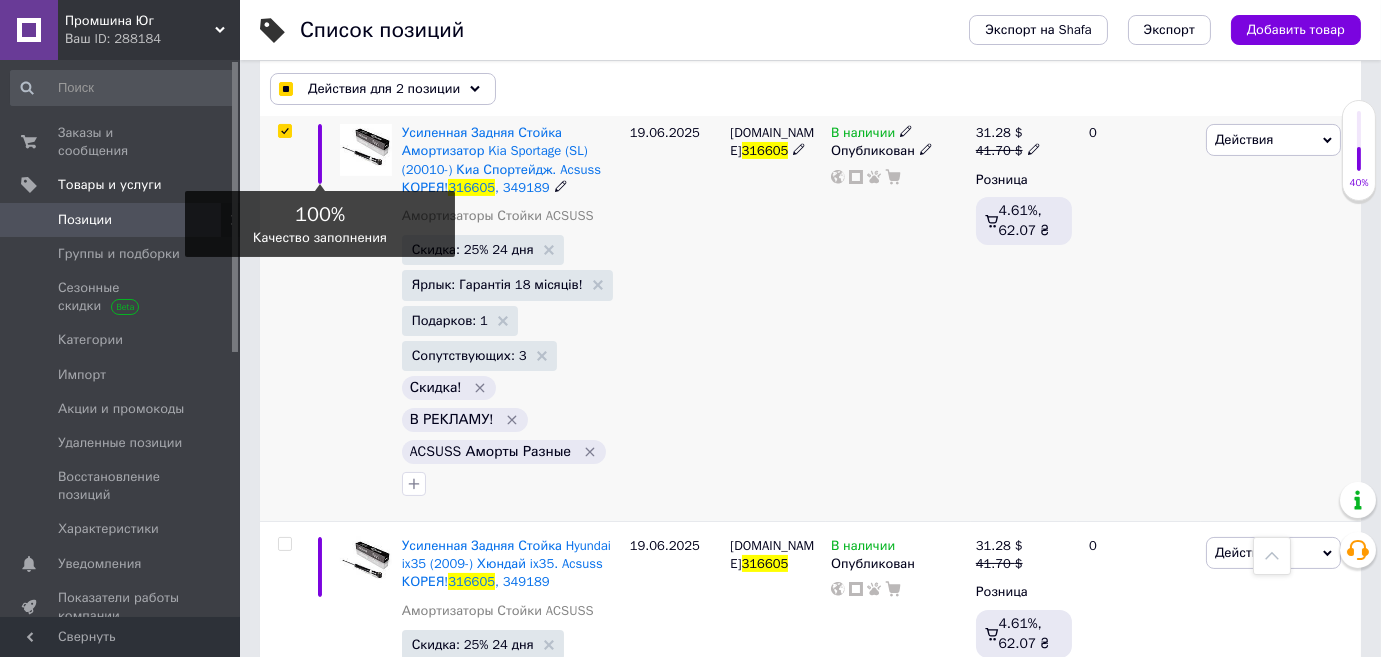 scroll, scrollTop: 727, scrollLeft: 0, axis: vertical 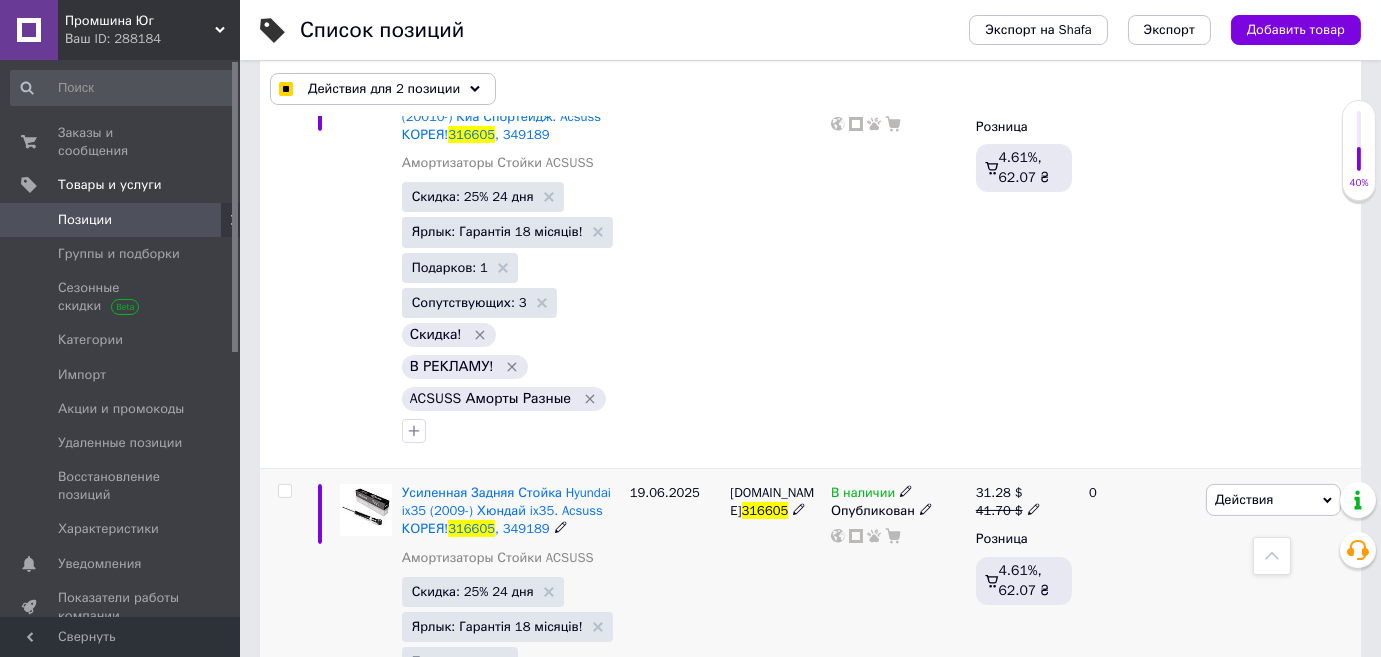 click at bounding box center [284, 491] 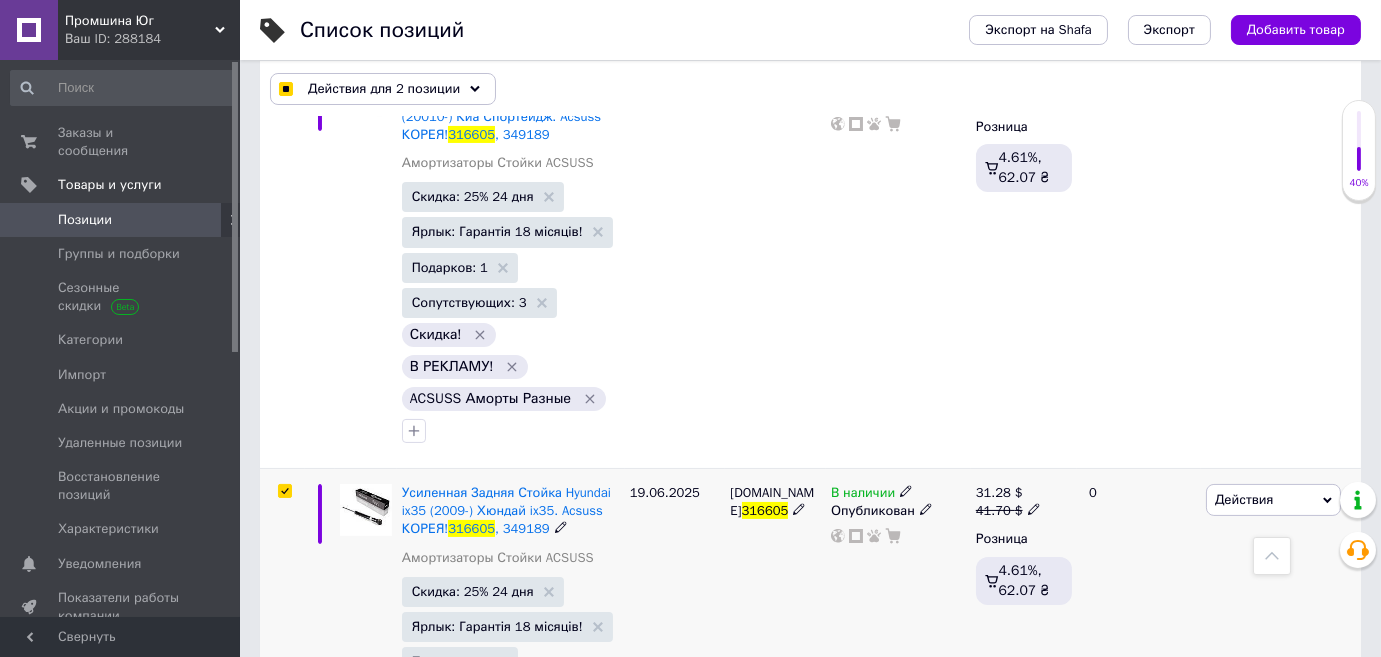 checkbox on "true" 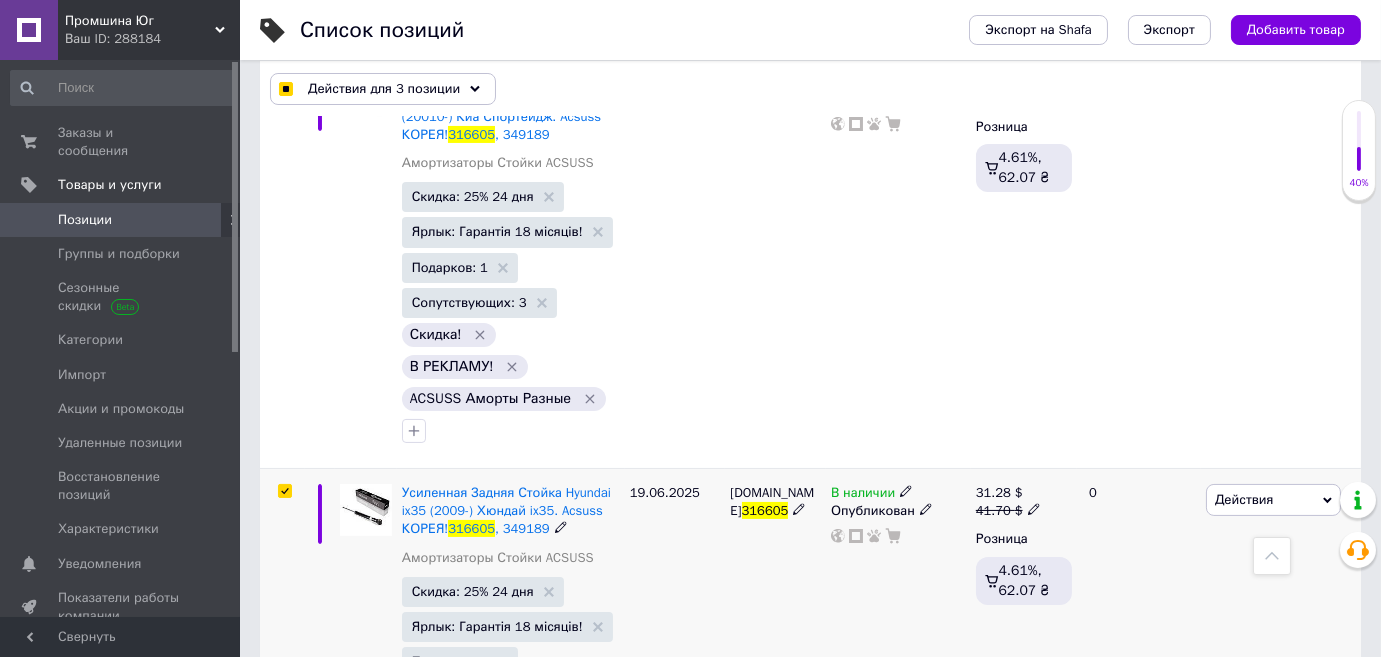 checkbox on "true" 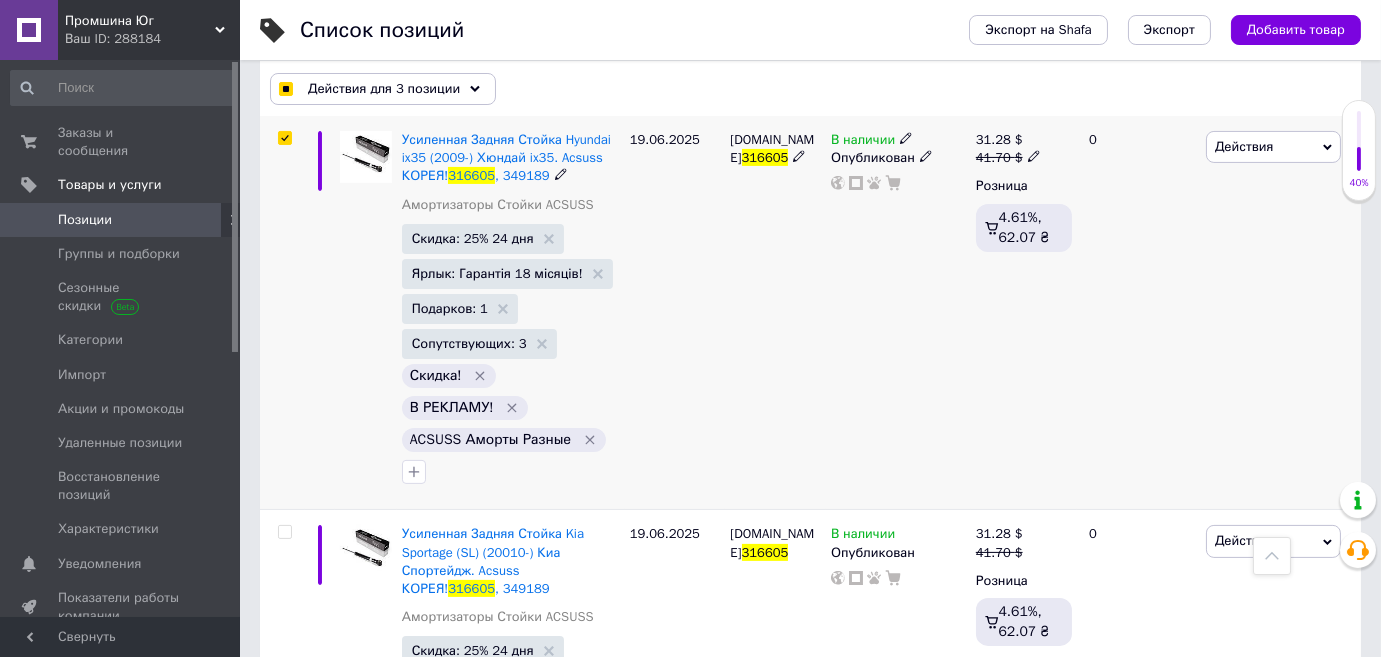 scroll, scrollTop: 1090, scrollLeft: 0, axis: vertical 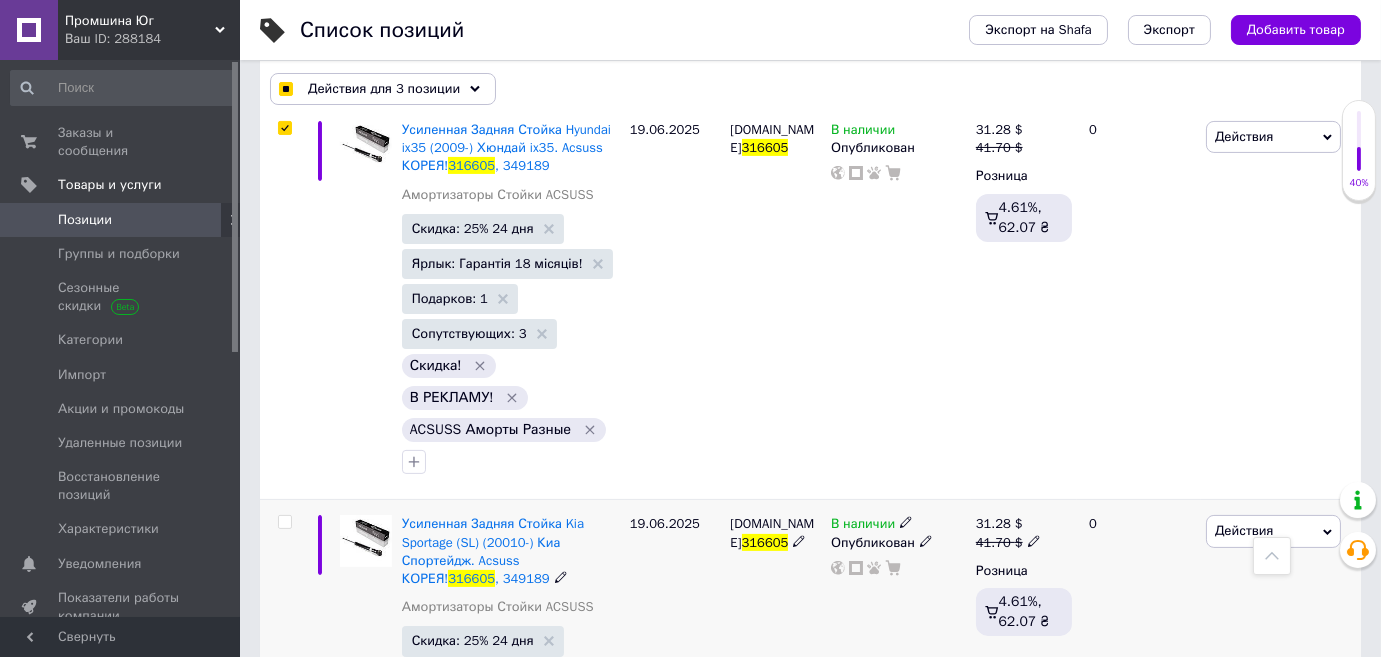 click at bounding box center [284, 522] 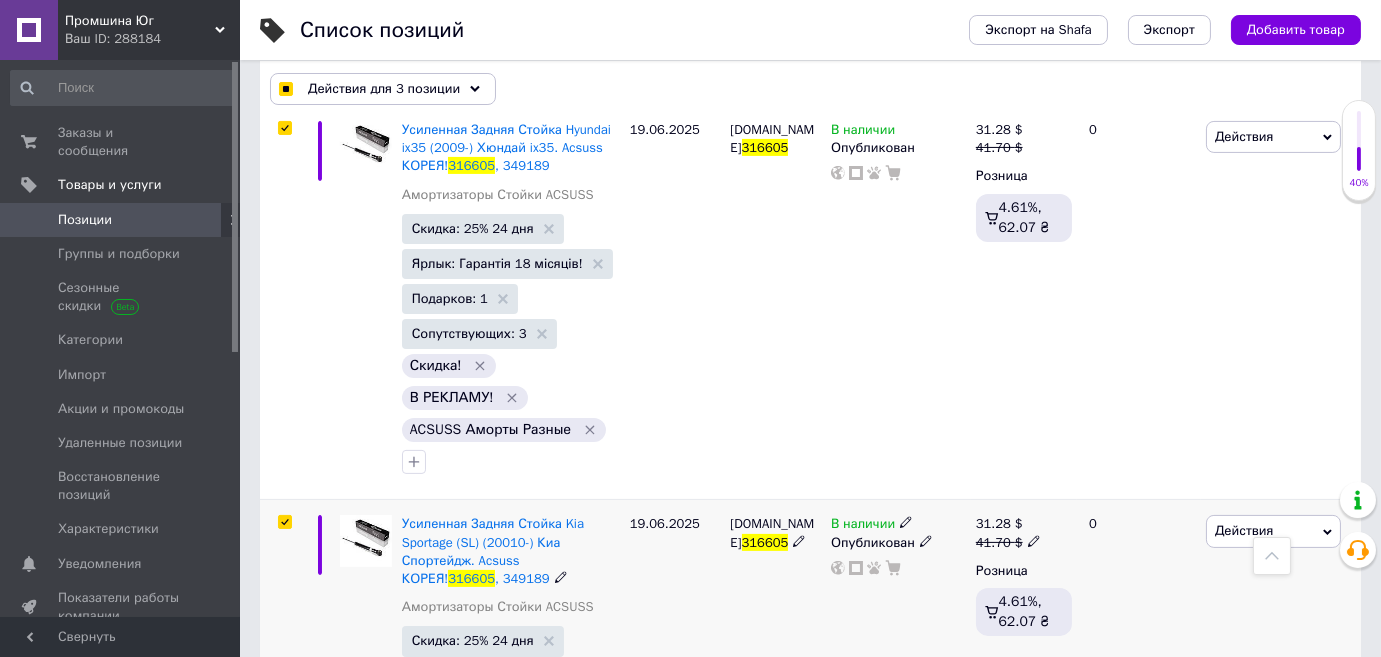 checkbox on "true" 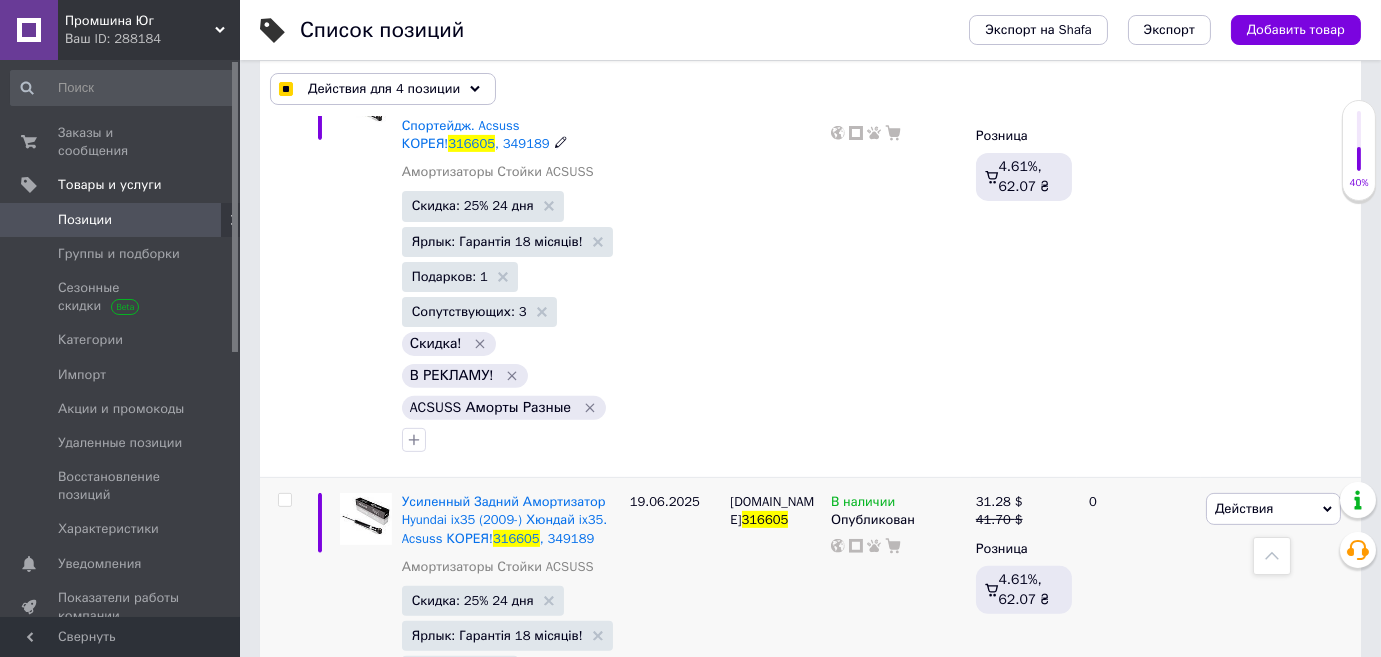 scroll, scrollTop: 1636, scrollLeft: 0, axis: vertical 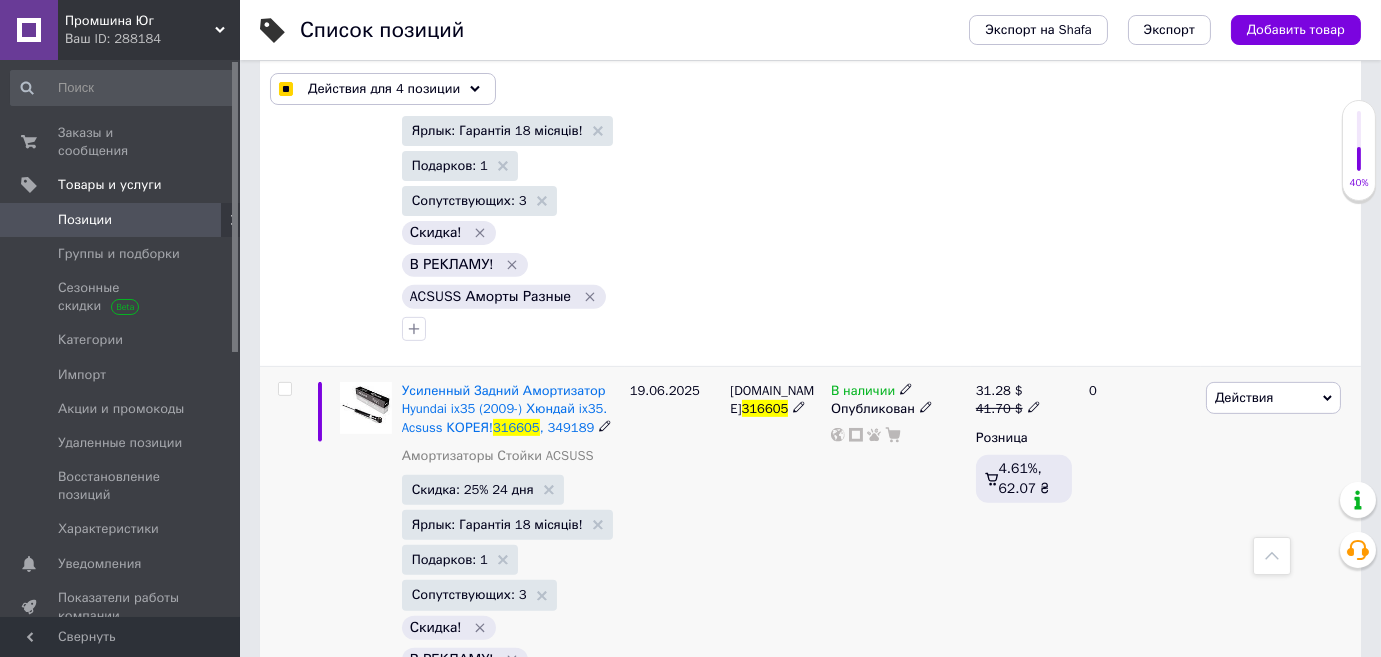 click at bounding box center [284, 389] 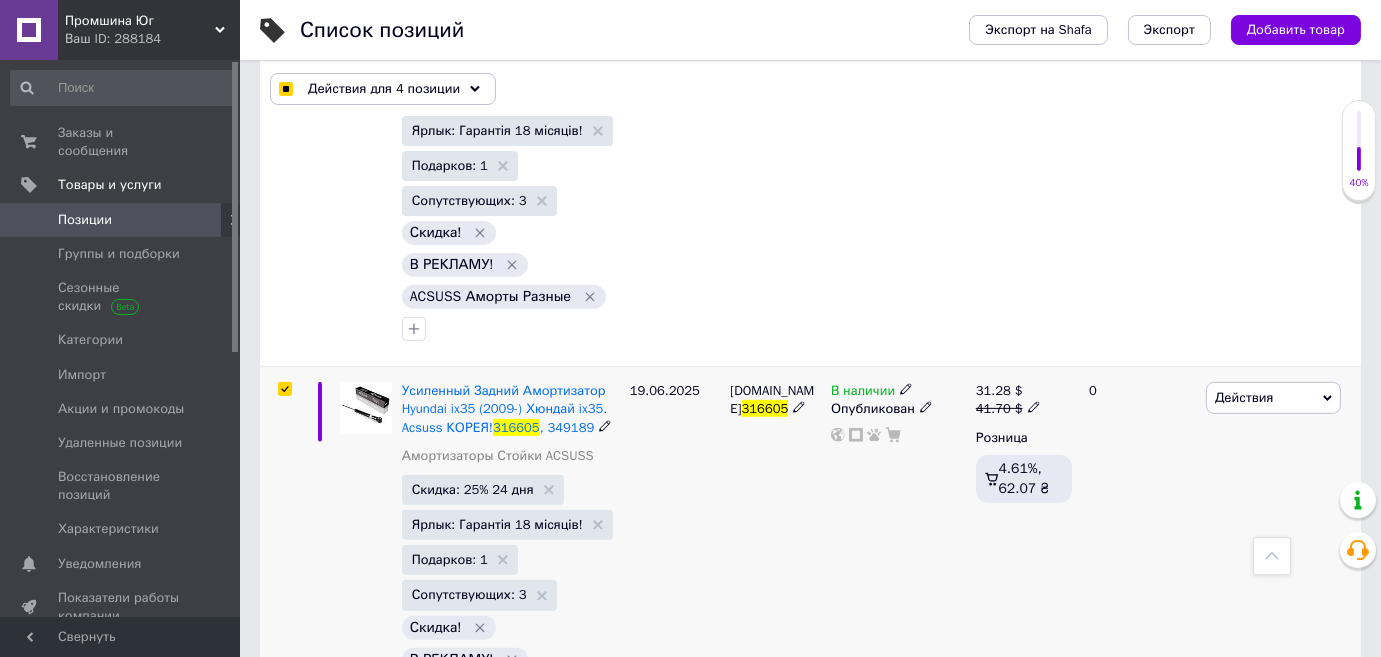 checkbox on "true" 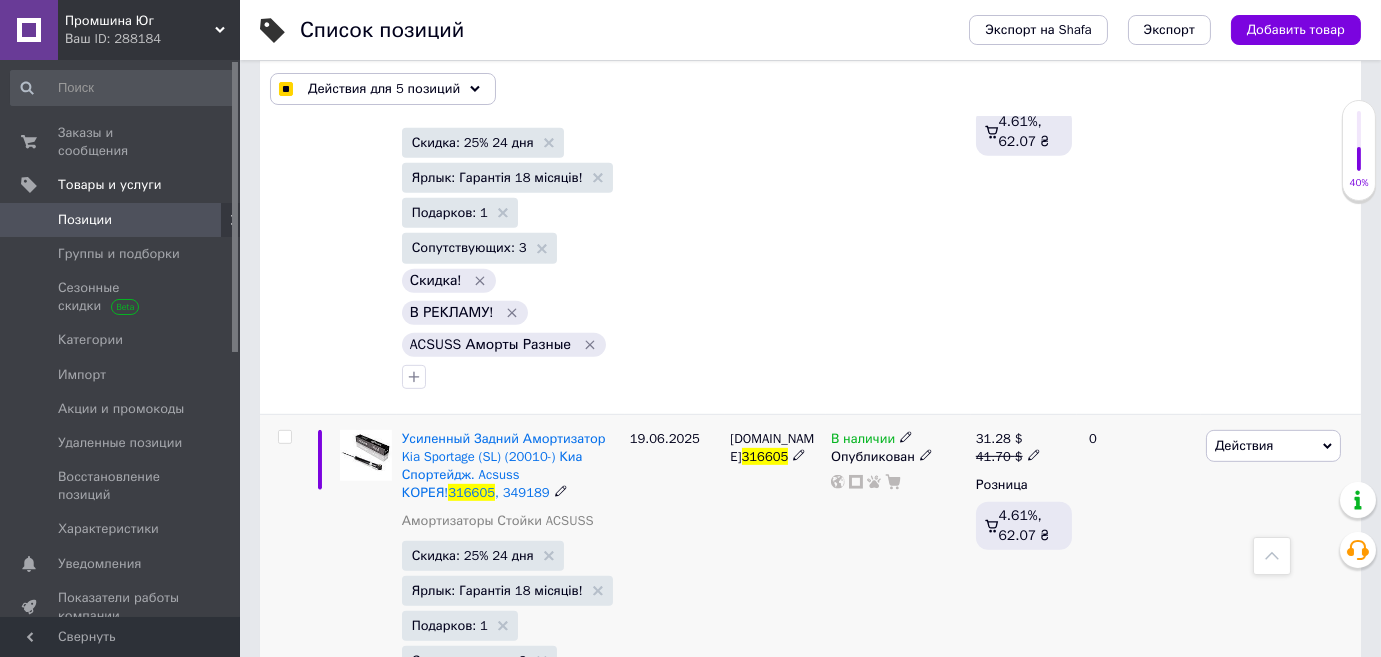 scroll, scrollTop: 2000, scrollLeft: 0, axis: vertical 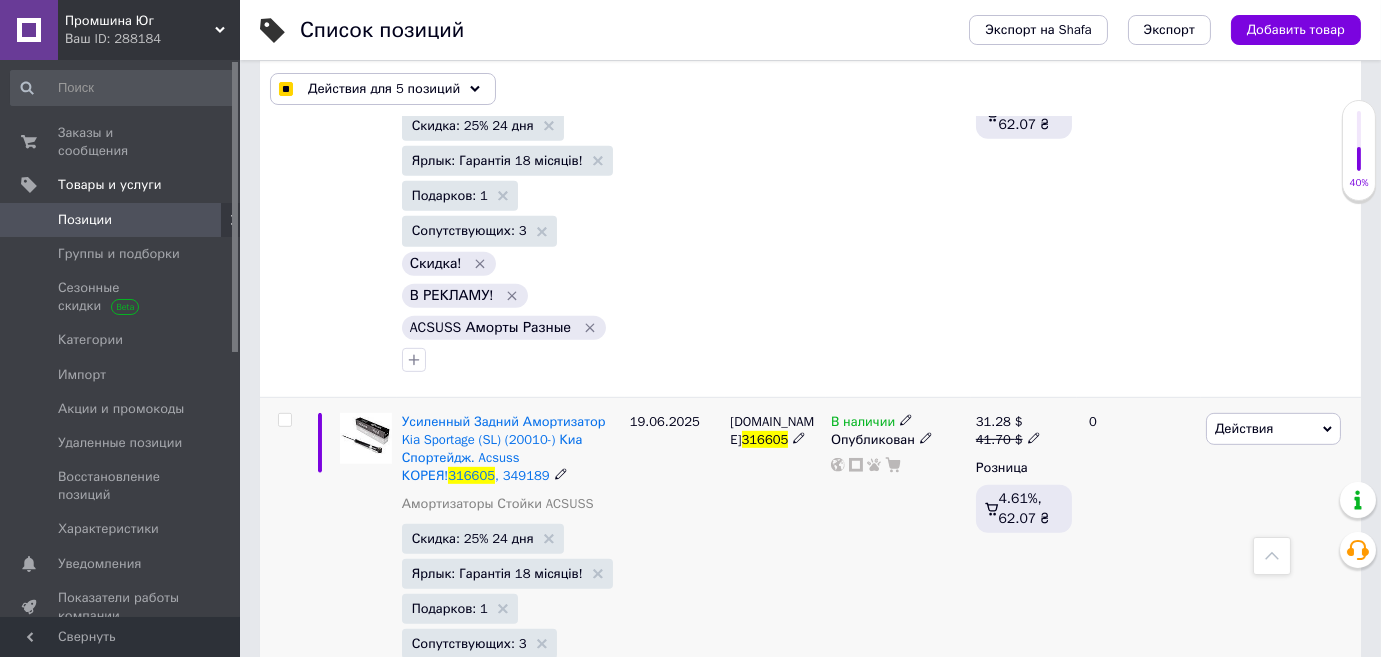 click at bounding box center (284, 420) 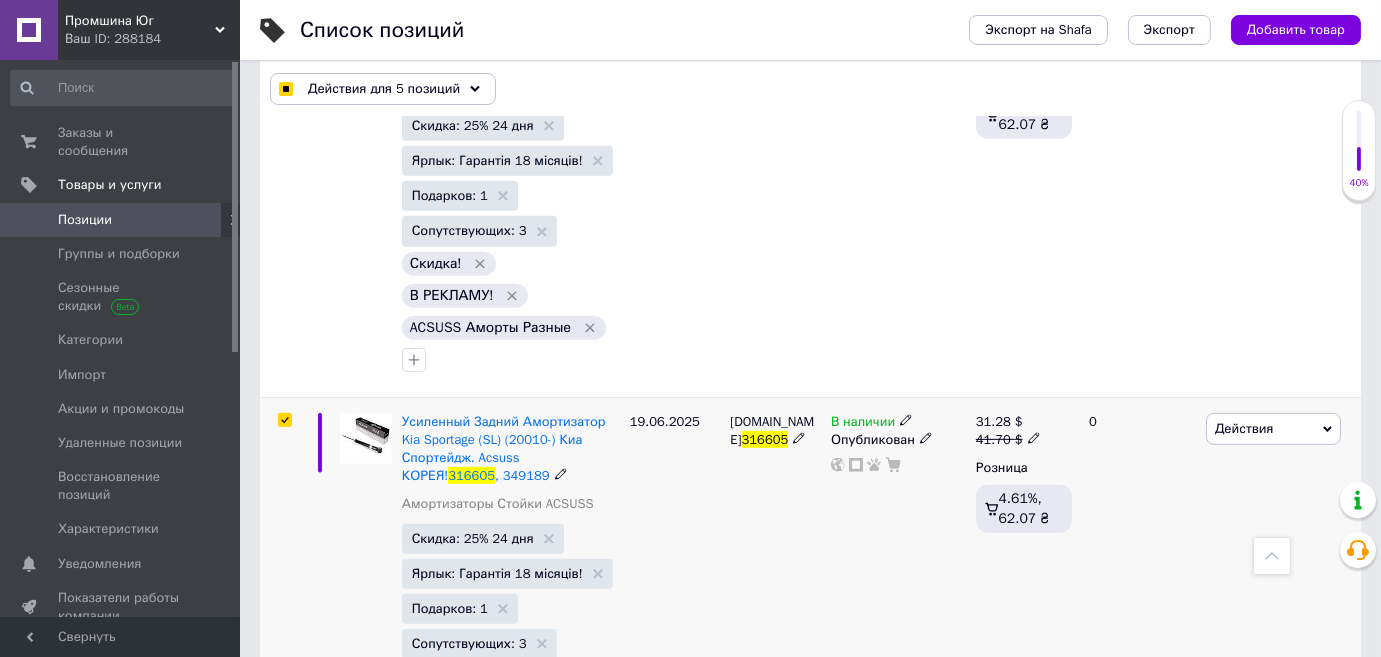 checkbox on "true" 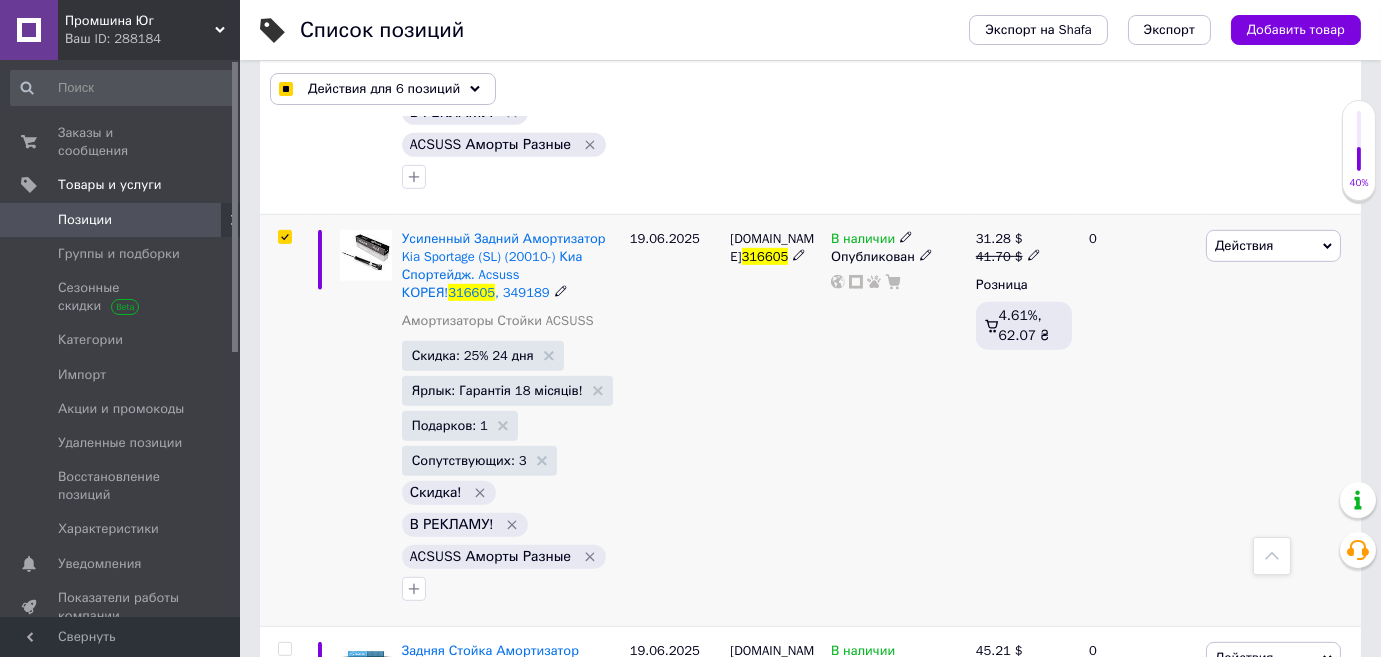 scroll, scrollTop: 2363, scrollLeft: 0, axis: vertical 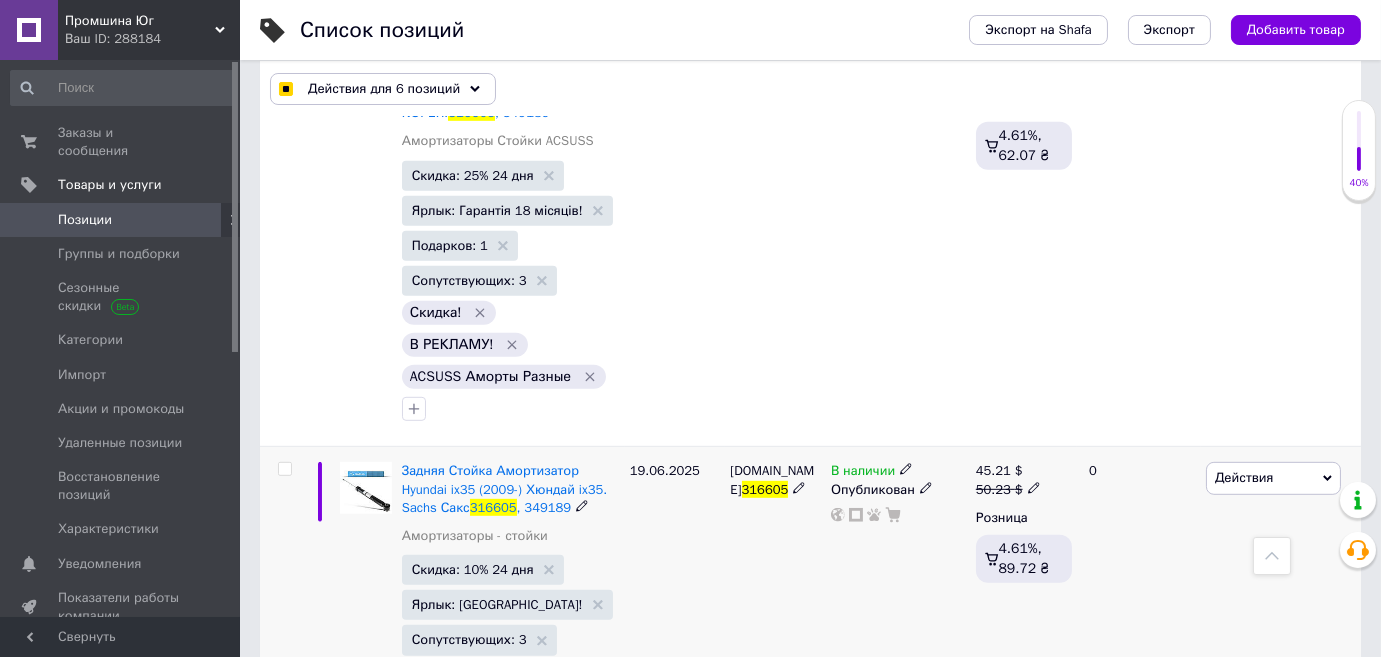 click at bounding box center (284, 469) 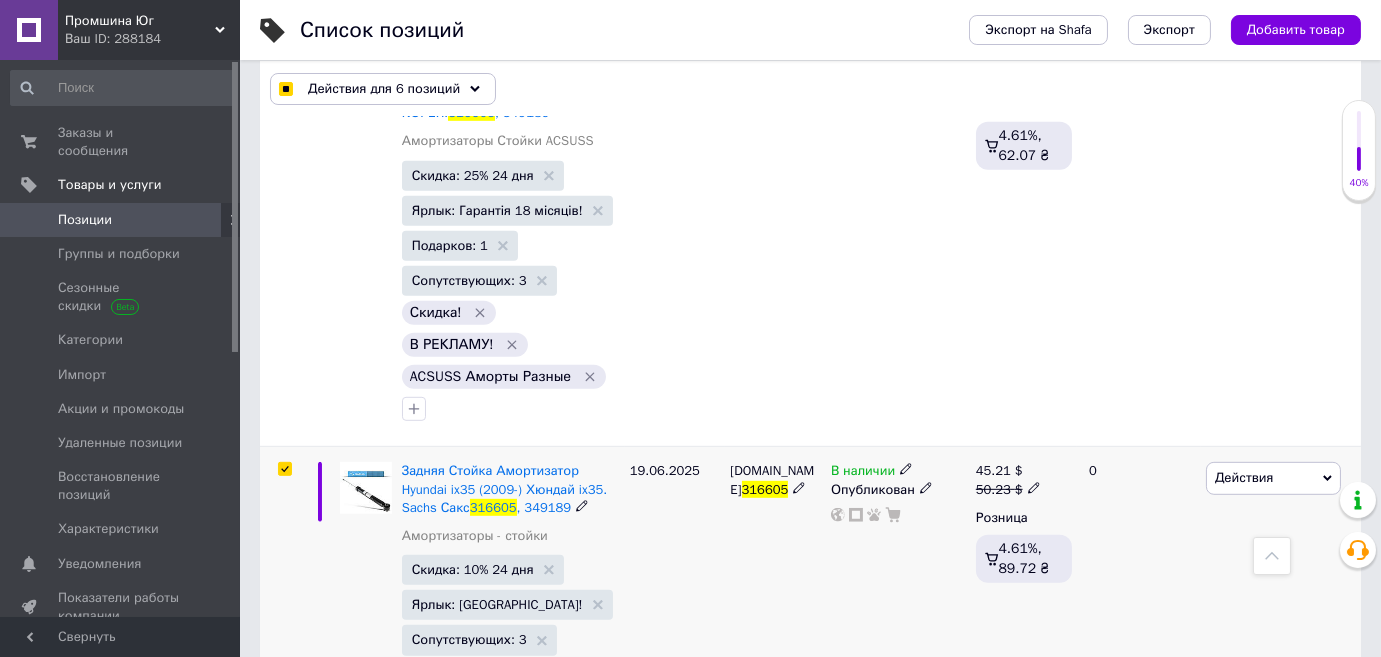 checkbox on "true" 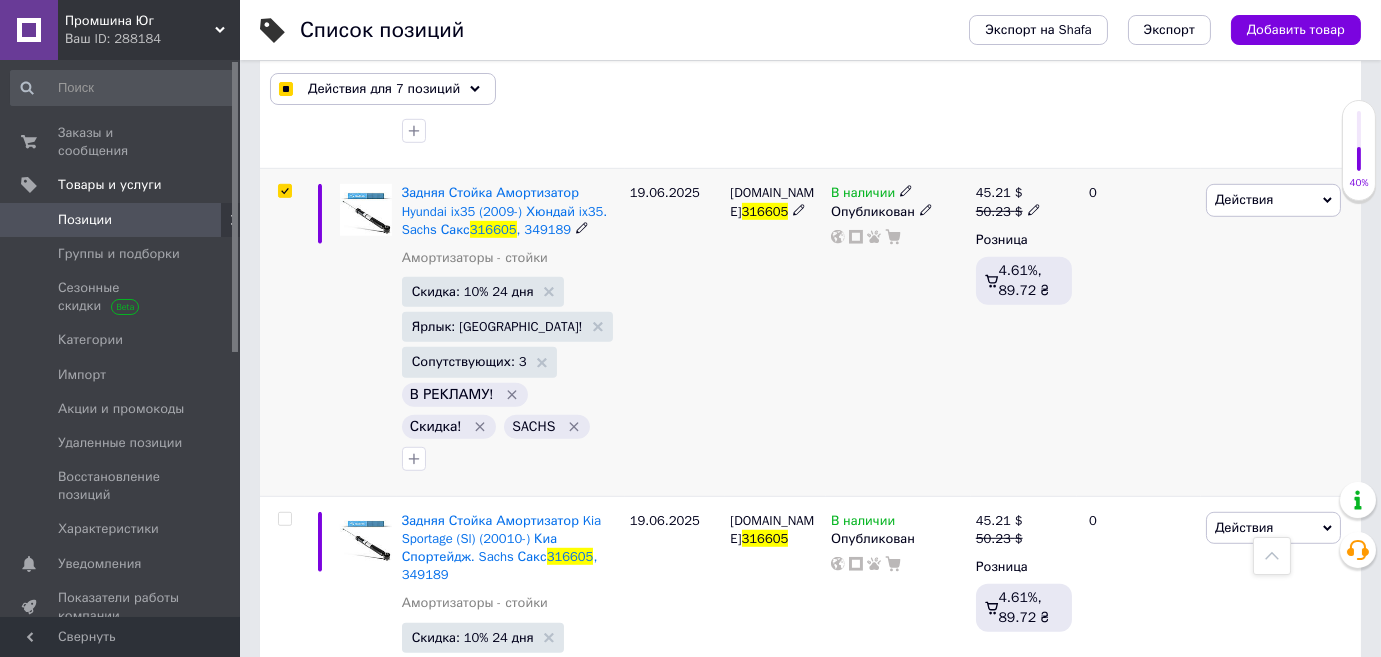 scroll, scrollTop: 2727, scrollLeft: 0, axis: vertical 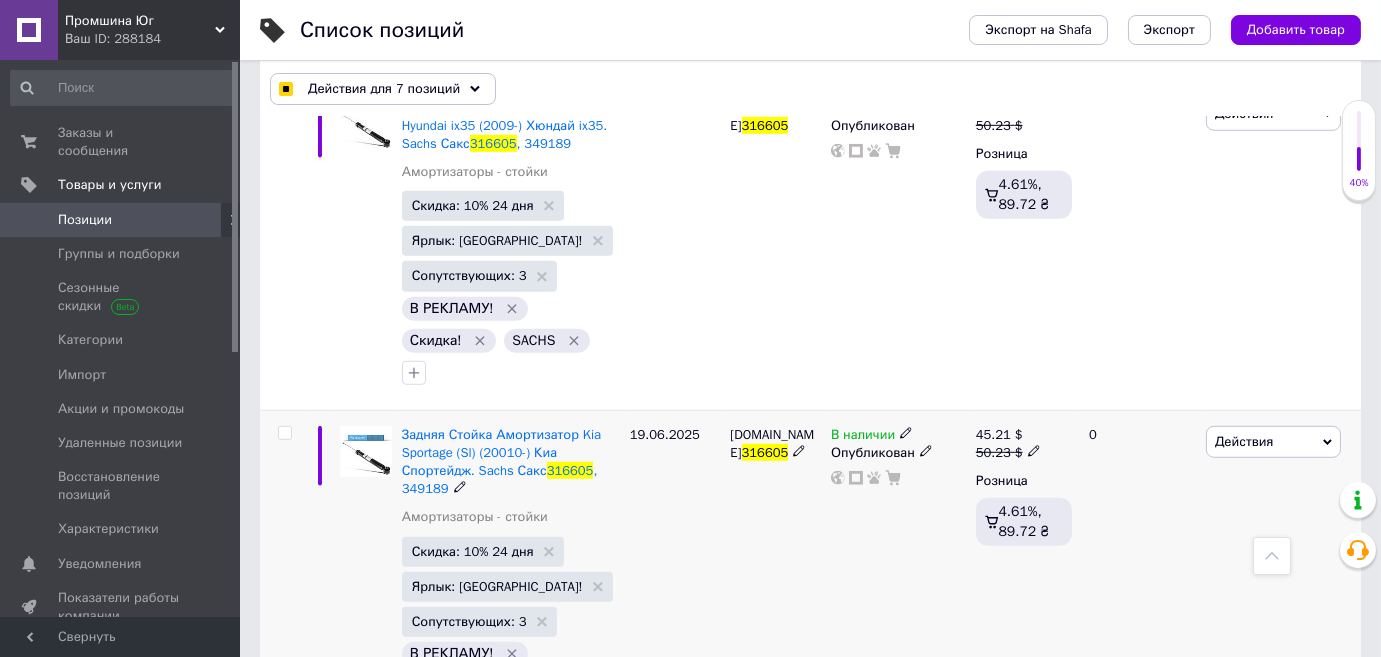 click at bounding box center (284, 433) 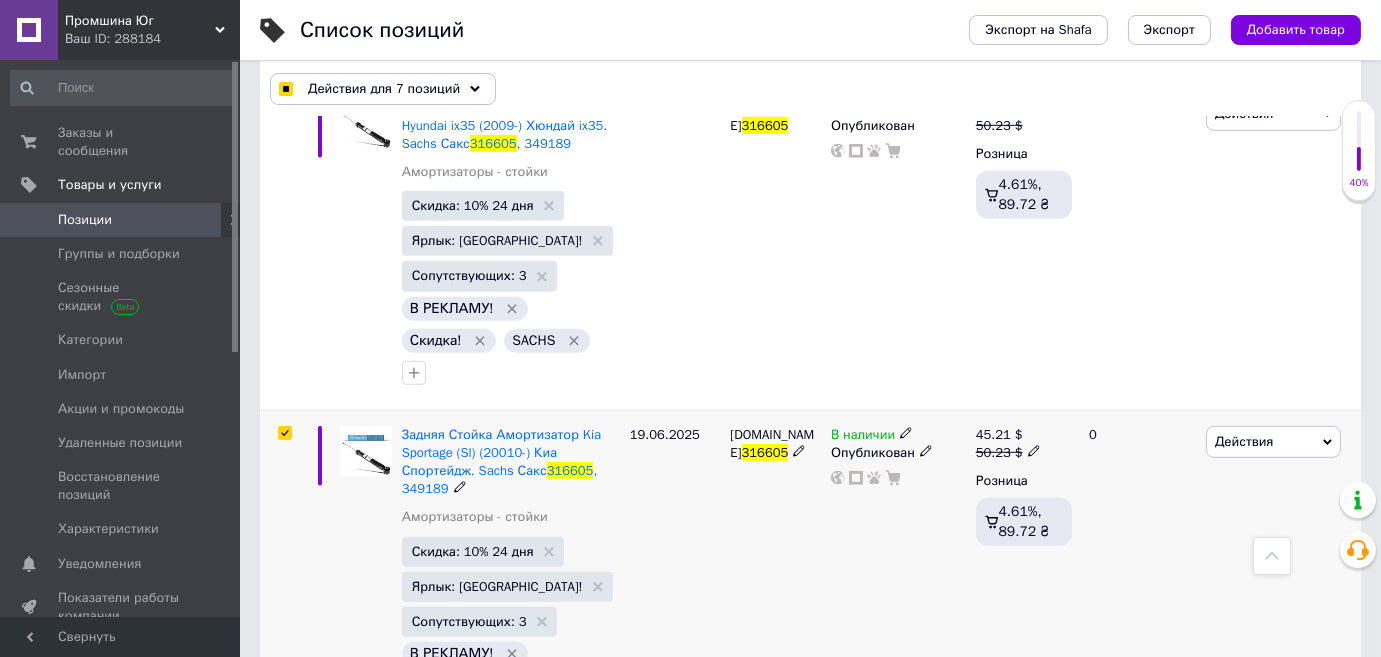 checkbox on "true" 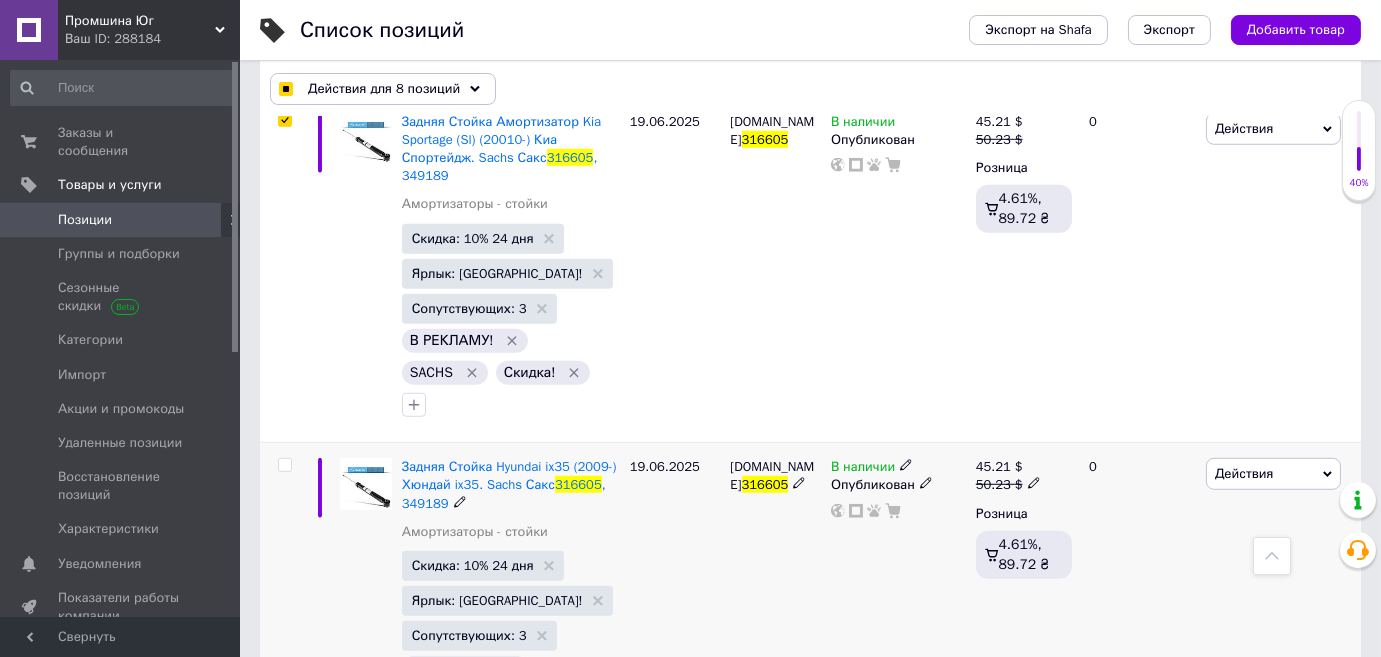 scroll, scrollTop: 3090, scrollLeft: 0, axis: vertical 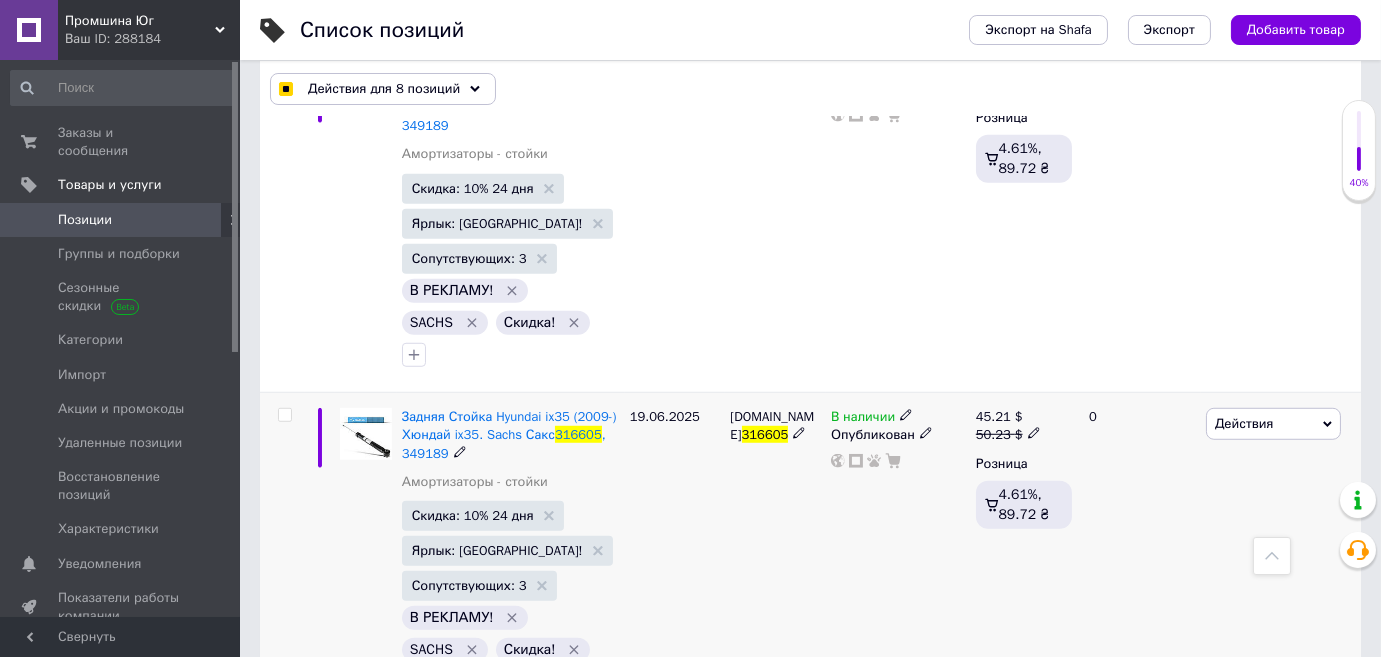 click at bounding box center (284, 415) 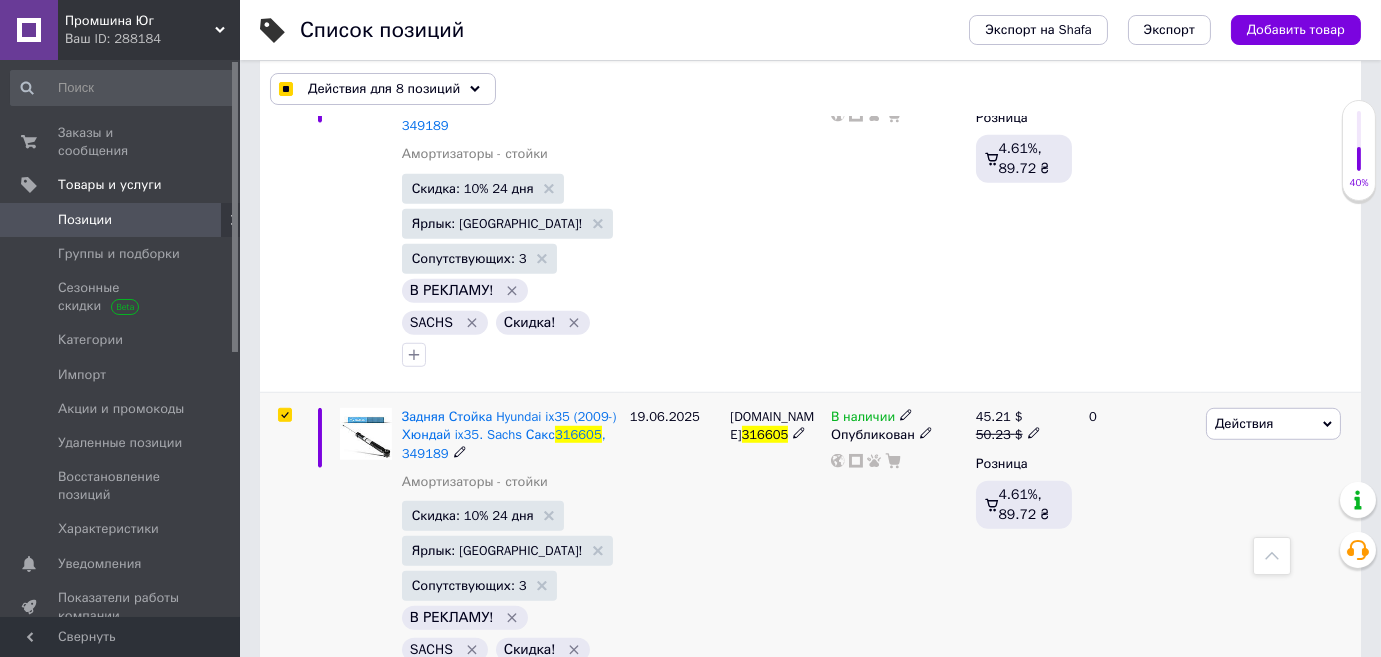 checkbox on "true" 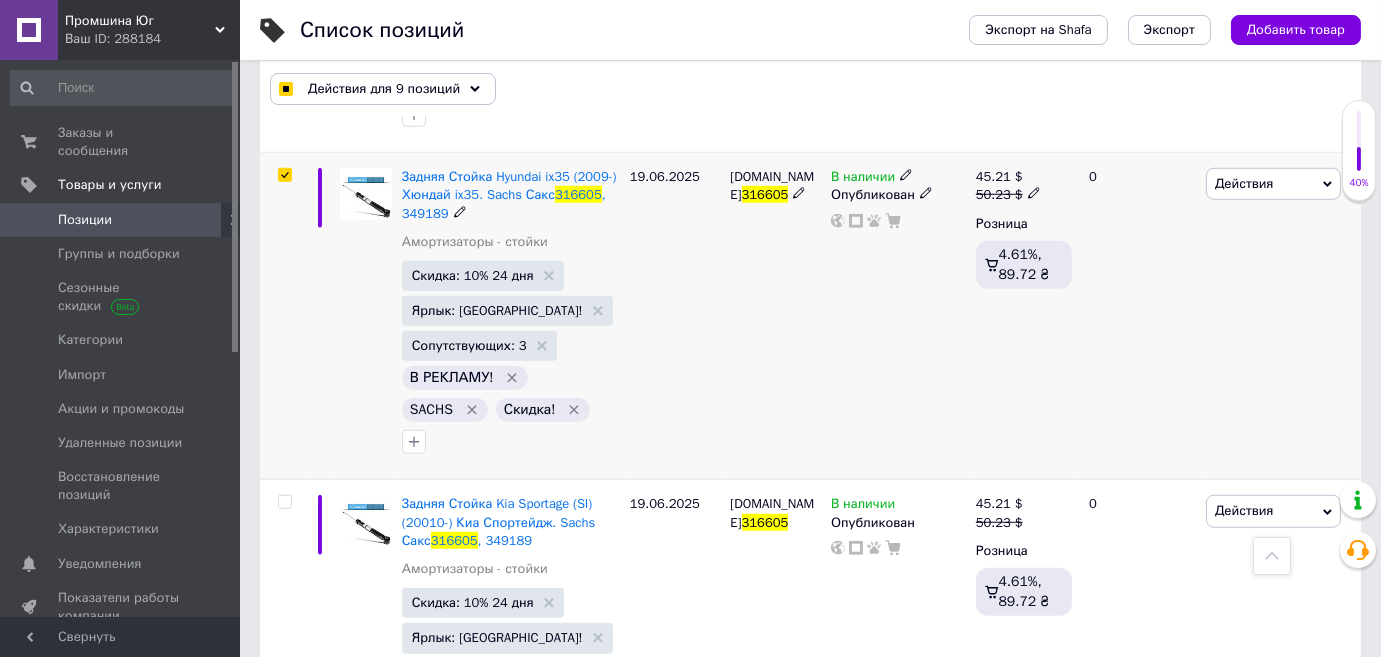 scroll, scrollTop: 3363, scrollLeft: 0, axis: vertical 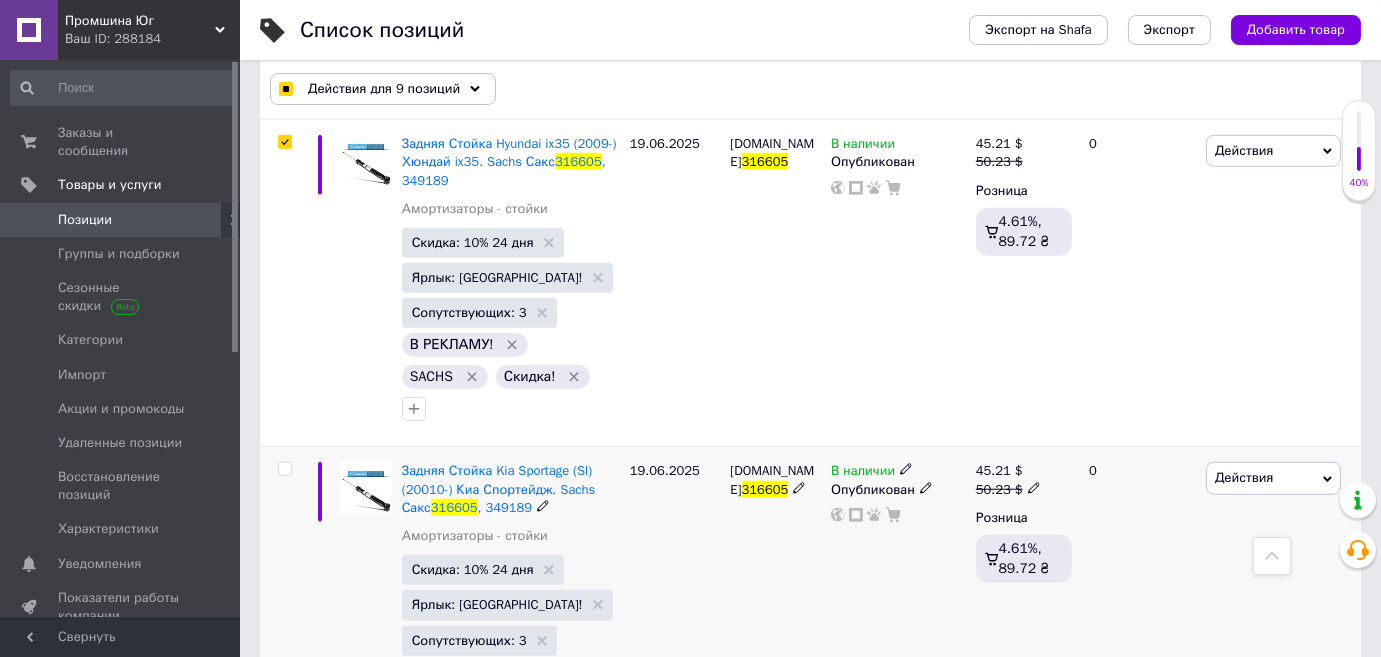 click at bounding box center (284, 469) 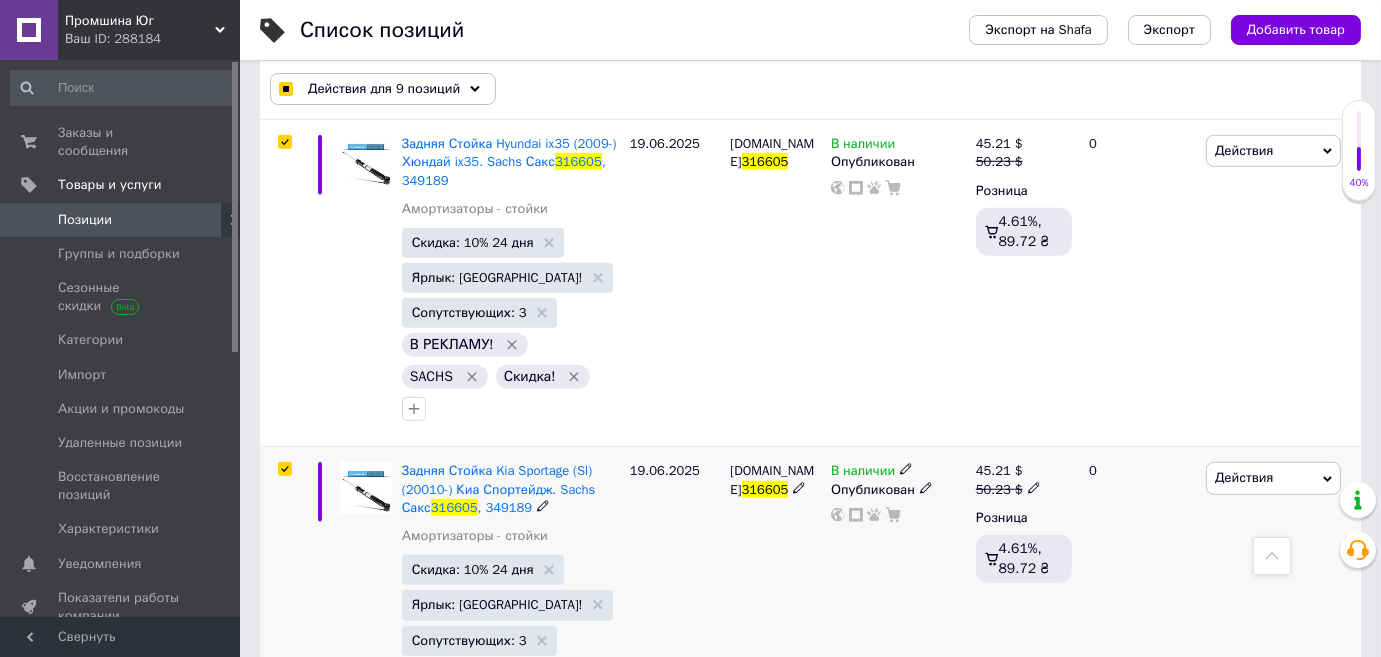 checkbox on "true" 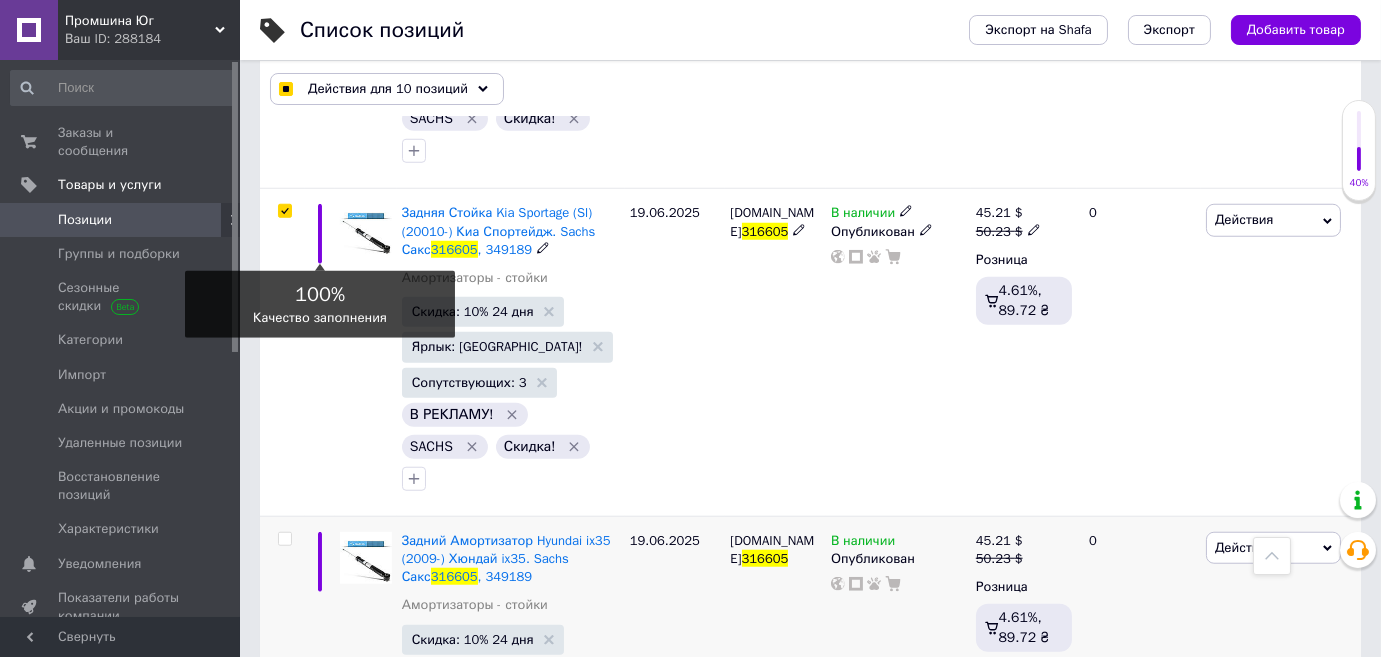scroll, scrollTop: 3636, scrollLeft: 0, axis: vertical 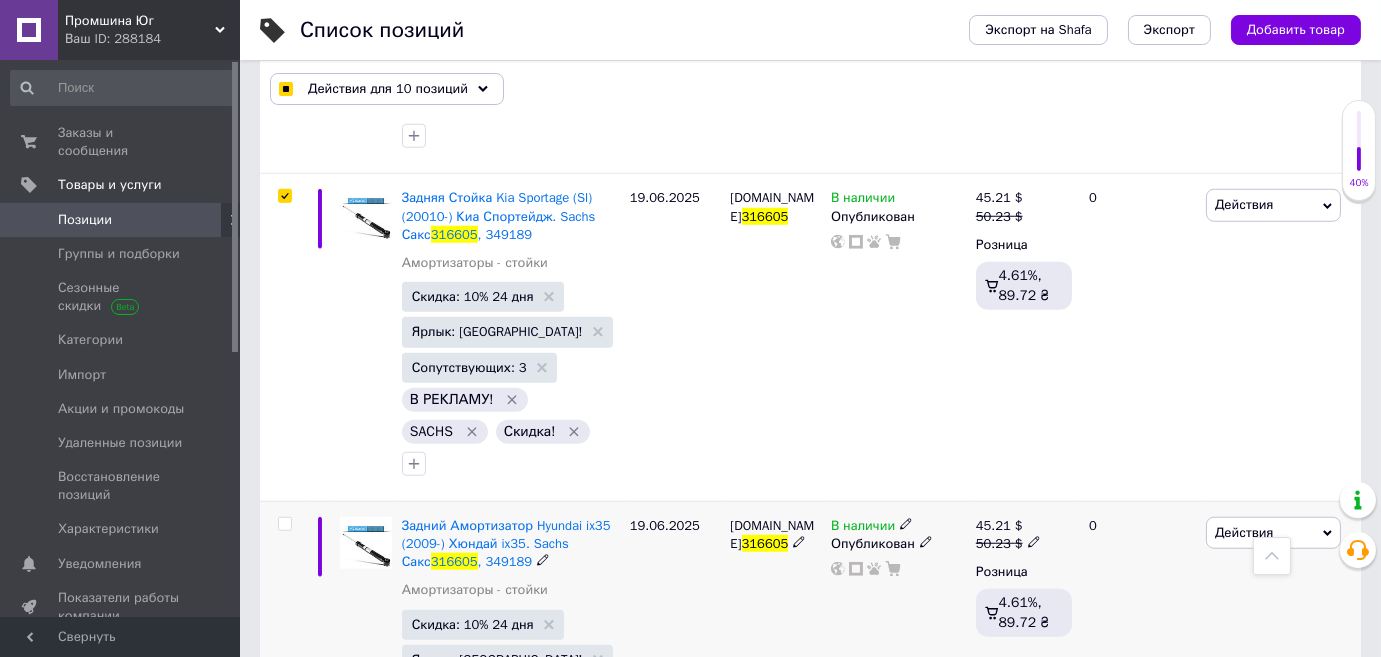 click at bounding box center [284, 524] 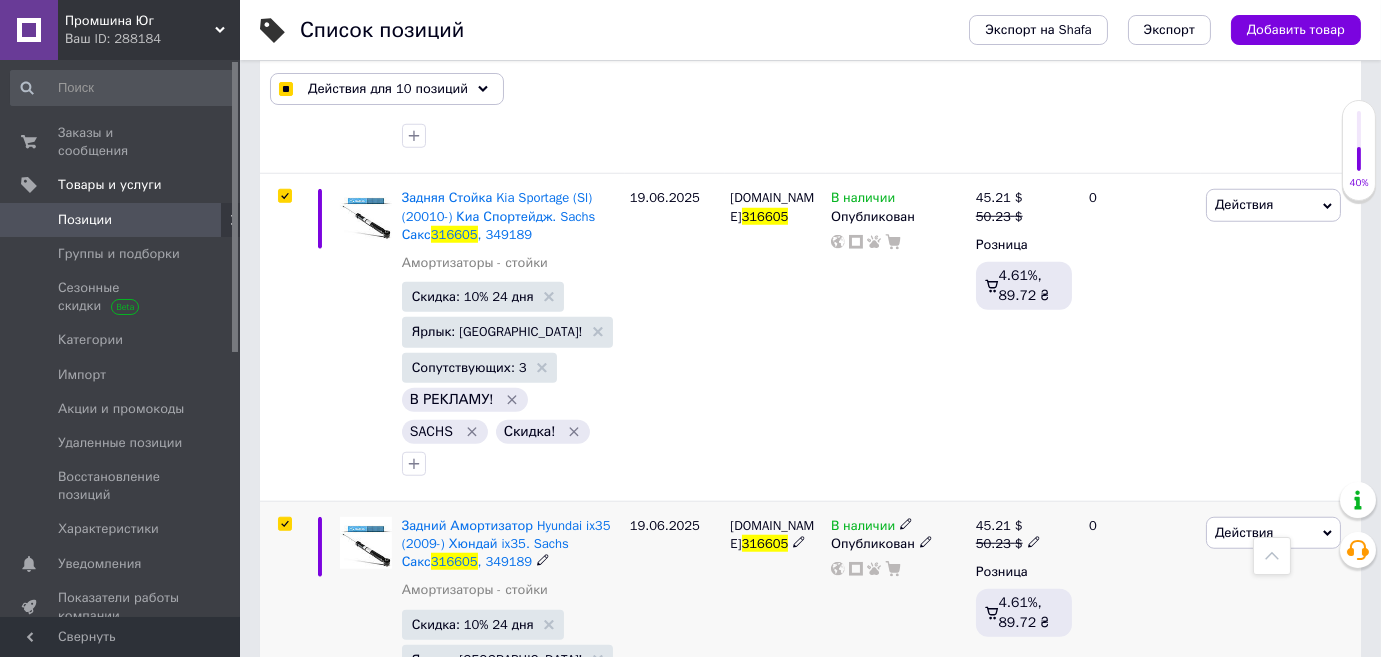 checkbox on "true" 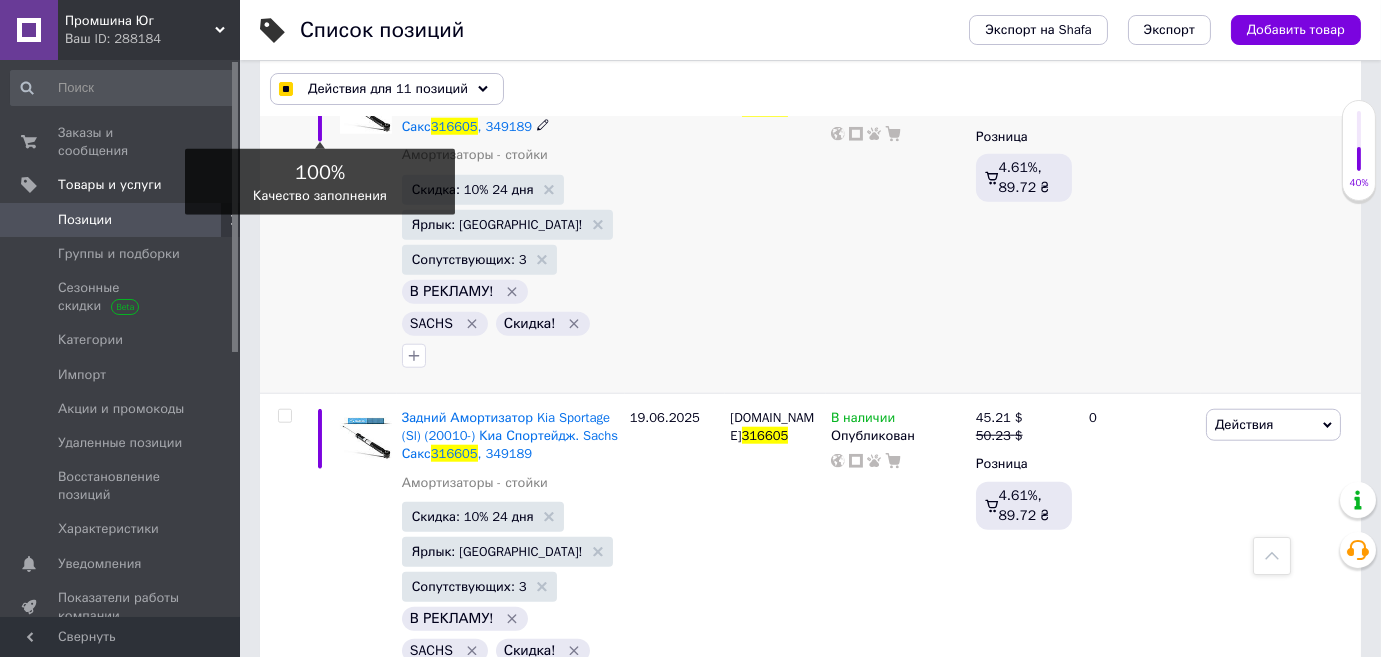 scroll, scrollTop: 4090, scrollLeft: 0, axis: vertical 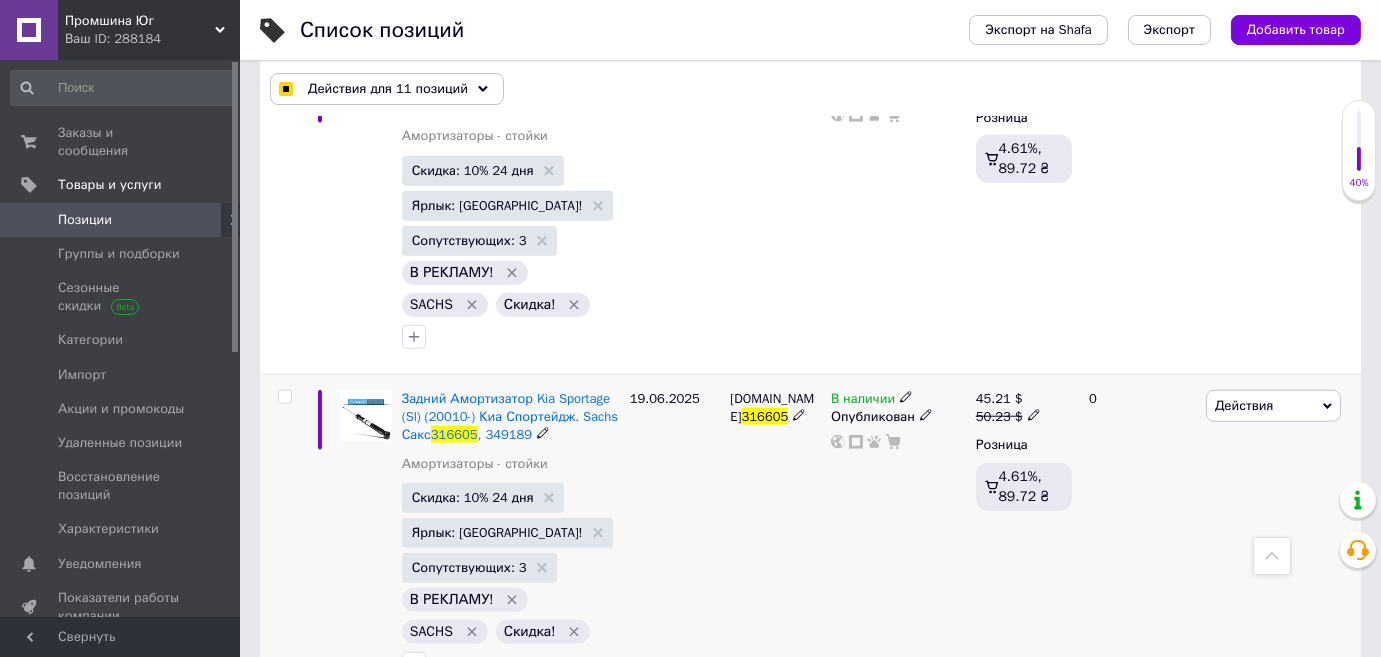 click at bounding box center (284, 397) 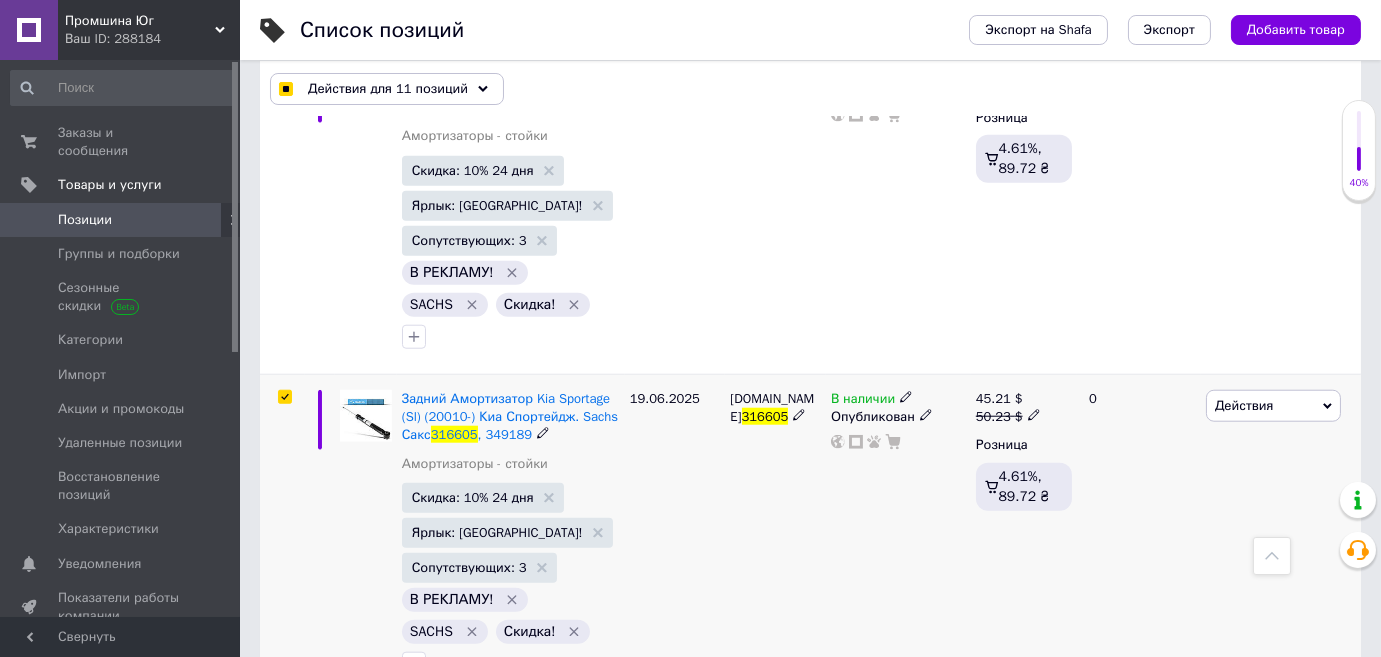 checkbox on "true" 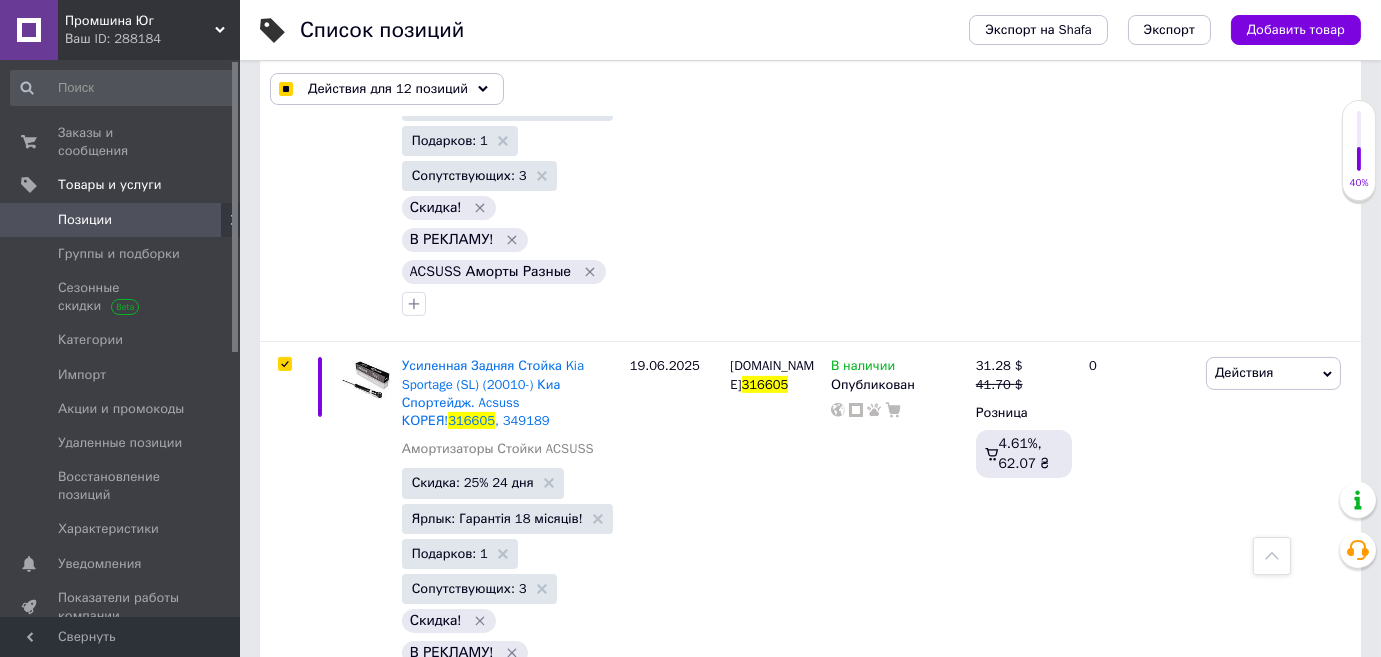 scroll, scrollTop: 0, scrollLeft: 0, axis: both 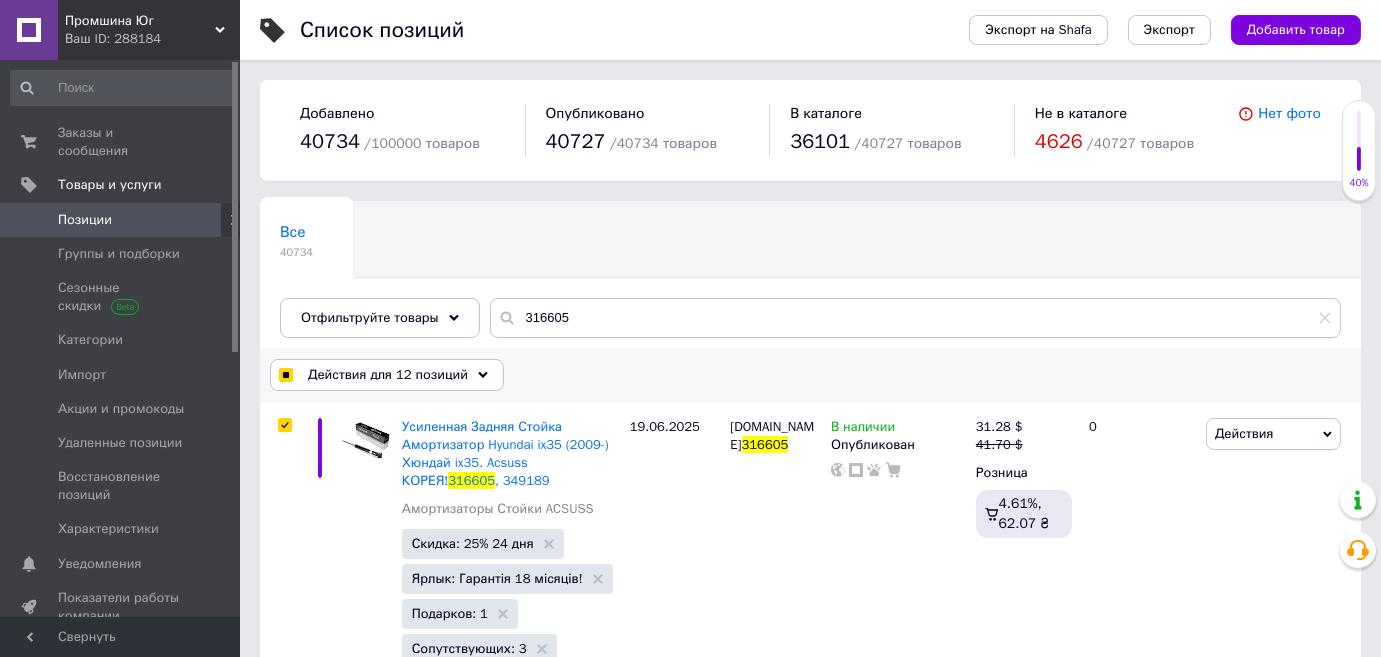 click on "Действия для 12 позиций" at bounding box center [388, 375] 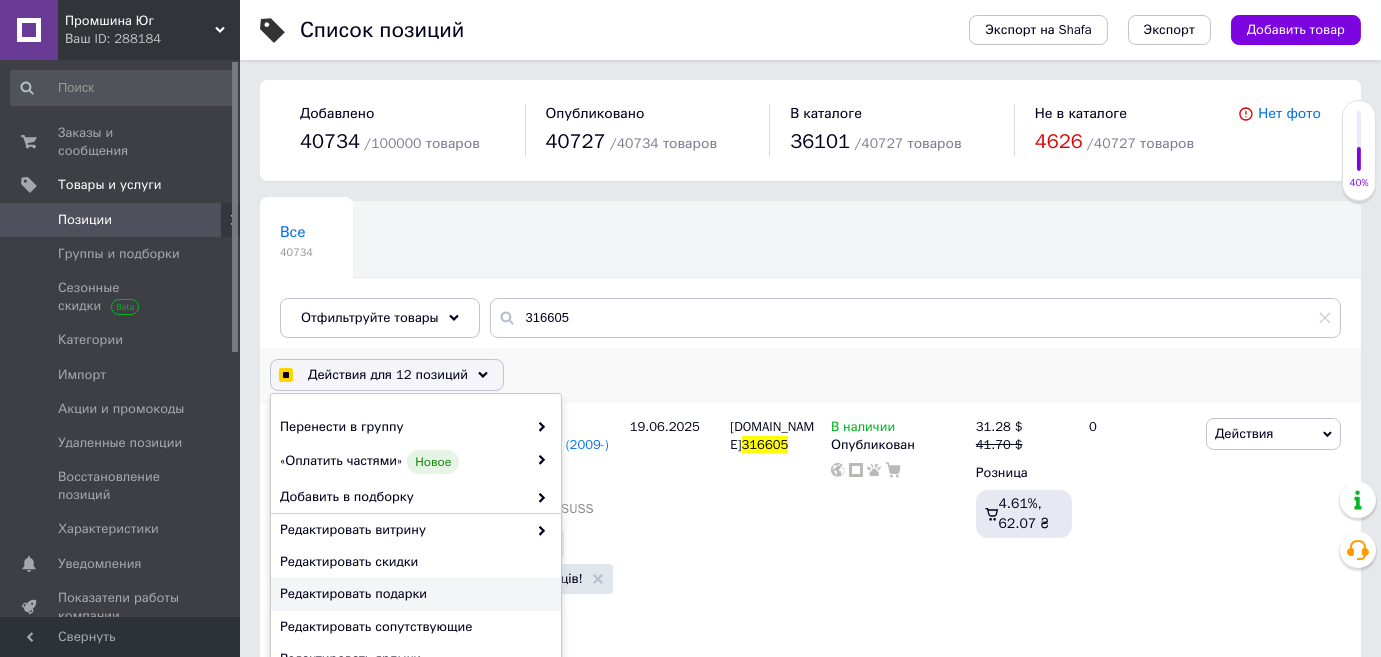 scroll, scrollTop: 181, scrollLeft: 0, axis: vertical 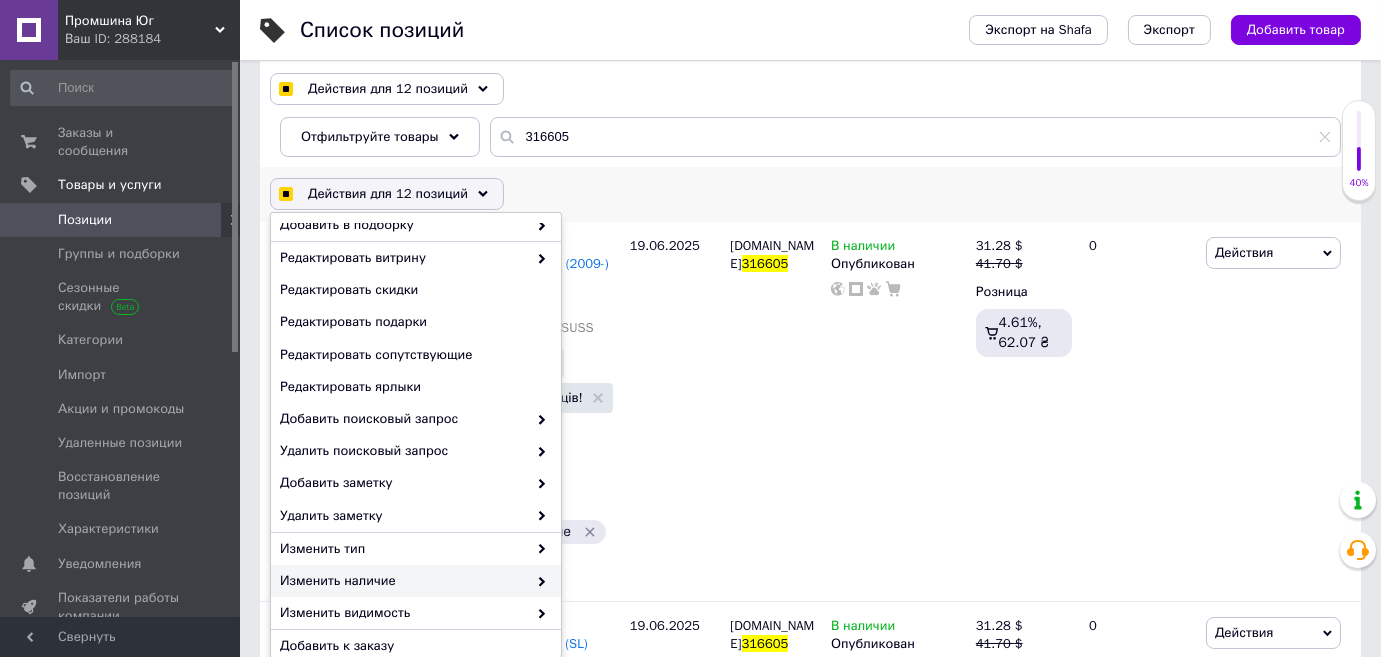 checkbox on "true" 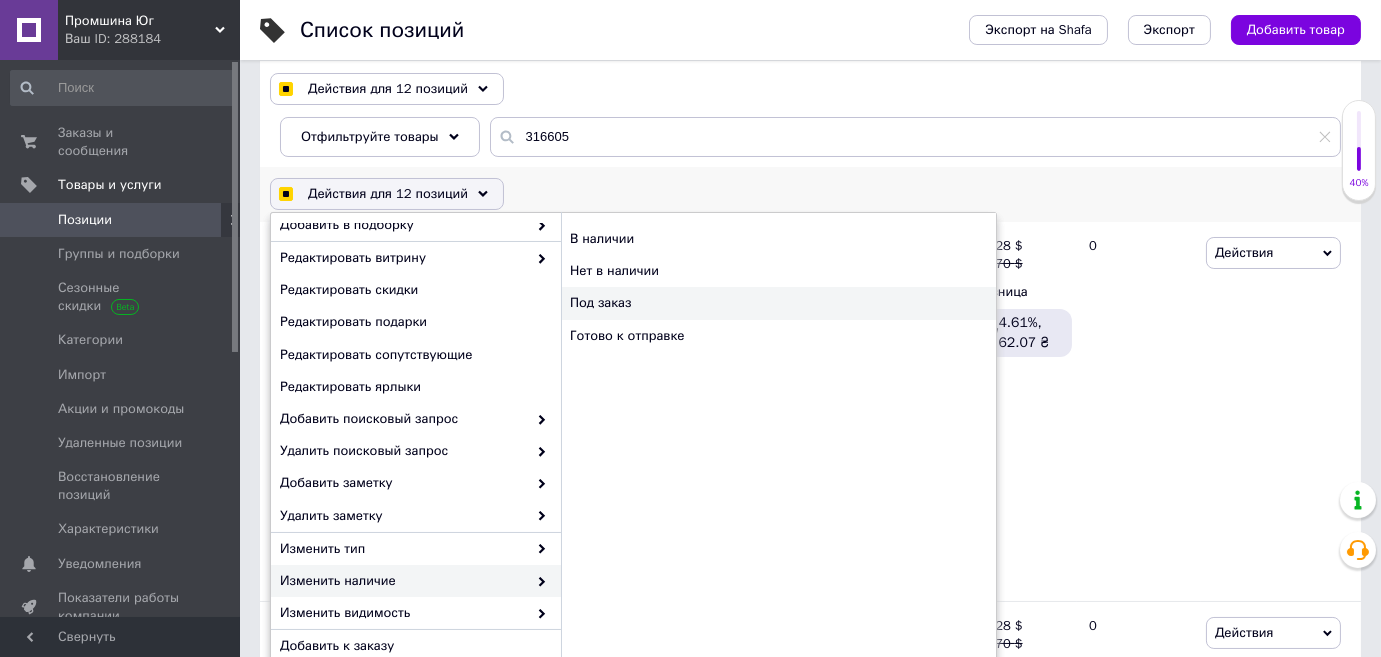 checkbox on "true" 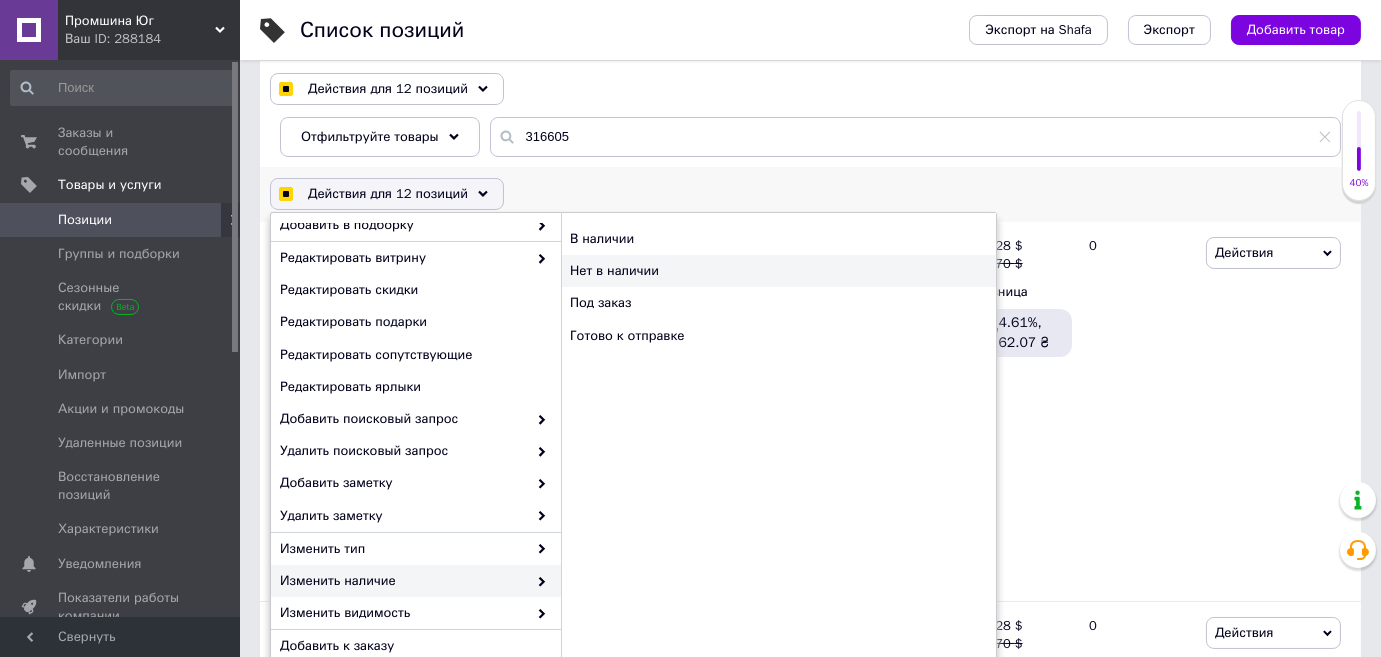 click on "Нет в наличии" at bounding box center (778, 271) 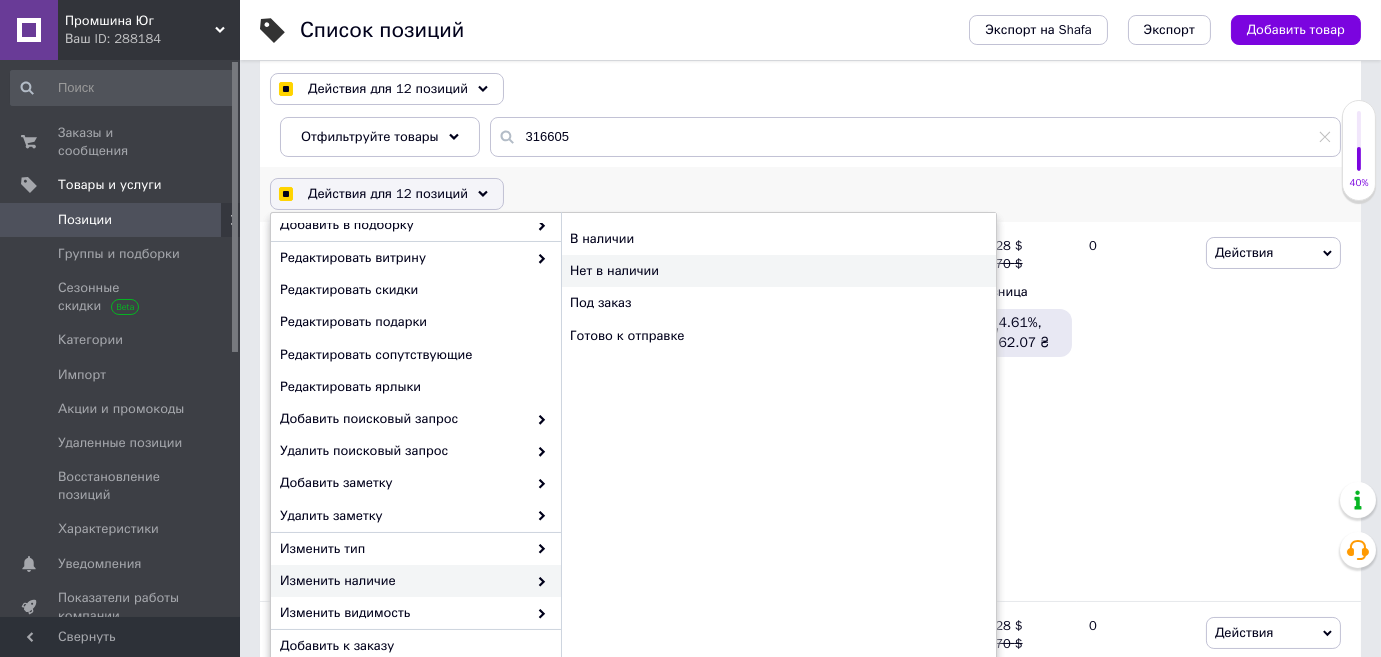 checkbox on "false" 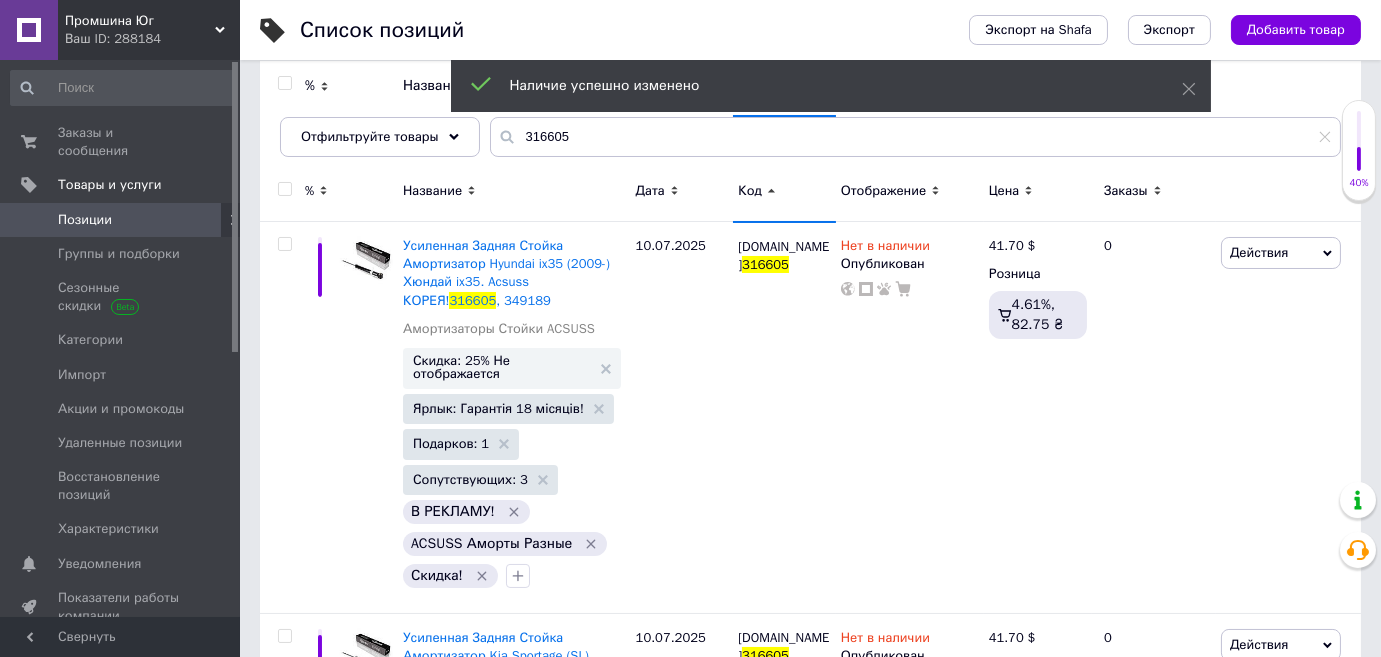 click on "Промшина Юг" at bounding box center (140, 21) 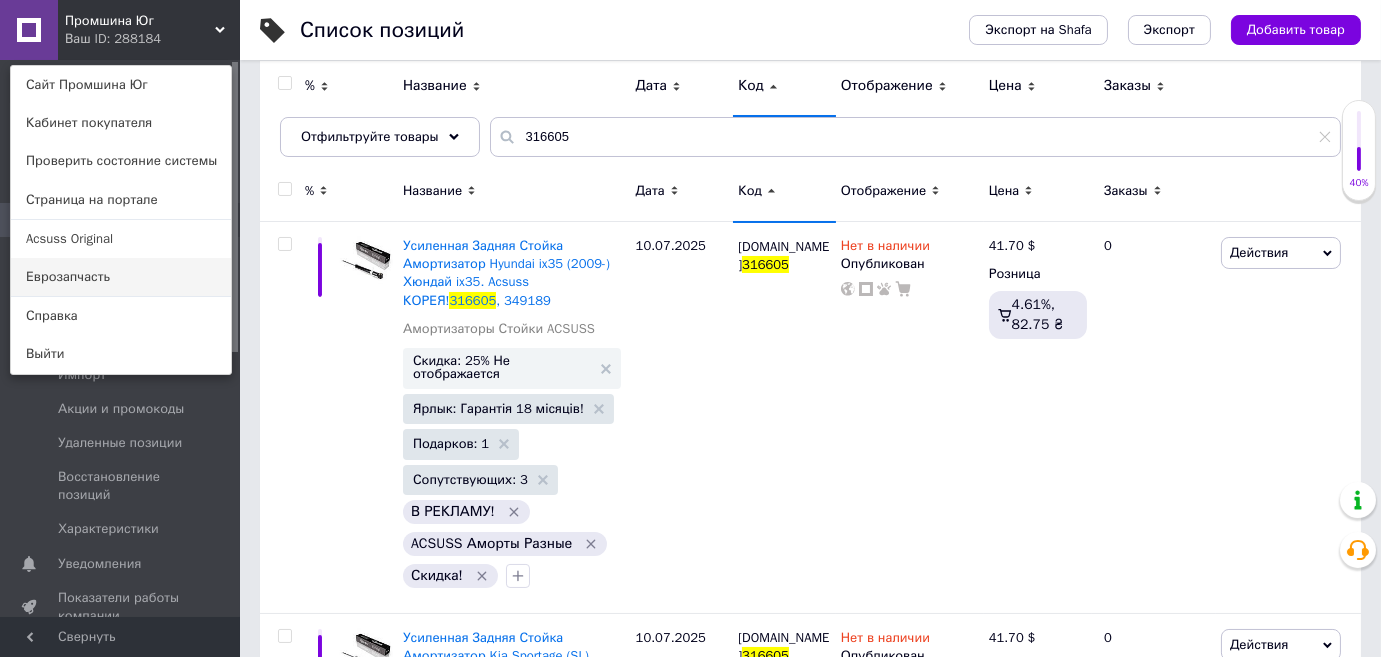 click on "Еврозапчасть" at bounding box center [121, 277] 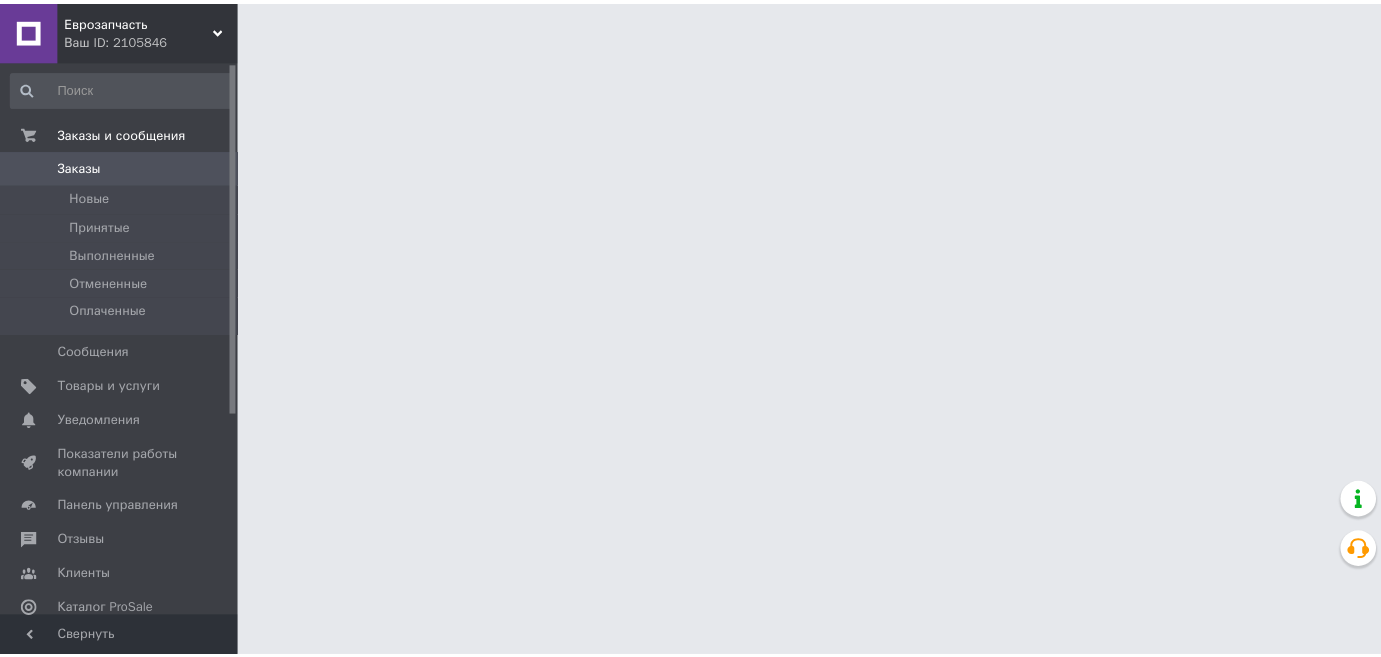 scroll, scrollTop: 0, scrollLeft: 0, axis: both 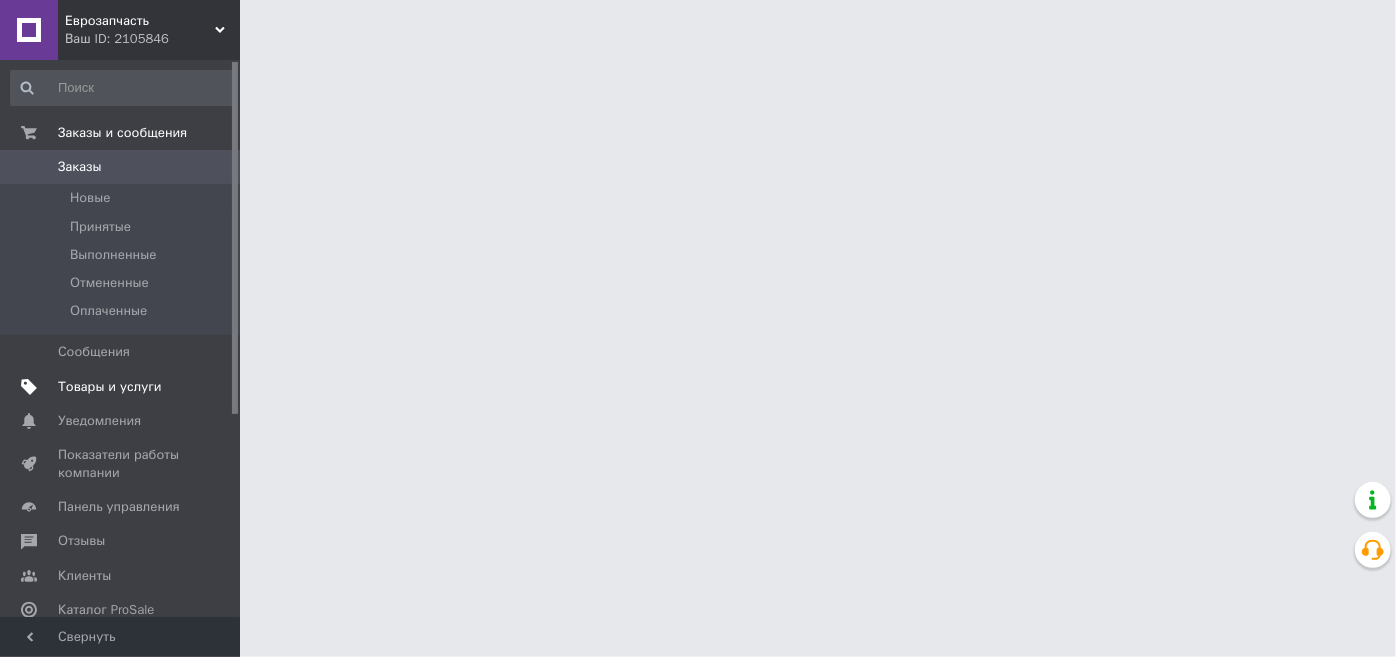 click on "Товары и услуги" at bounding box center [110, 387] 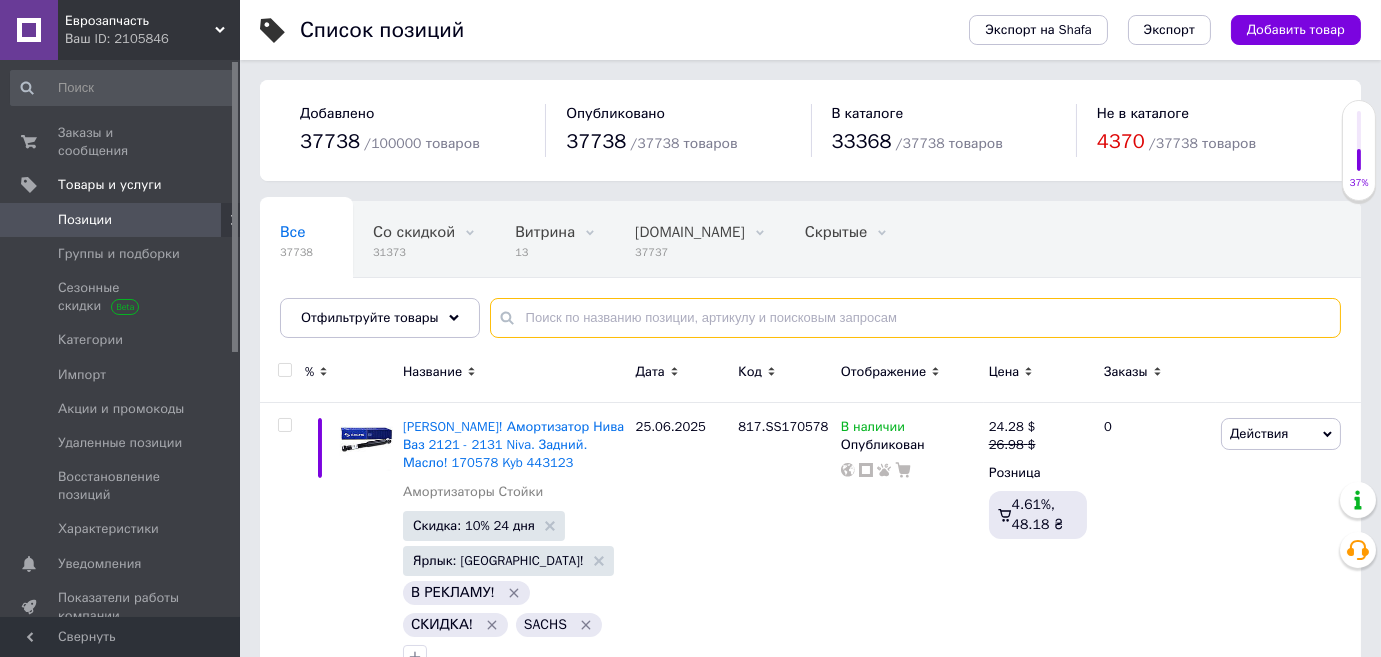 click at bounding box center (915, 318) 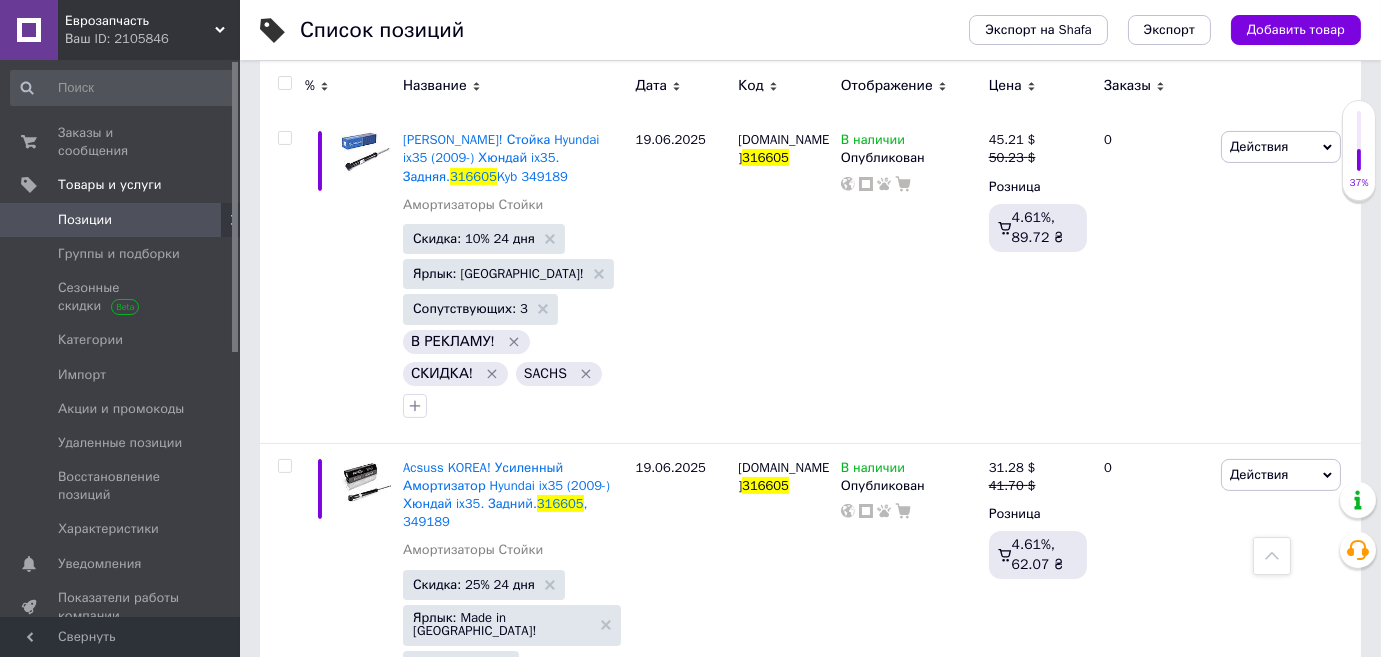 scroll, scrollTop: 0, scrollLeft: 0, axis: both 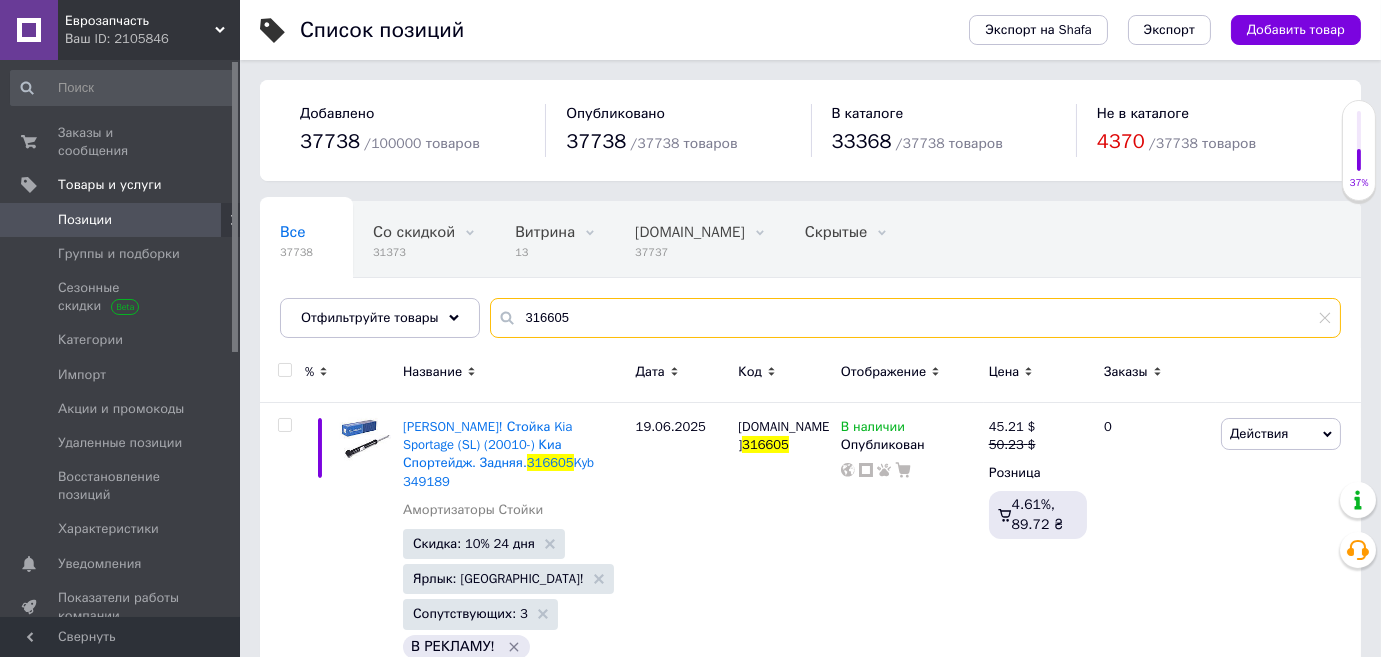 type on "316605" 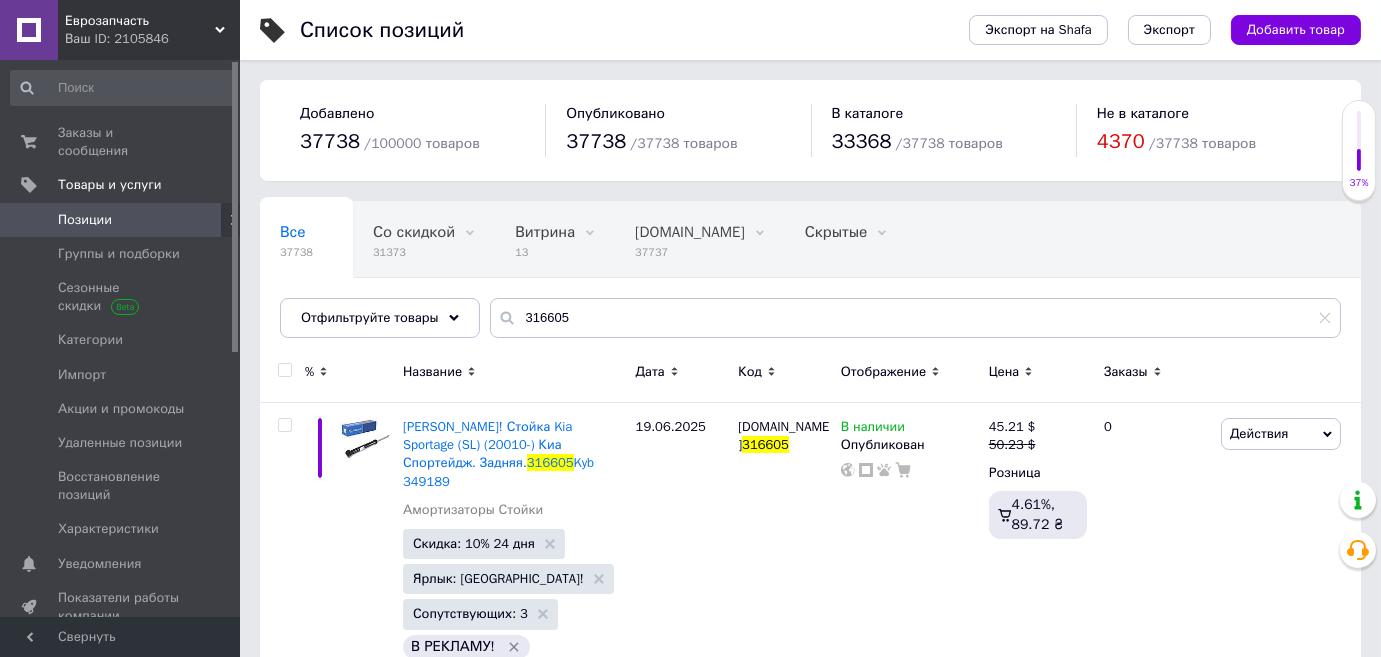 click on "Код" at bounding box center (784, 372) 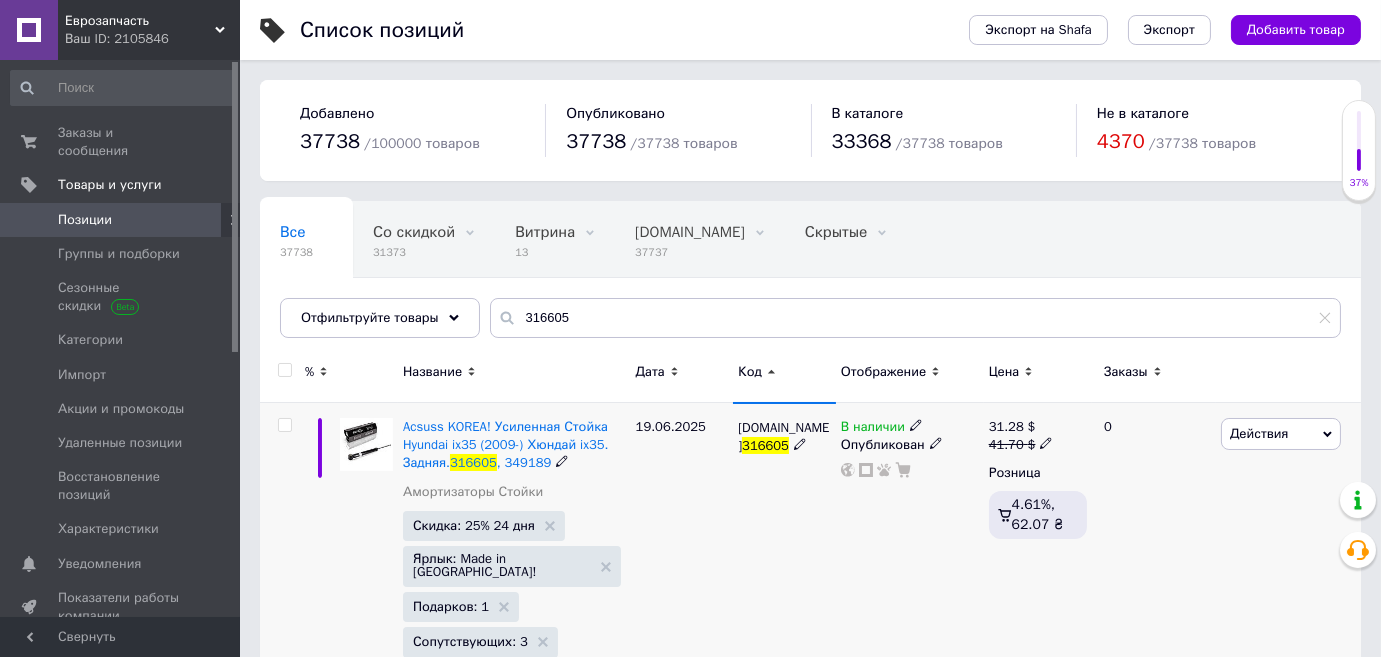 click at bounding box center (284, 425) 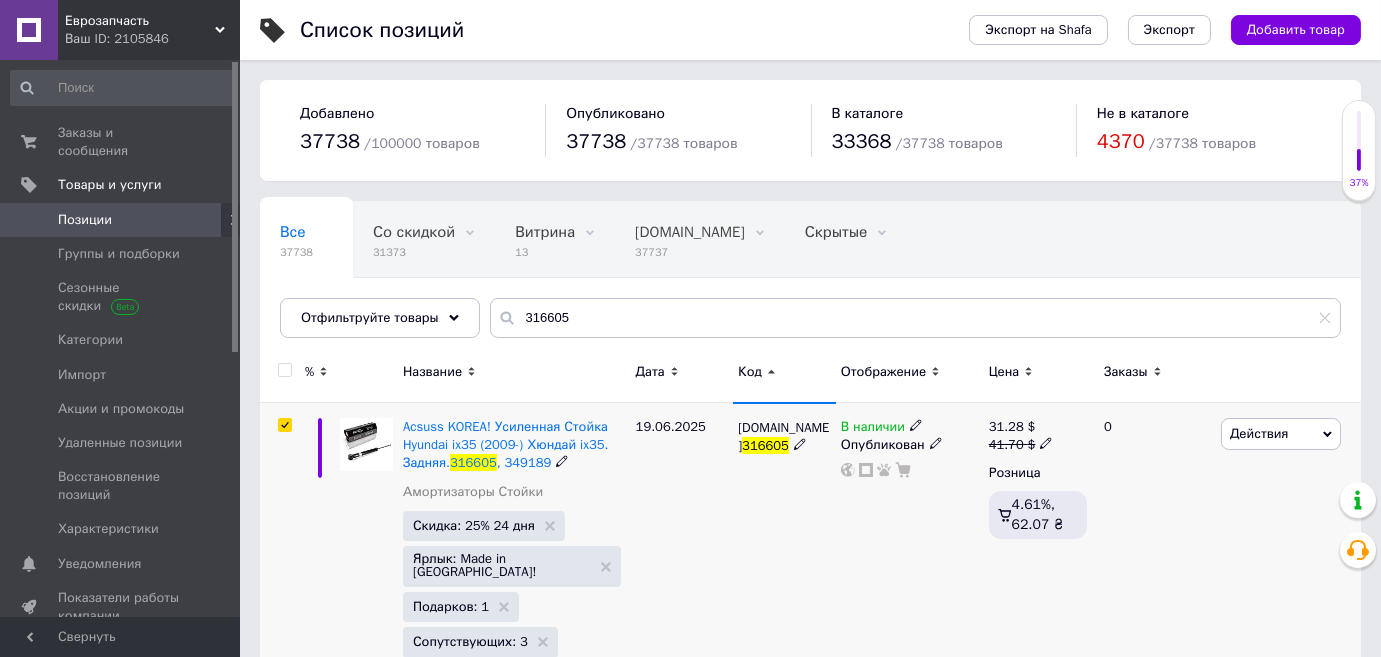 checkbox on "true" 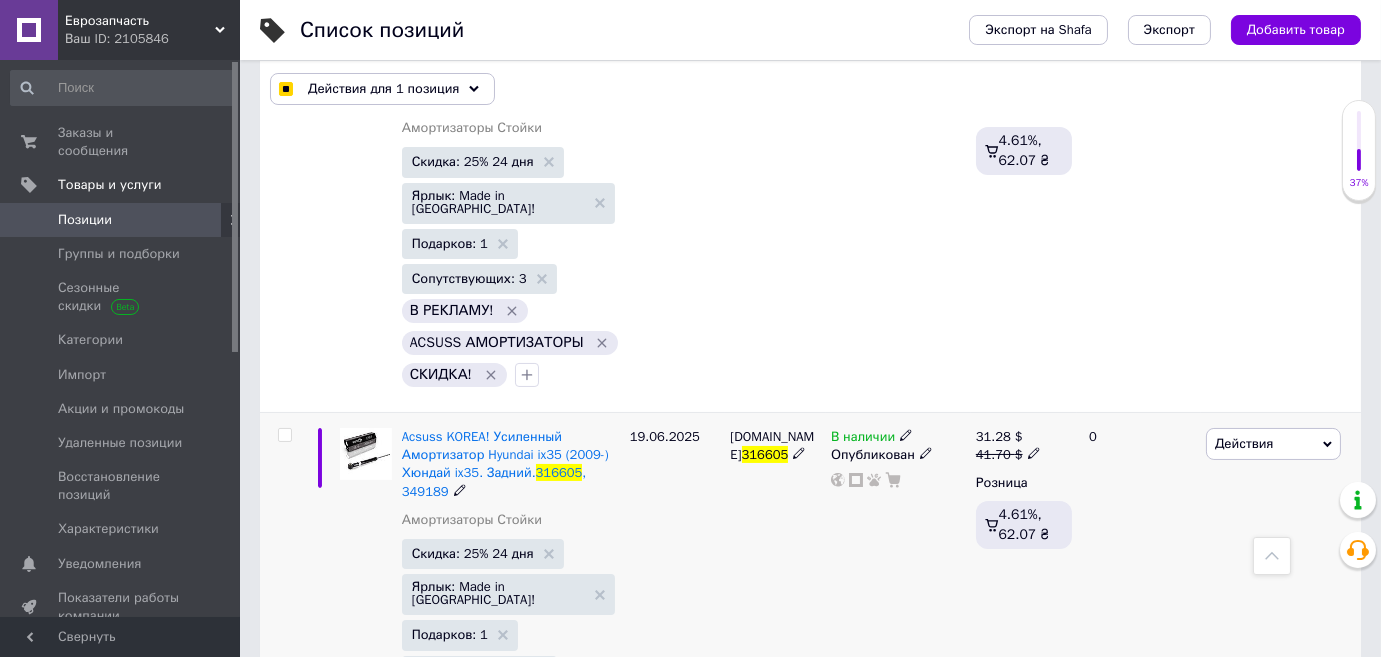 click at bounding box center (284, 435) 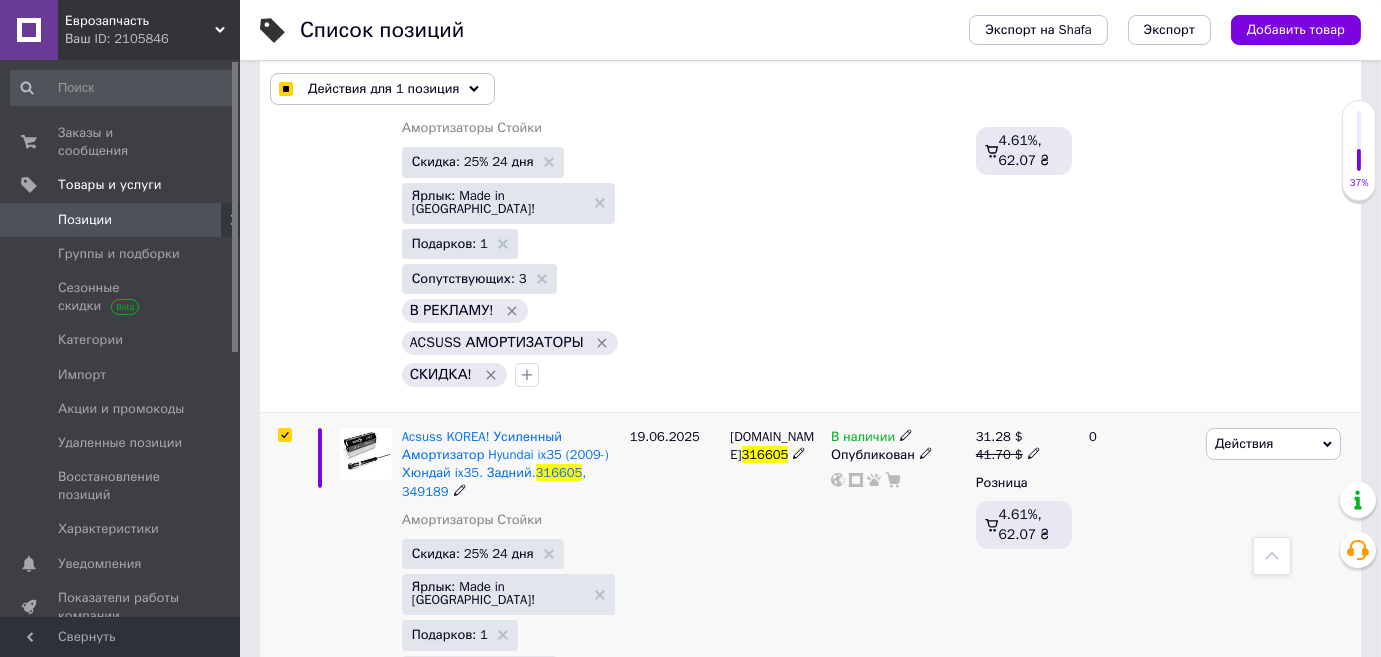checkbox on "true" 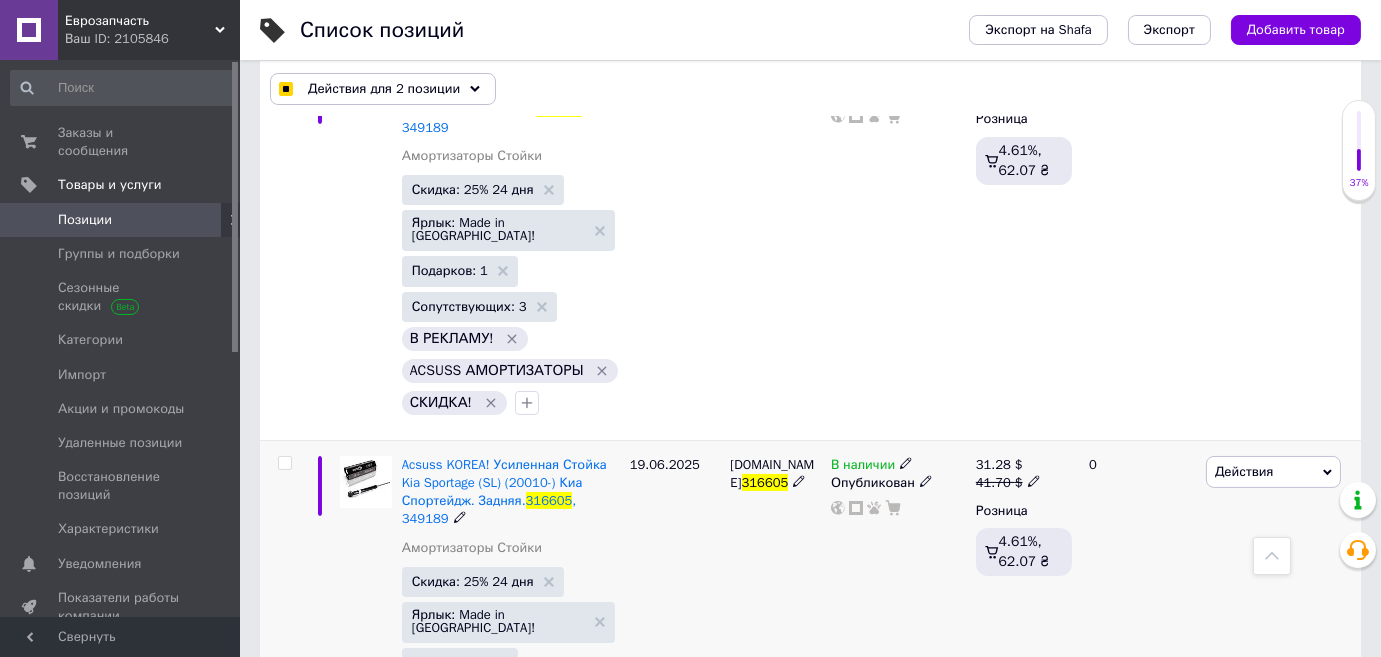 click at bounding box center [284, 463] 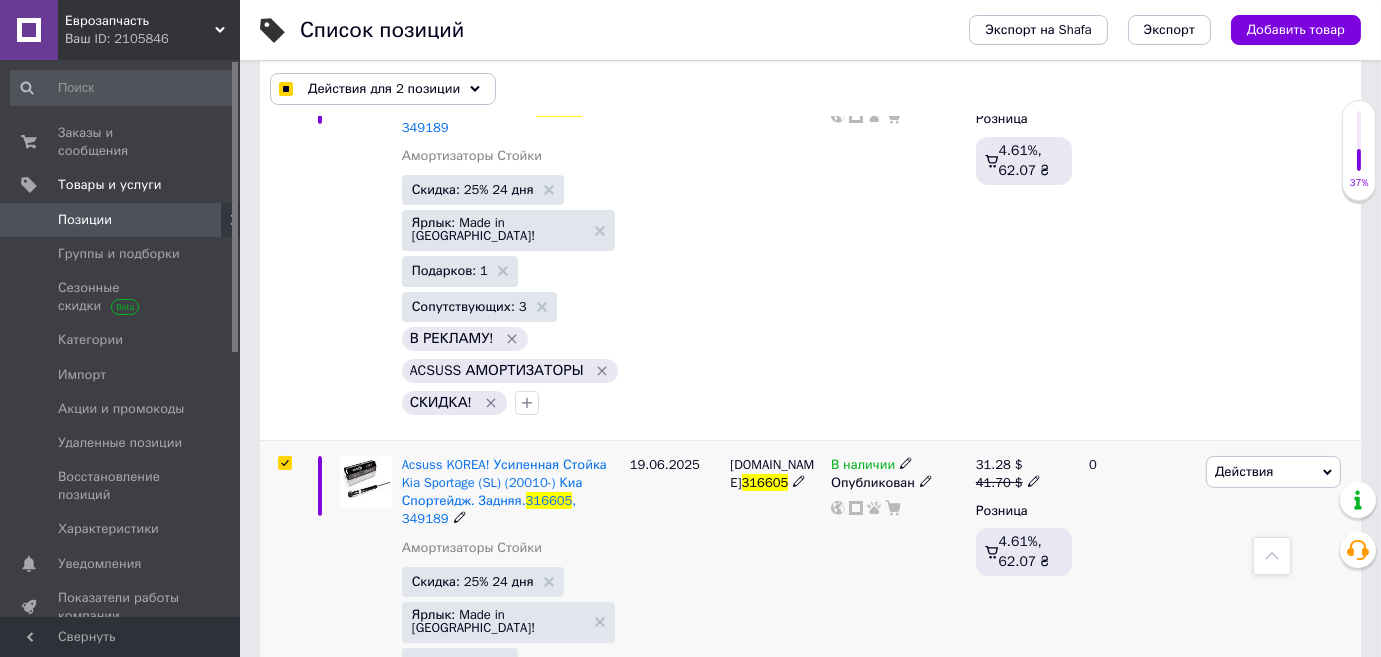 checkbox on "true" 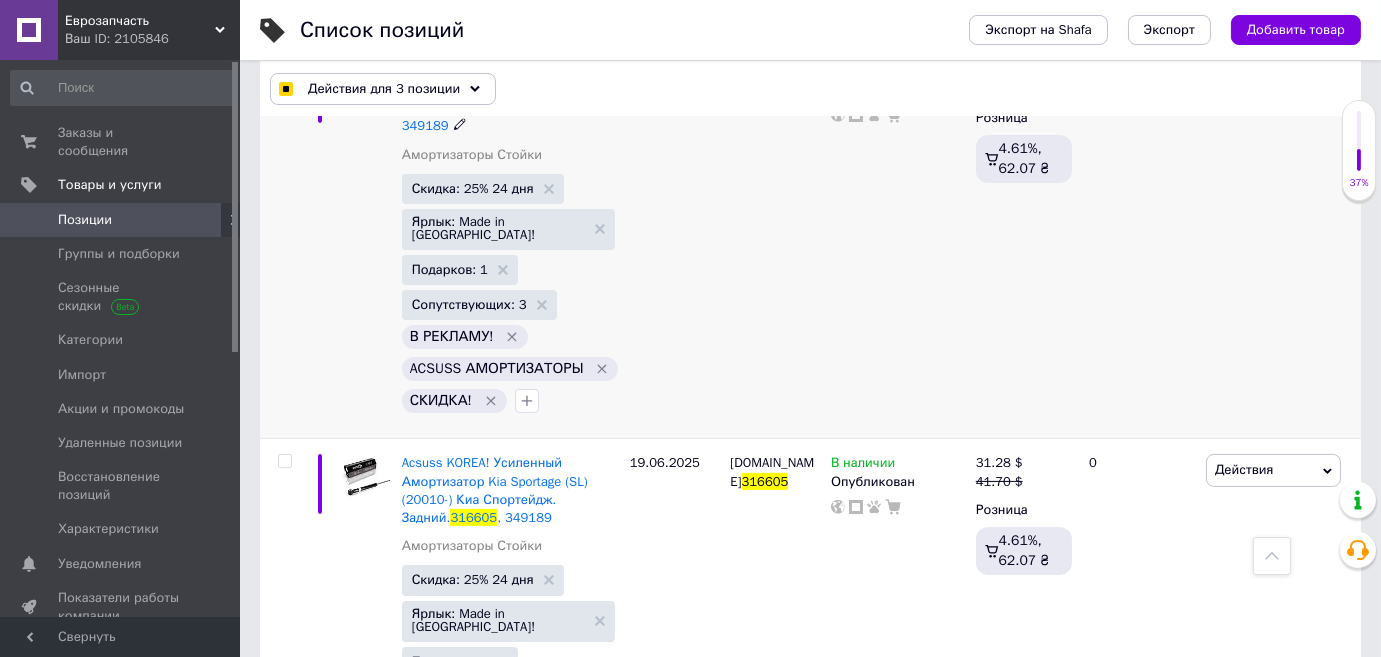 scroll, scrollTop: 1181, scrollLeft: 0, axis: vertical 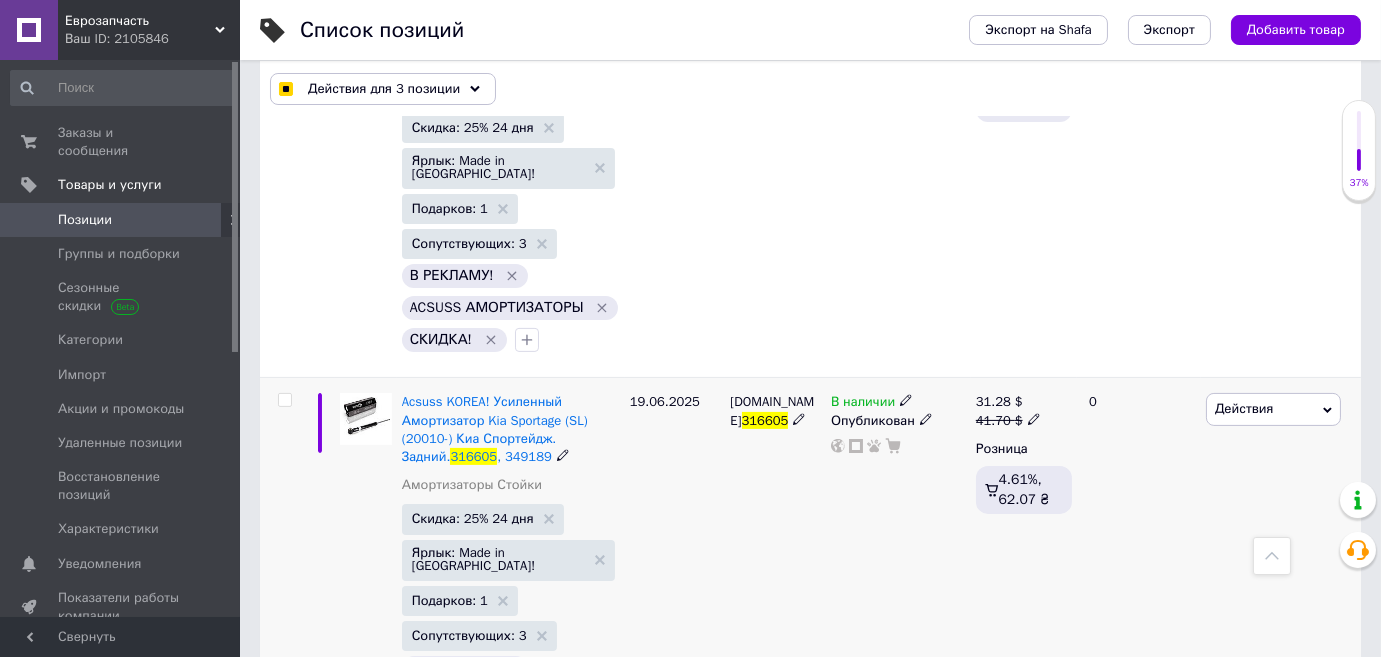 click at bounding box center [284, 400] 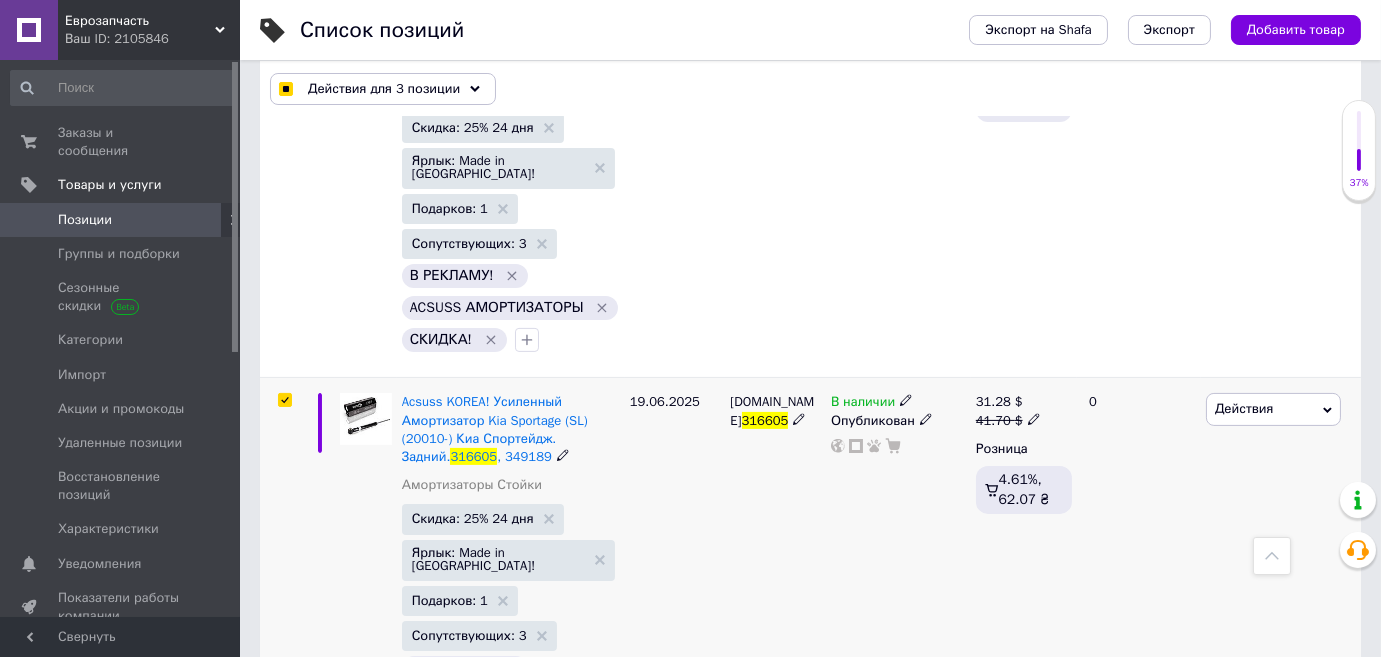 checkbox on "true" 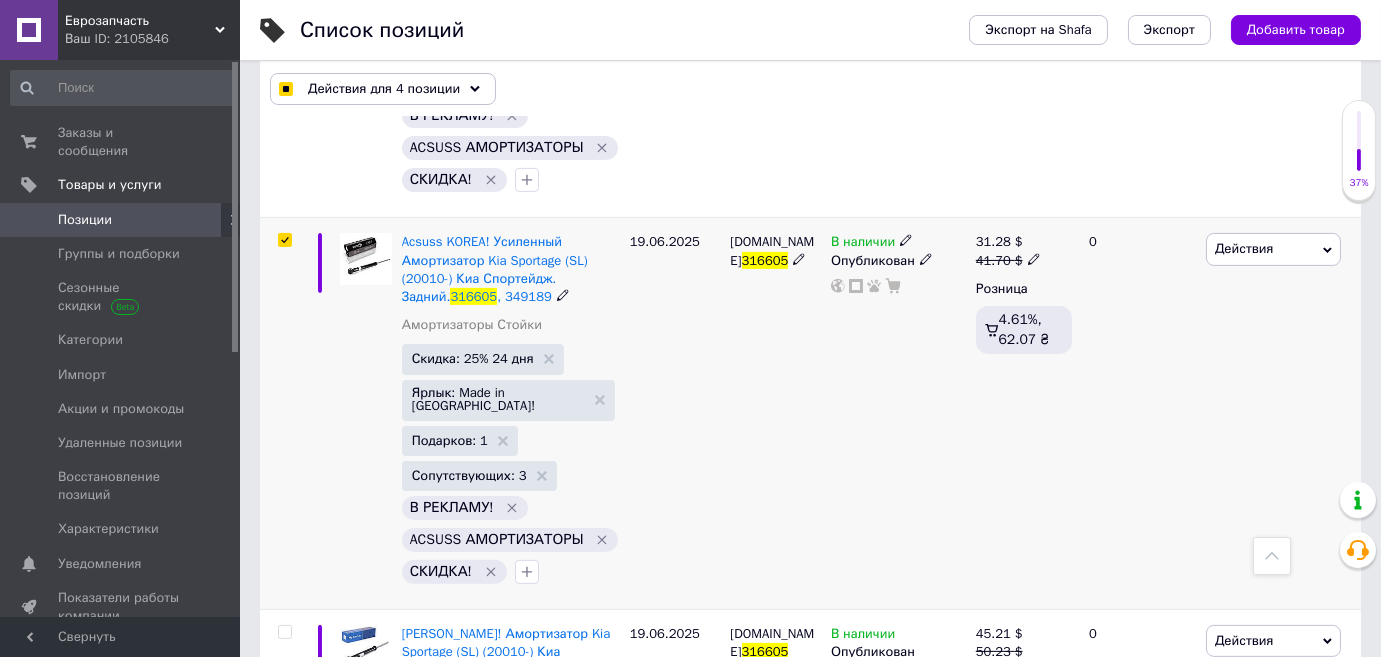 scroll, scrollTop: 1454, scrollLeft: 0, axis: vertical 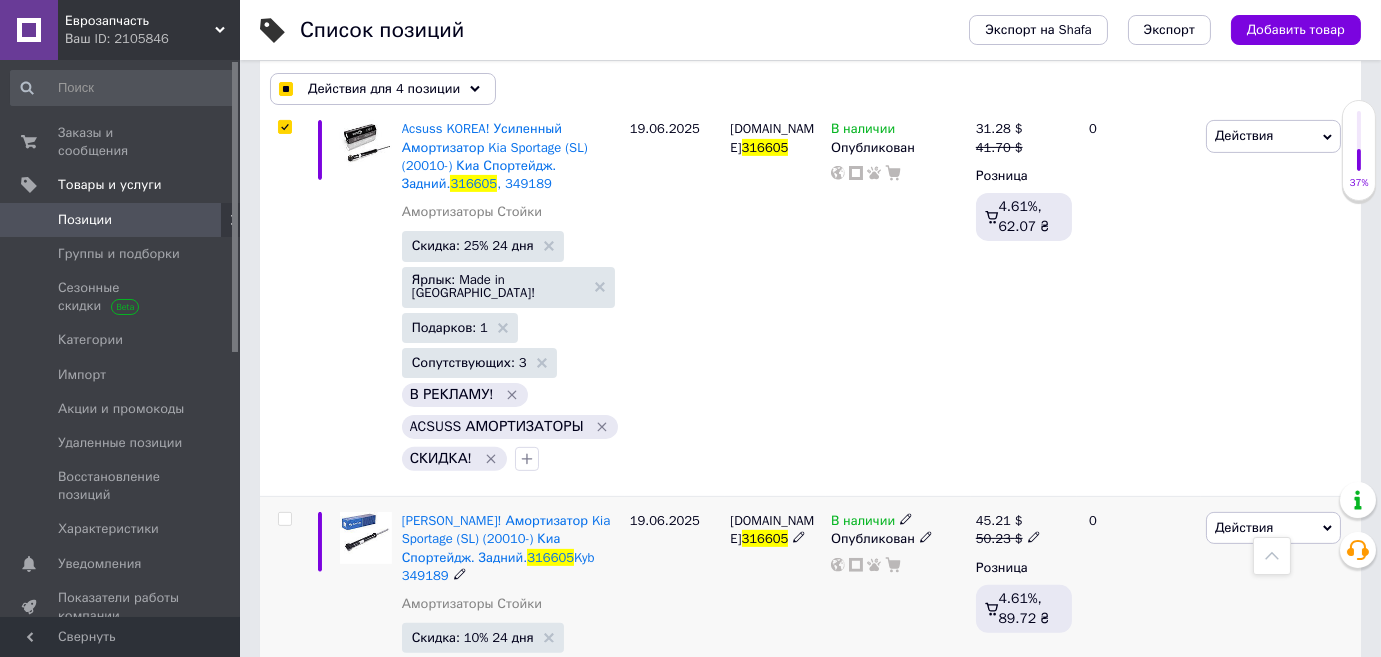 click at bounding box center (284, 519) 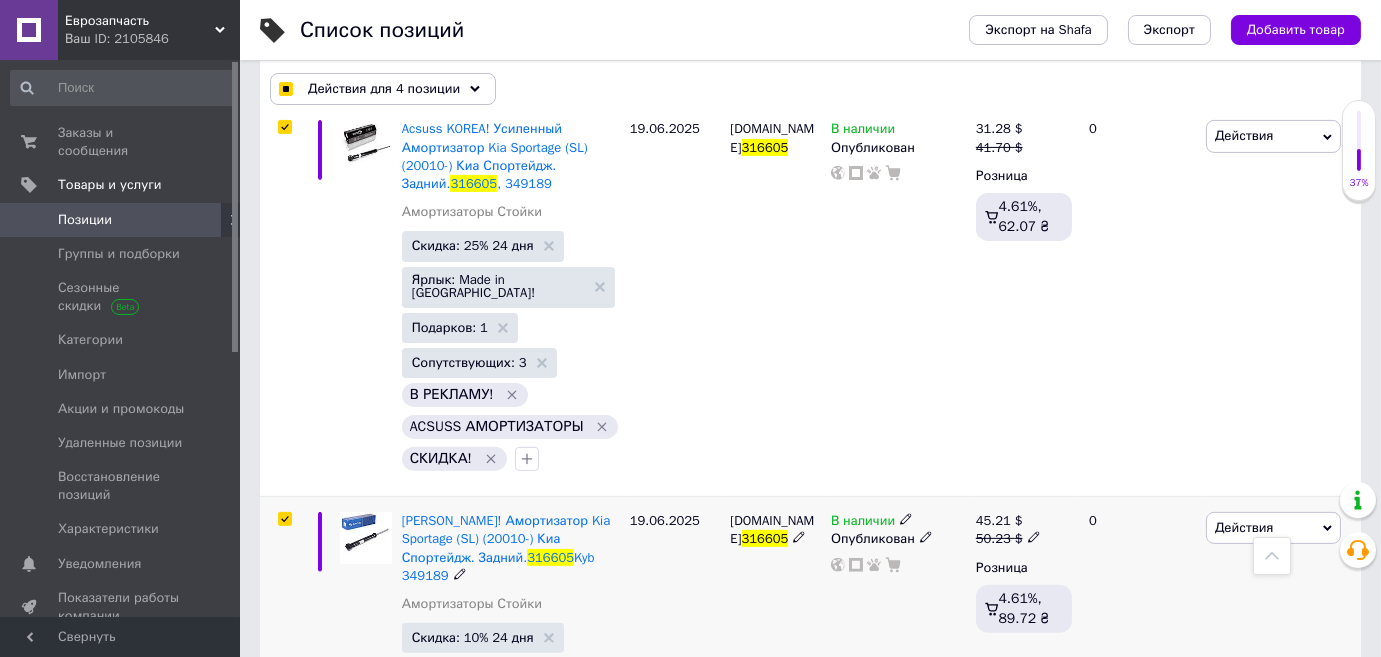 checkbox on "true" 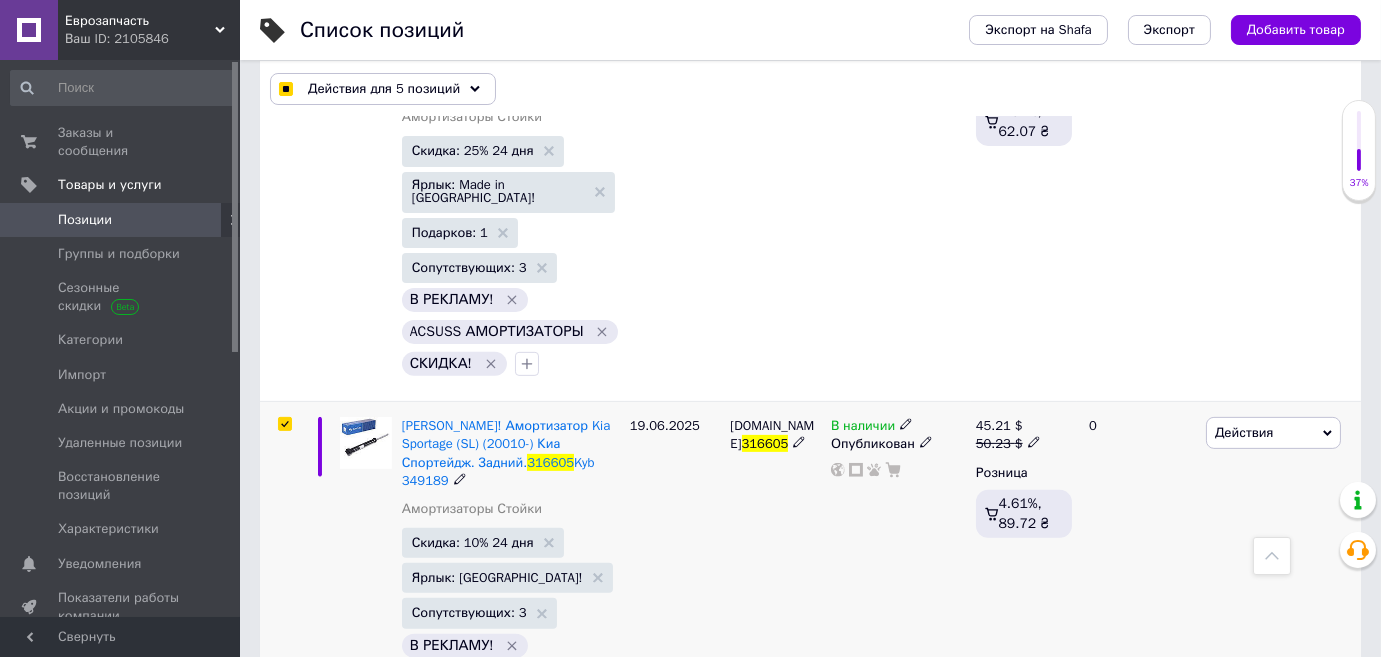 scroll, scrollTop: 1818, scrollLeft: 0, axis: vertical 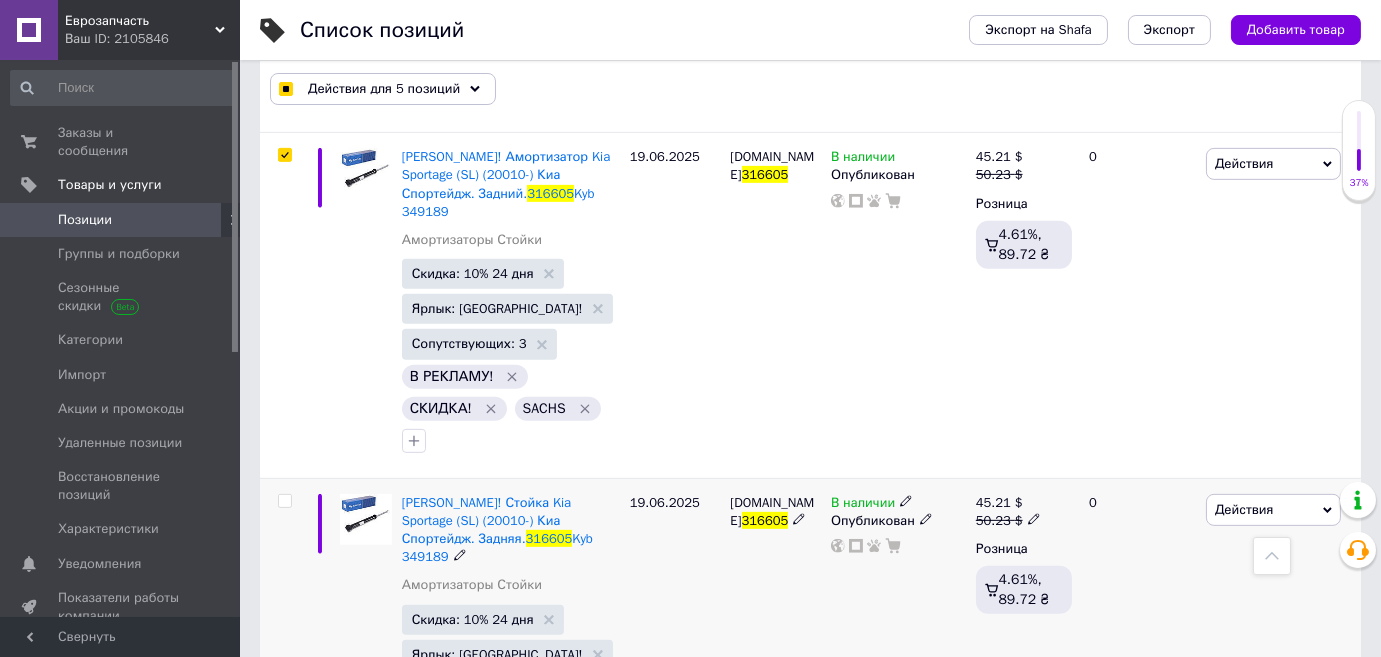 drag, startPoint x: 284, startPoint y: 497, endPoint x: 296, endPoint y: 503, distance: 13.416408 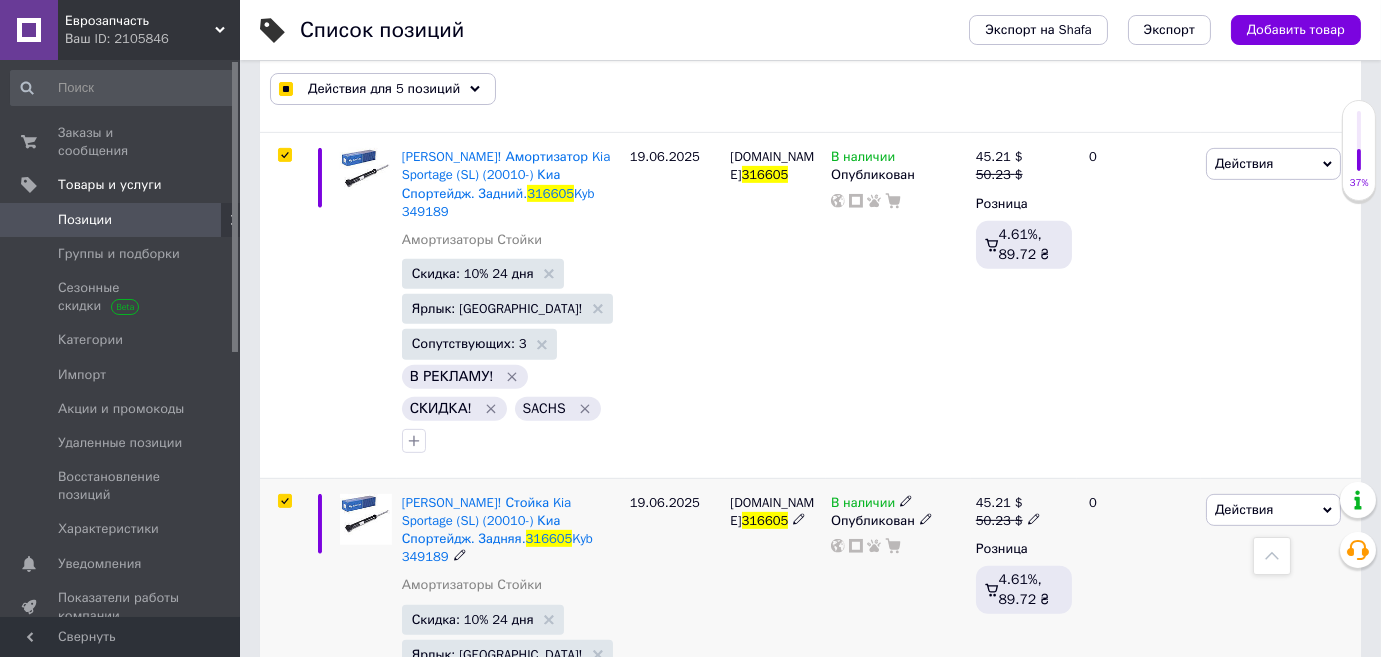checkbox on "true" 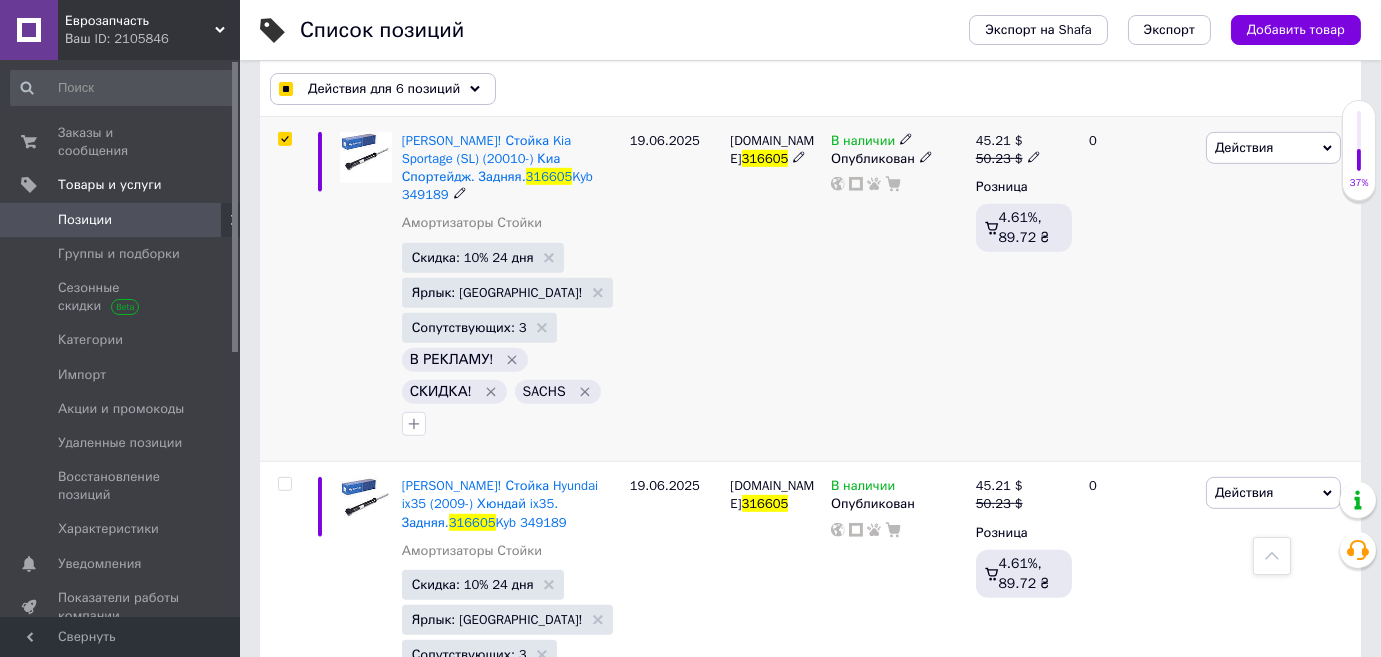 scroll, scrollTop: 2181, scrollLeft: 0, axis: vertical 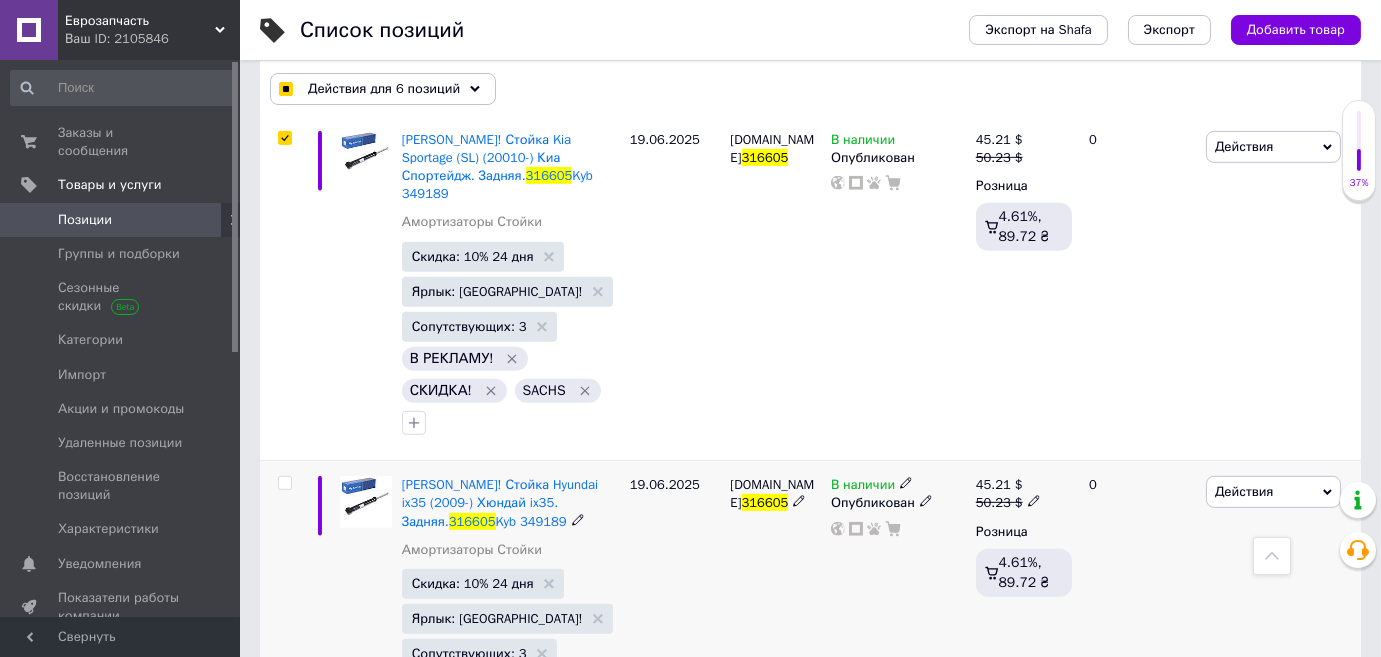 click at bounding box center [284, 483] 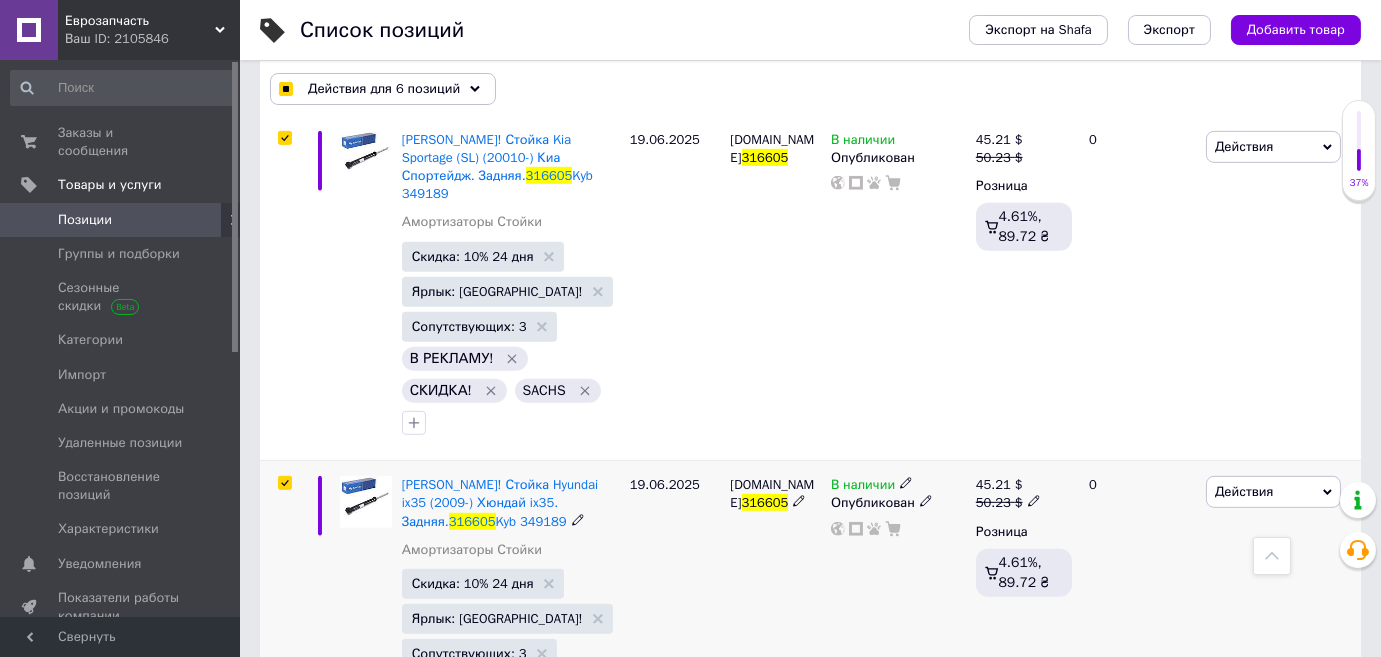 checkbox on "true" 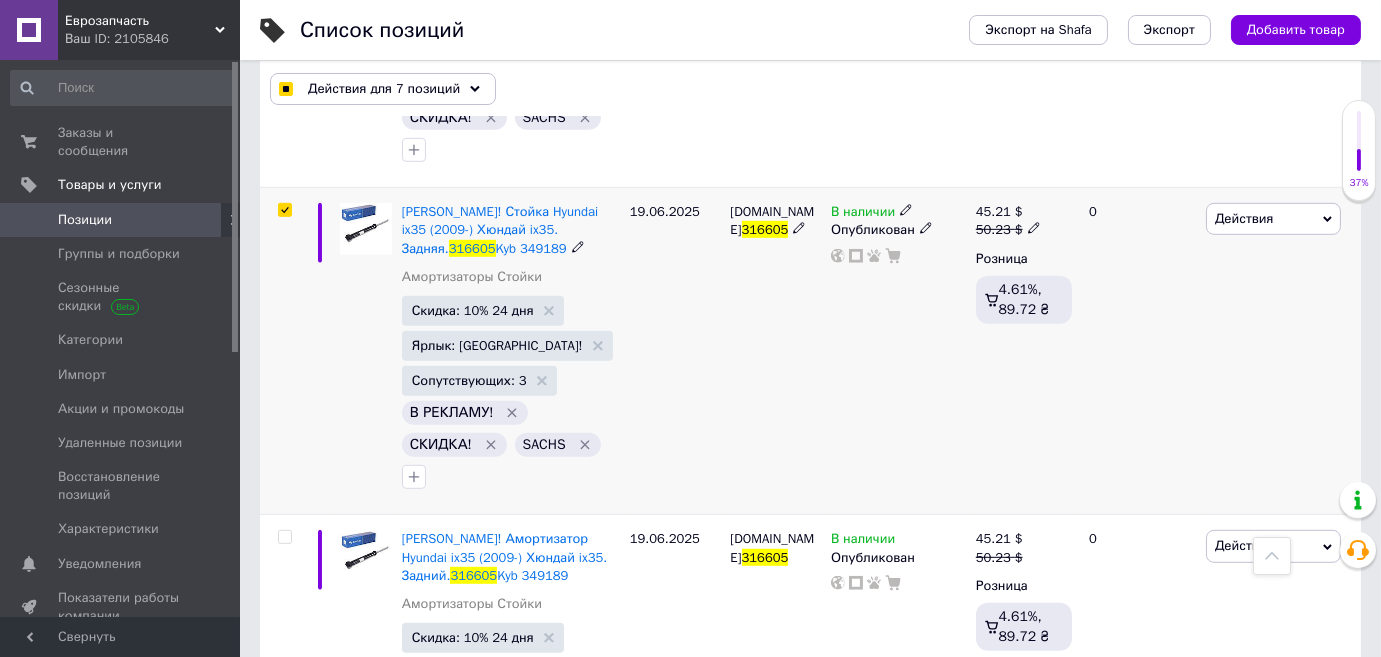 scroll, scrollTop: 2545, scrollLeft: 0, axis: vertical 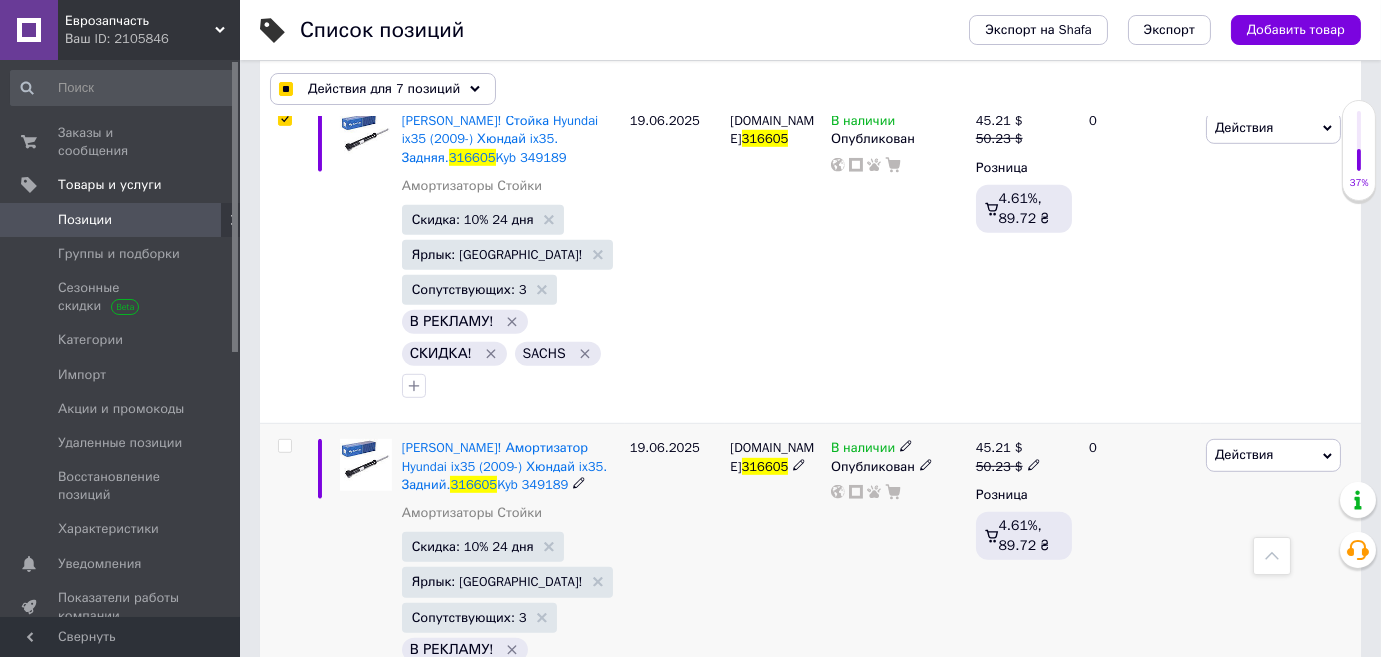 click at bounding box center (284, 446) 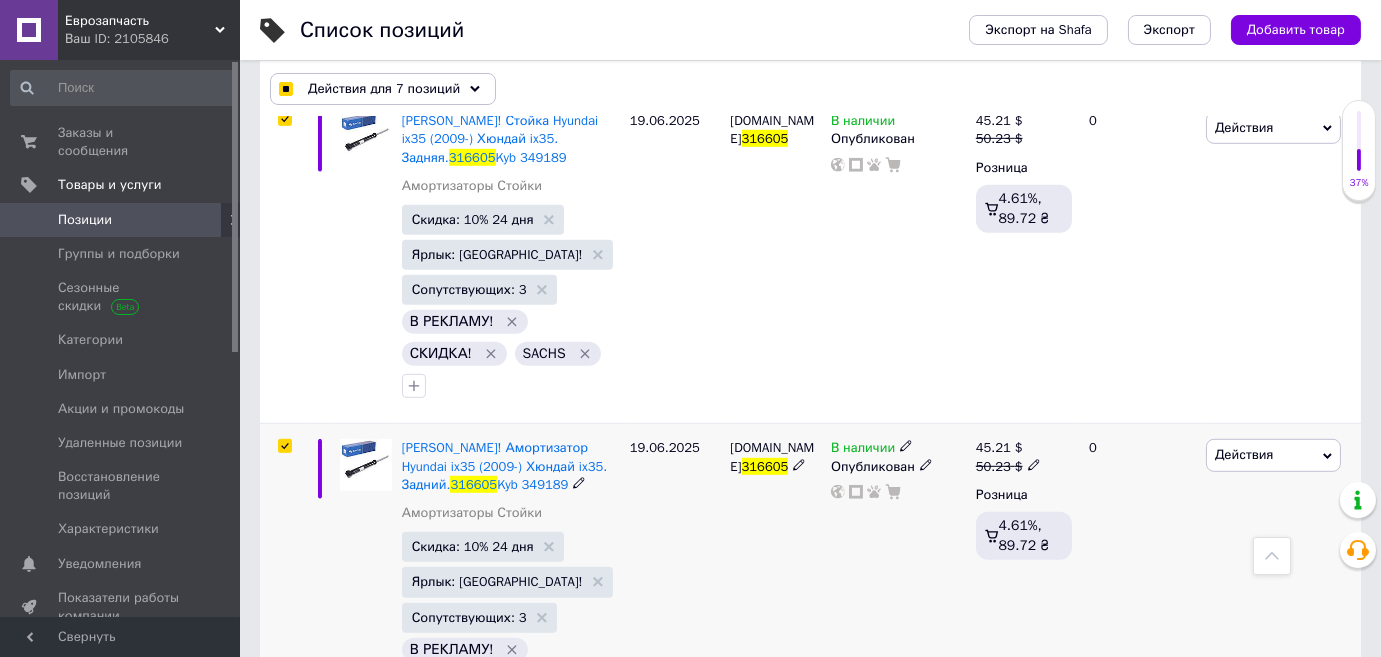 checkbox on "true" 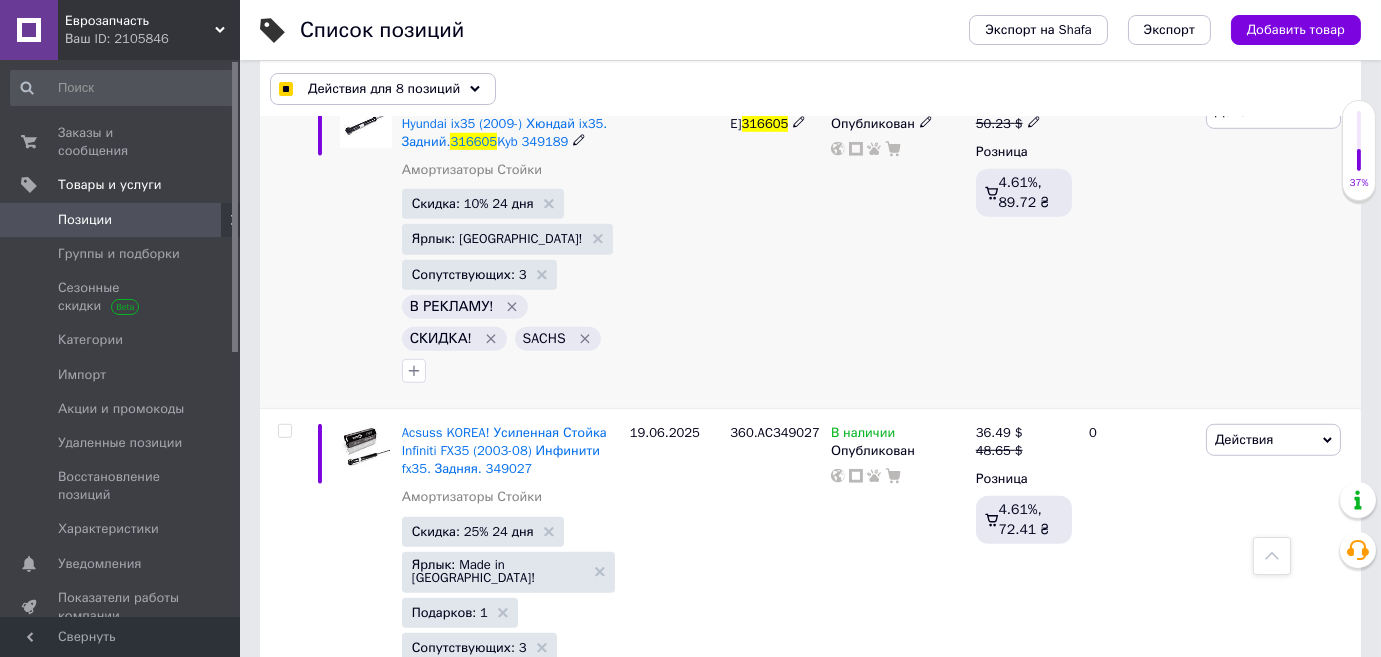 scroll, scrollTop: 2909, scrollLeft: 0, axis: vertical 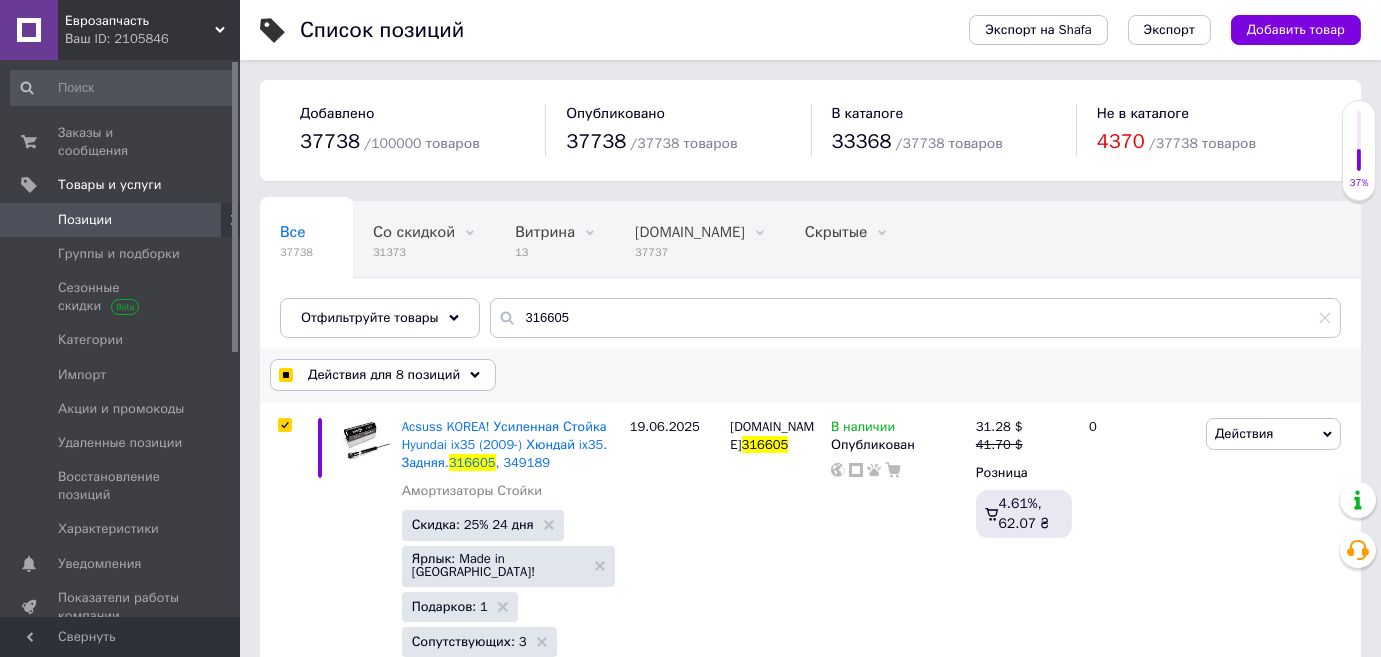 click on "Действия для 8 позиций" at bounding box center (384, 375) 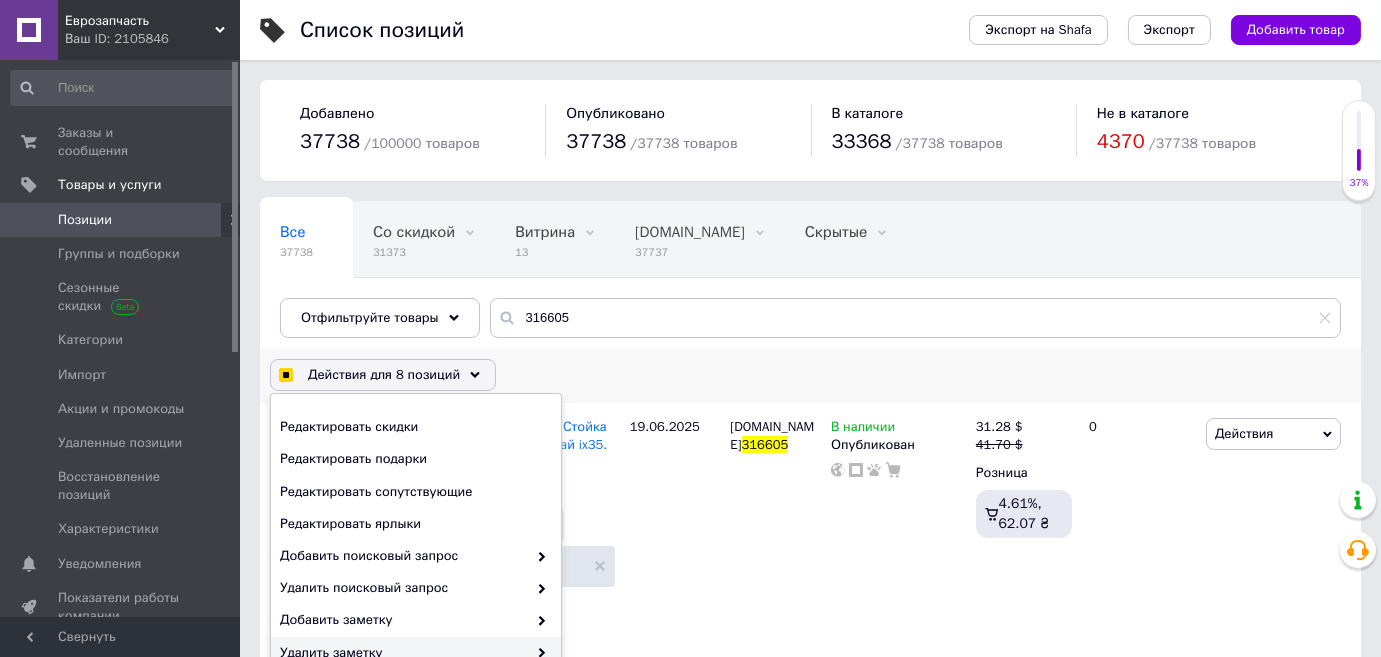 scroll, scrollTop: 272, scrollLeft: 0, axis: vertical 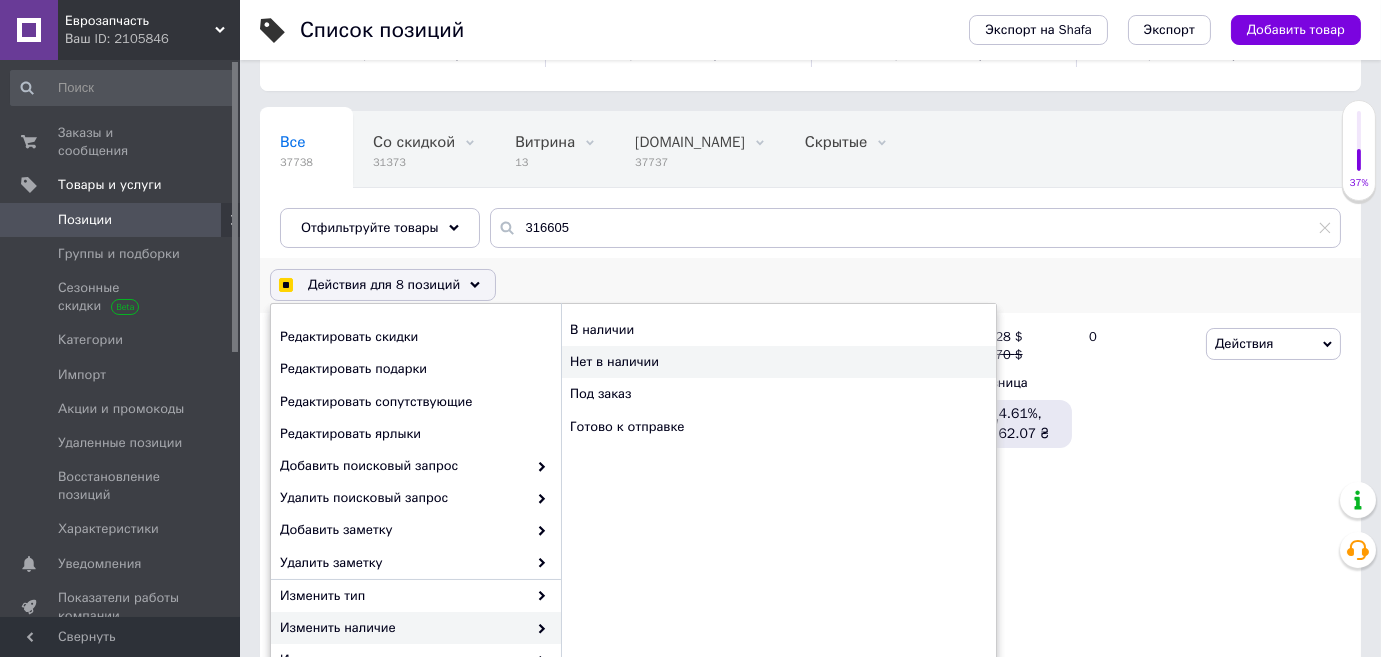 click on "Нет в наличии" at bounding box center [778, 362] 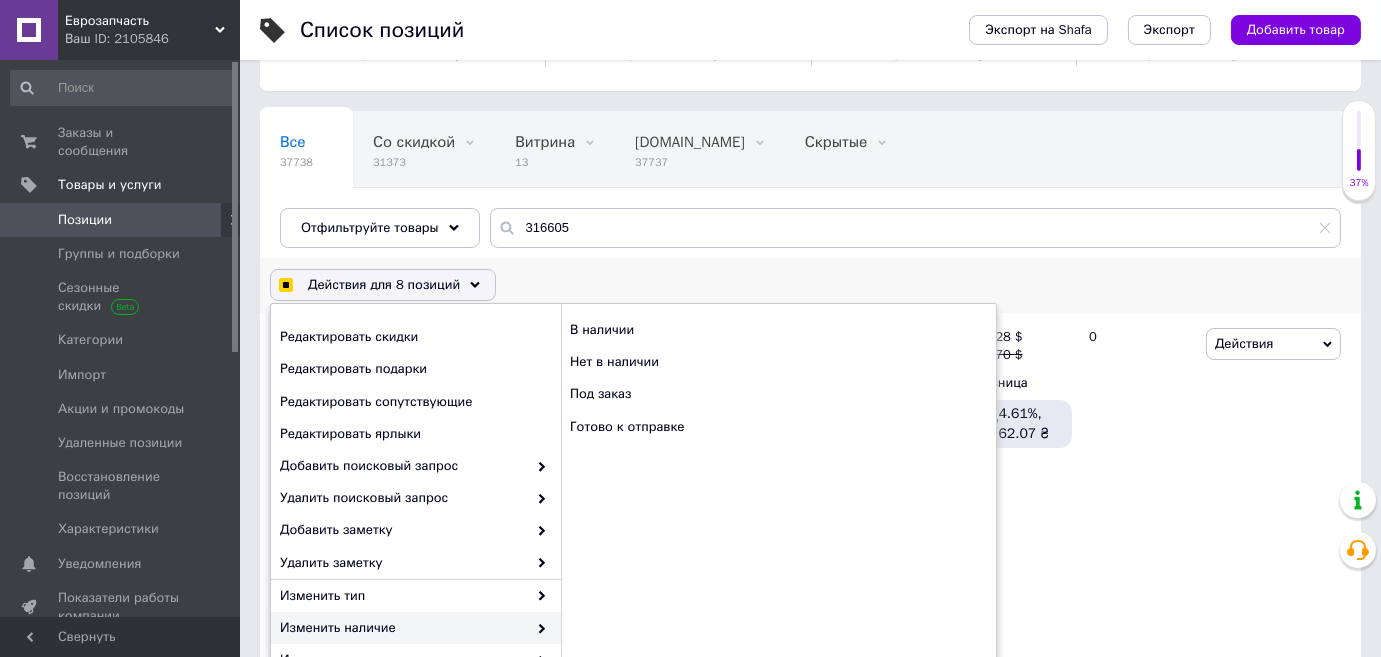 checkbox on "true" 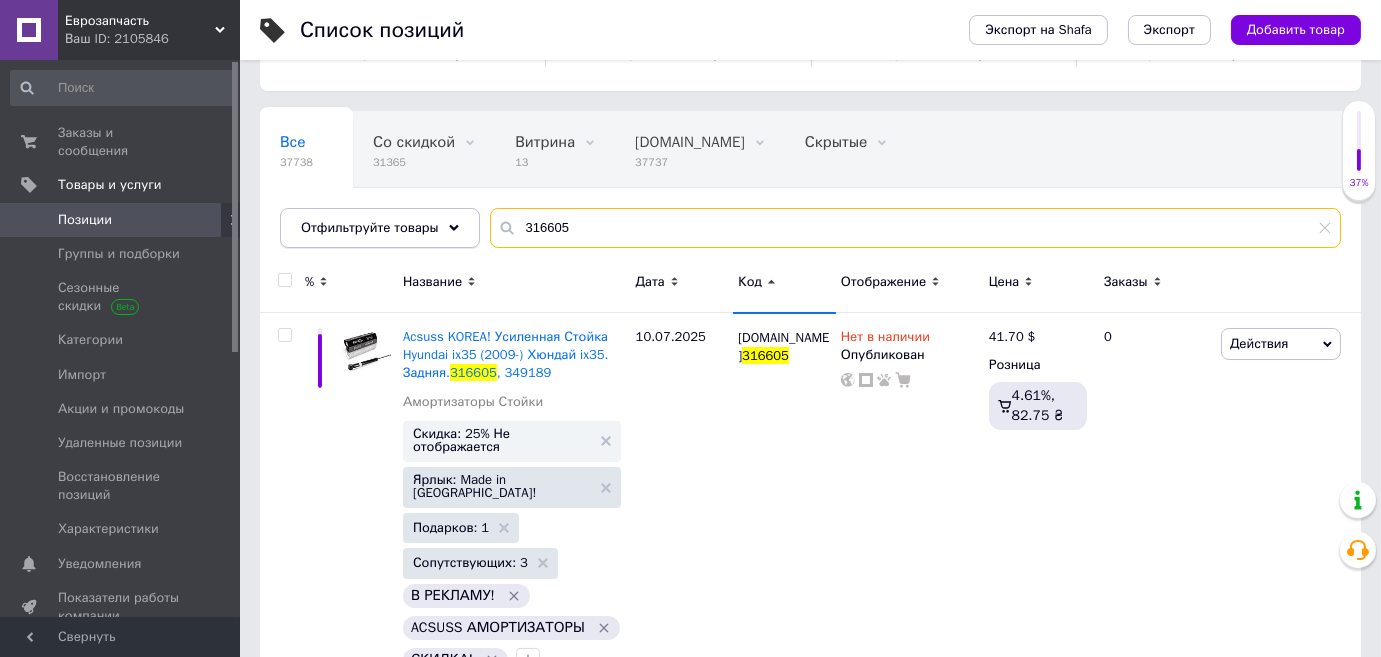 drag, startPoint x: 585, startPoint y: 225, endPoint x: 412, endPoint y: 218, distance: 173.14156 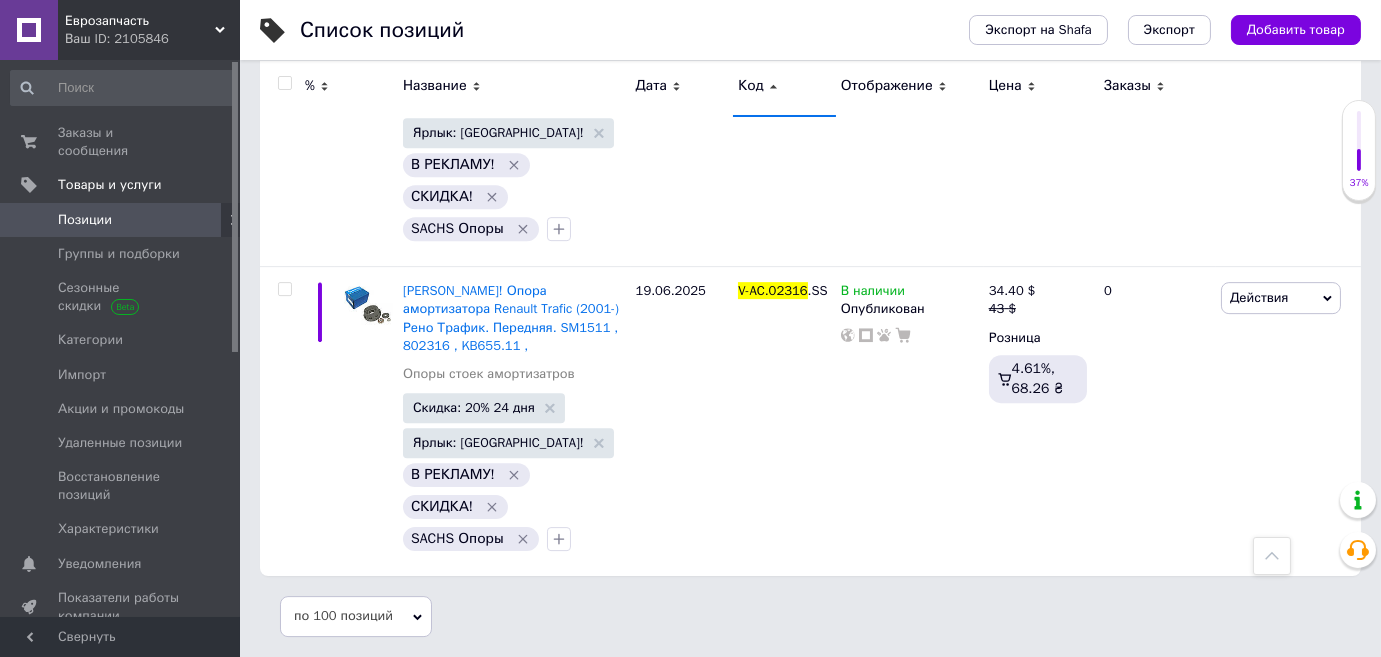 scroll, scrollTop: 12946, scrollLeft: 0, axis: vertical 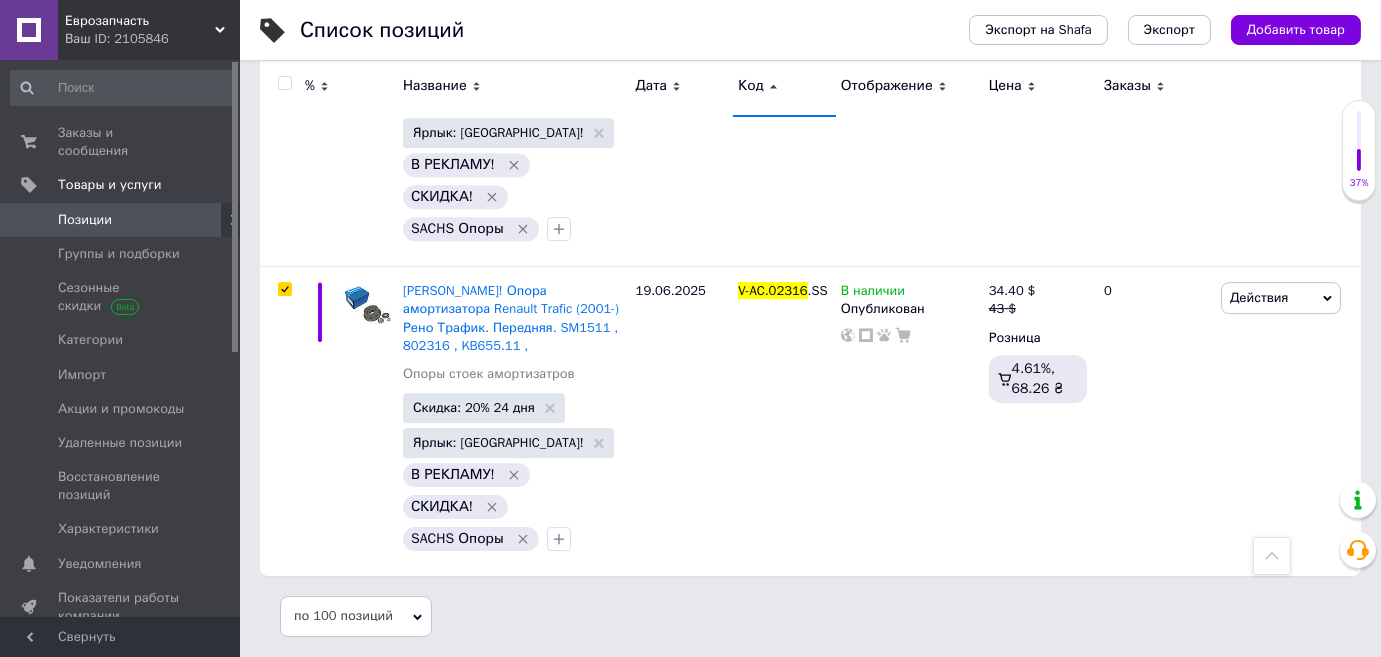 checkbox on "true" 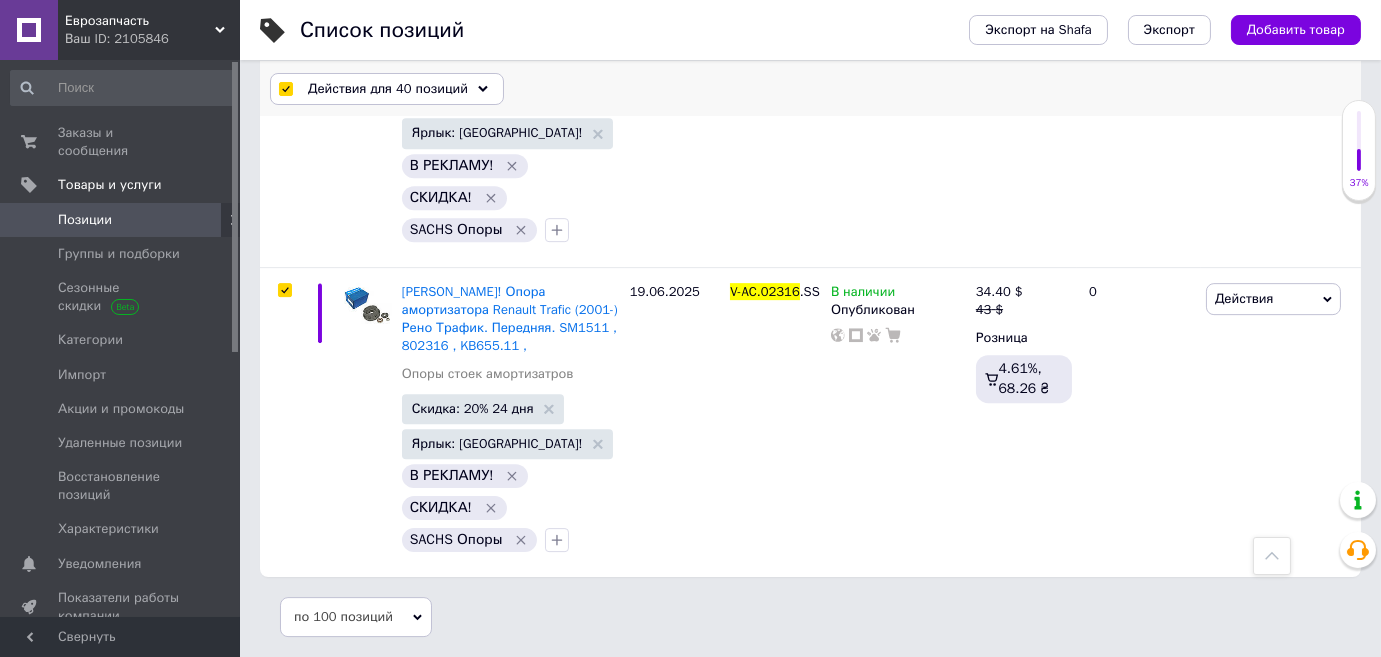 scroll, scrollTop: 12945, scrollLeft: 0, axis: vertical 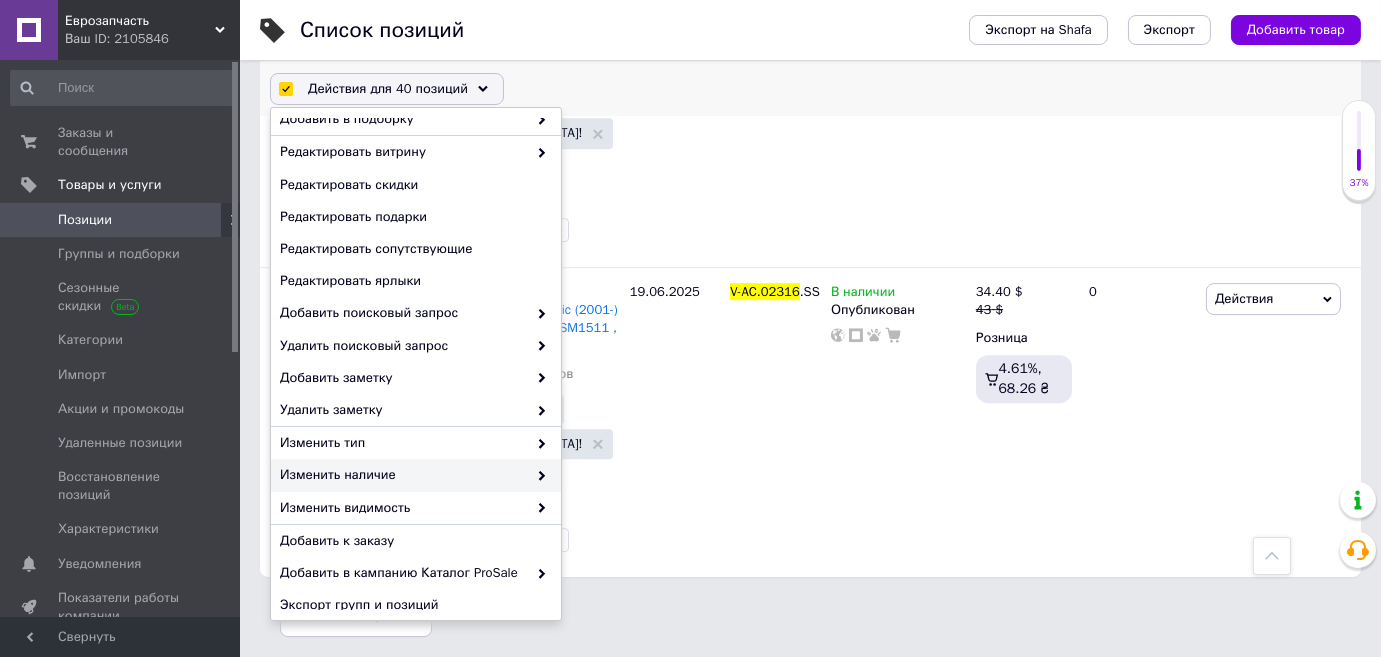 click on "Изменить наличие" at bounding box center [403, 475] 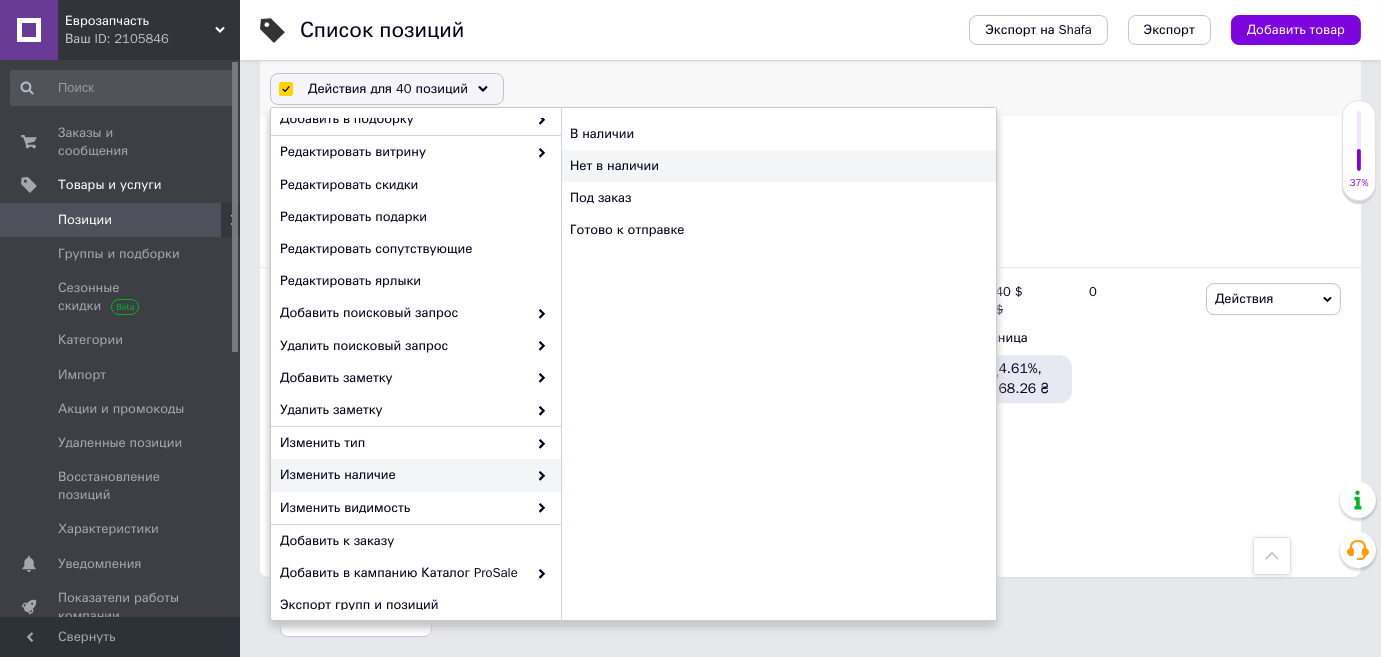 click on "Нет в наличии" at bounding box center (778, 166) 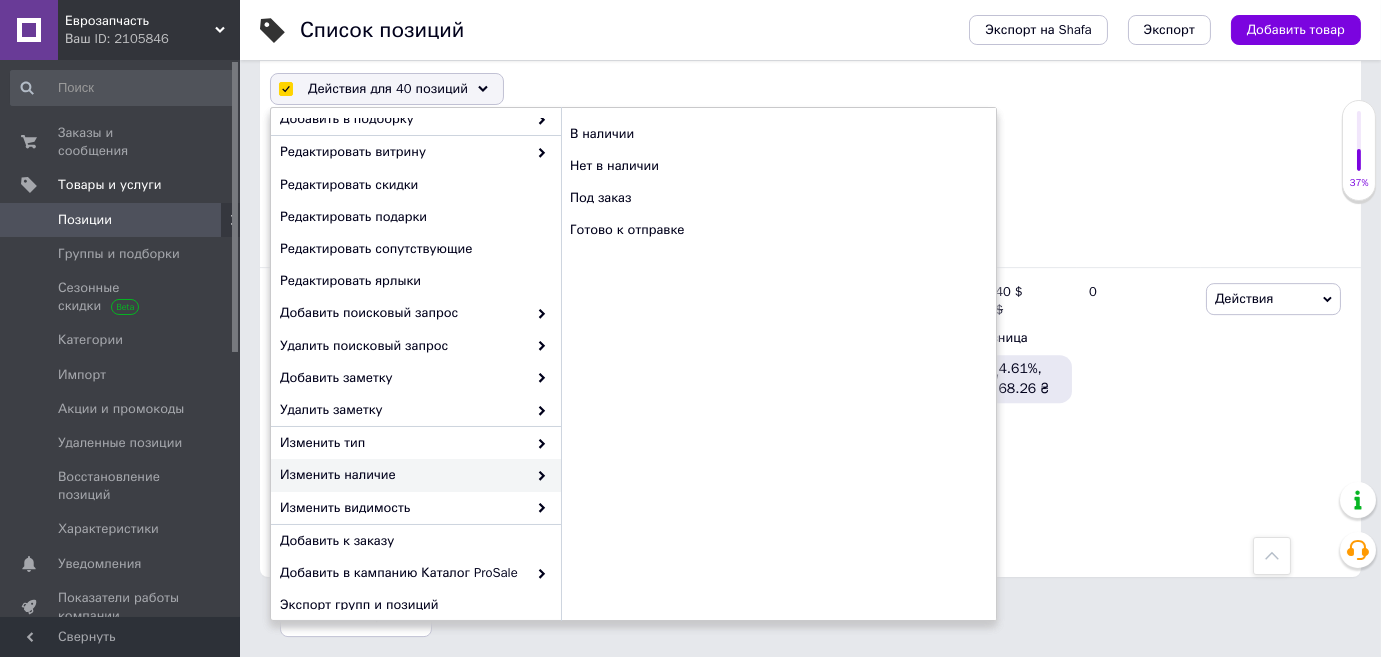 checkbox on "false" 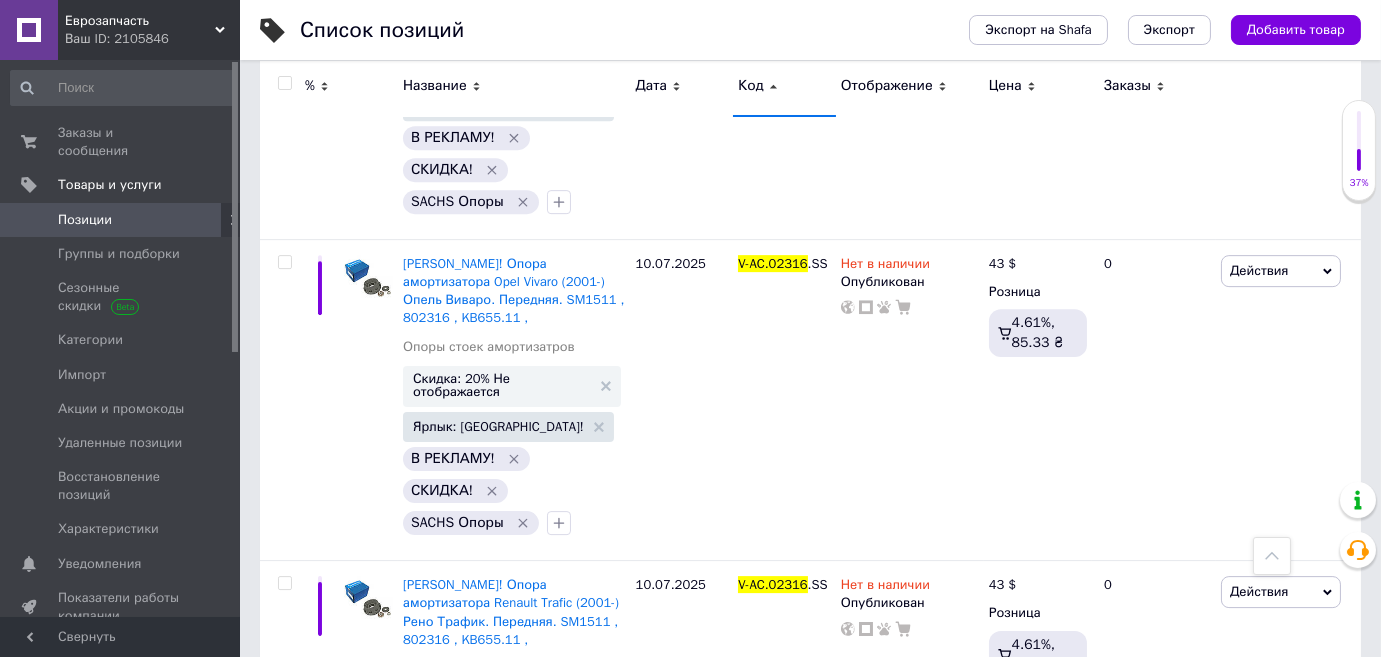 scroll, scrollTop: 13367, scrollLeft: 0, axis: vertical 